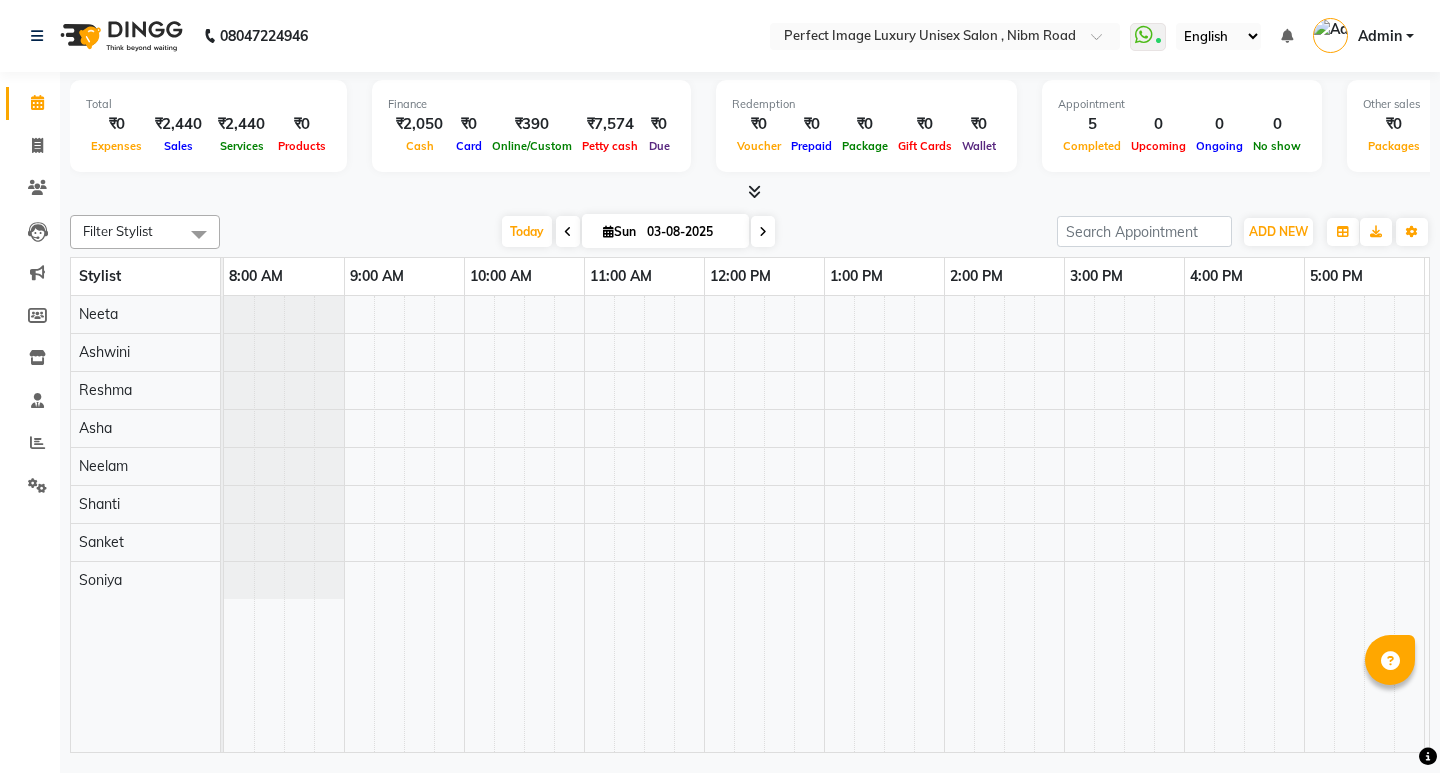 scroll, scrollTop: 0, scrollLeft: 0, axis: both 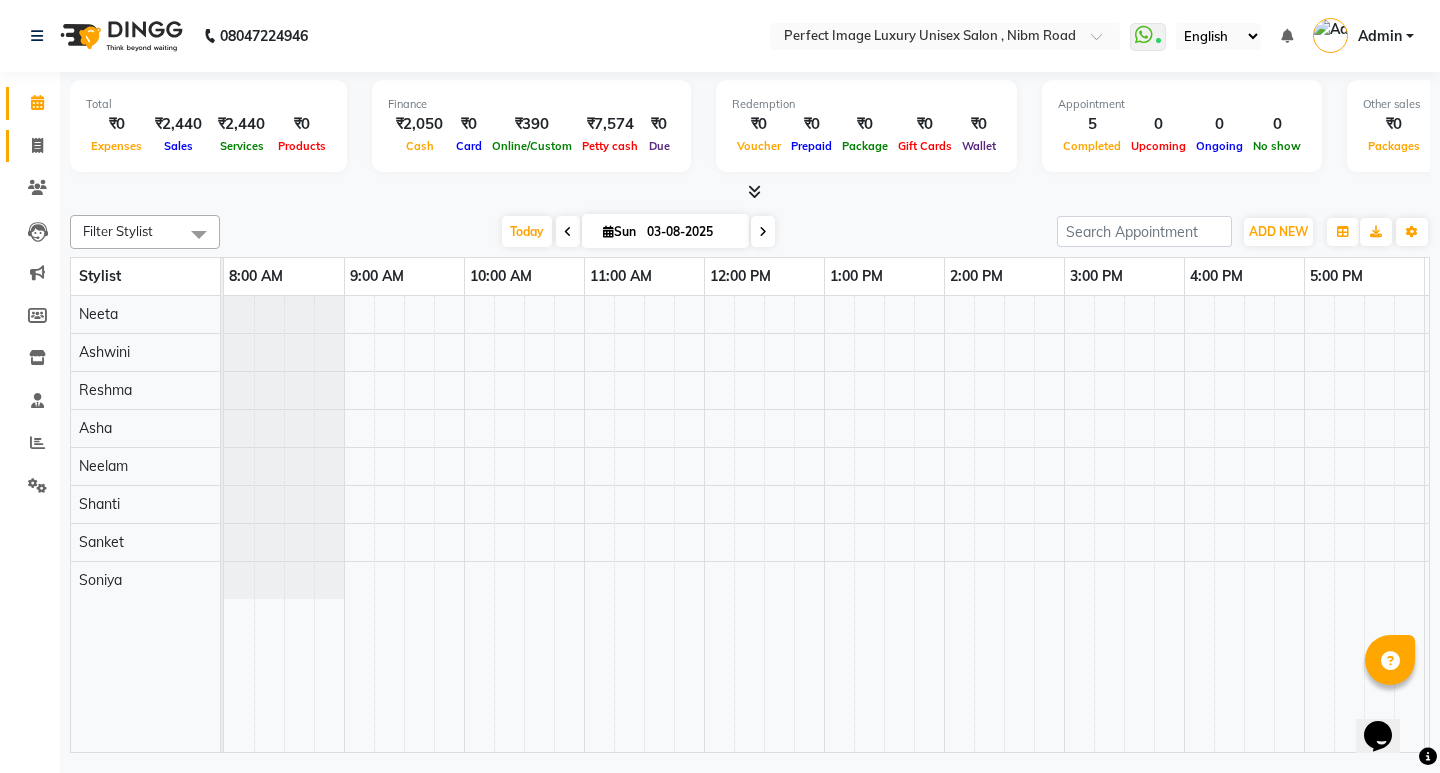 click on "Invoice" 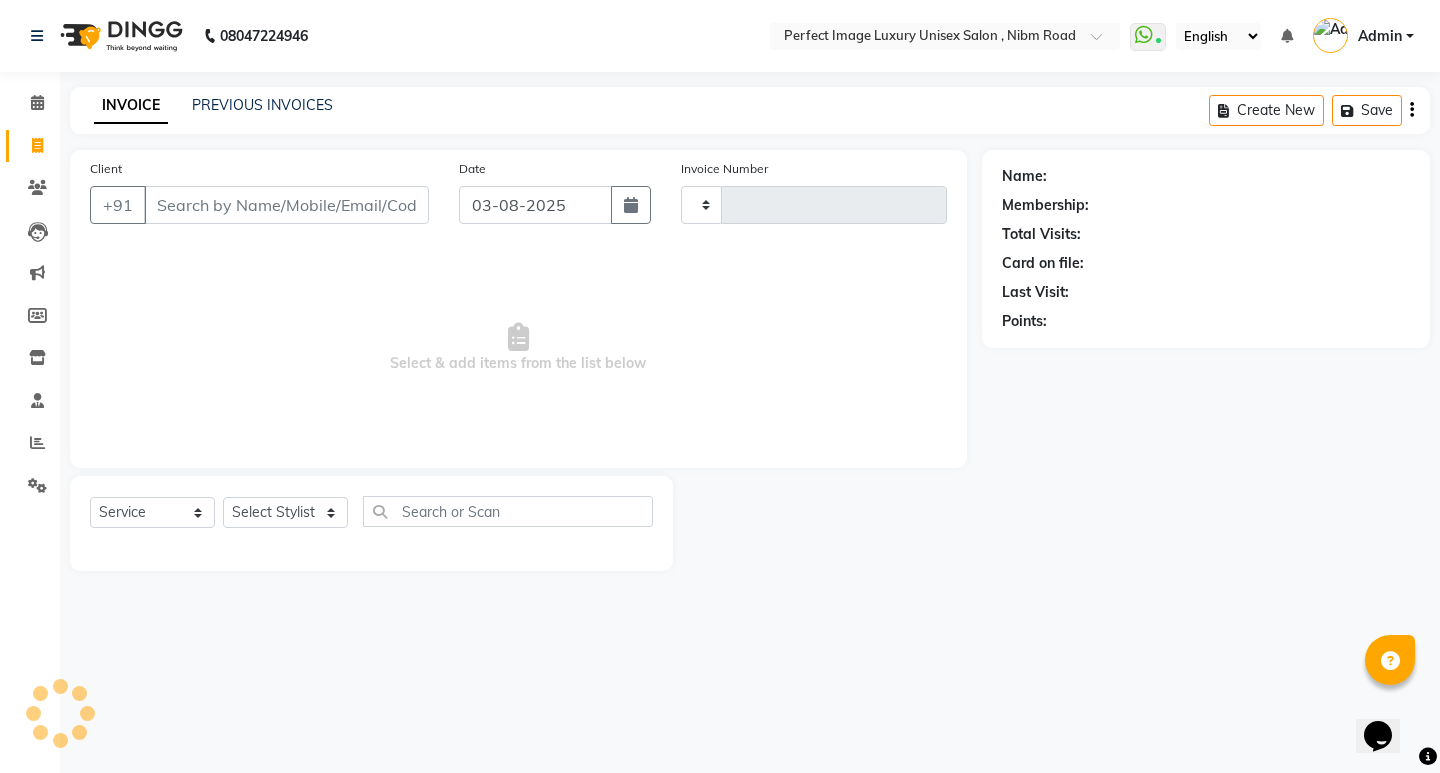 type on "0425" 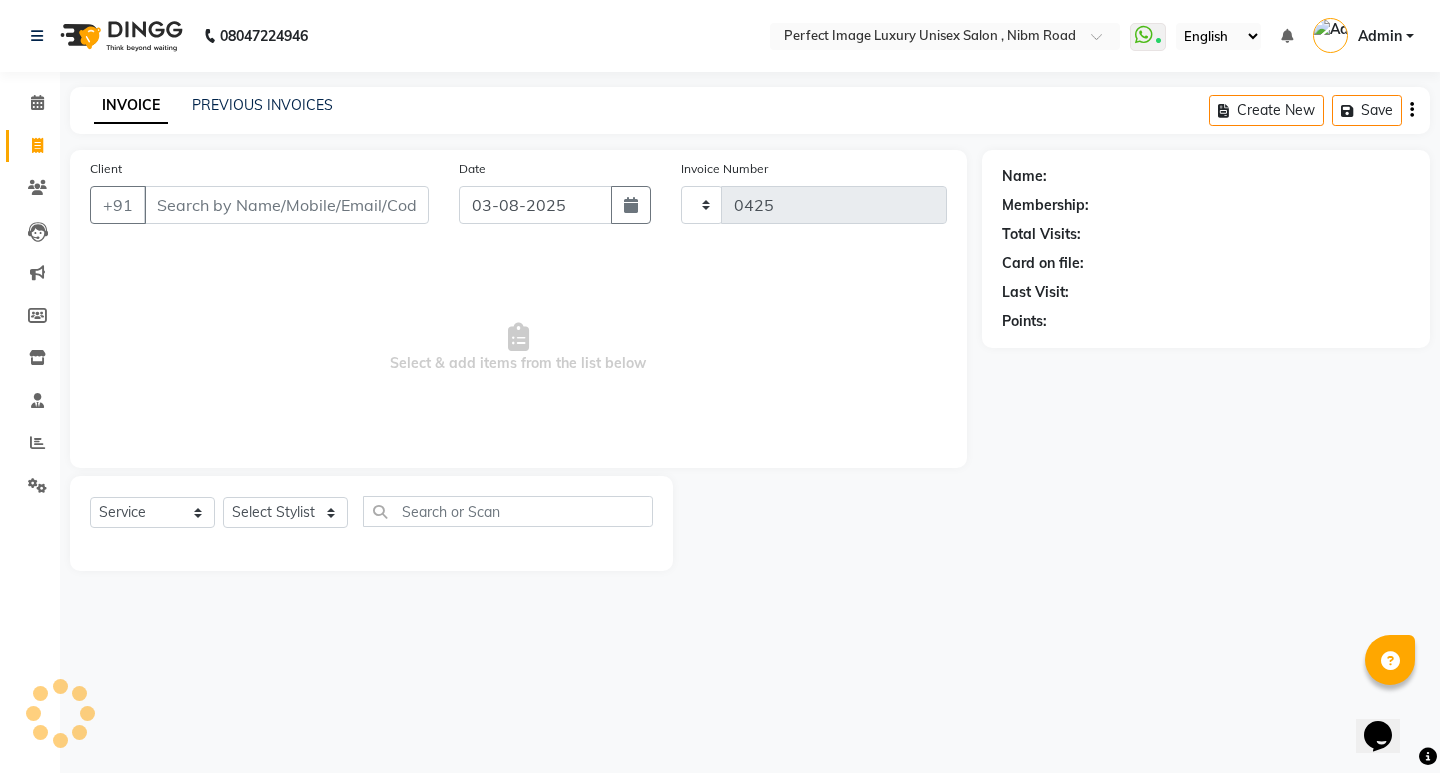 select on "5078" 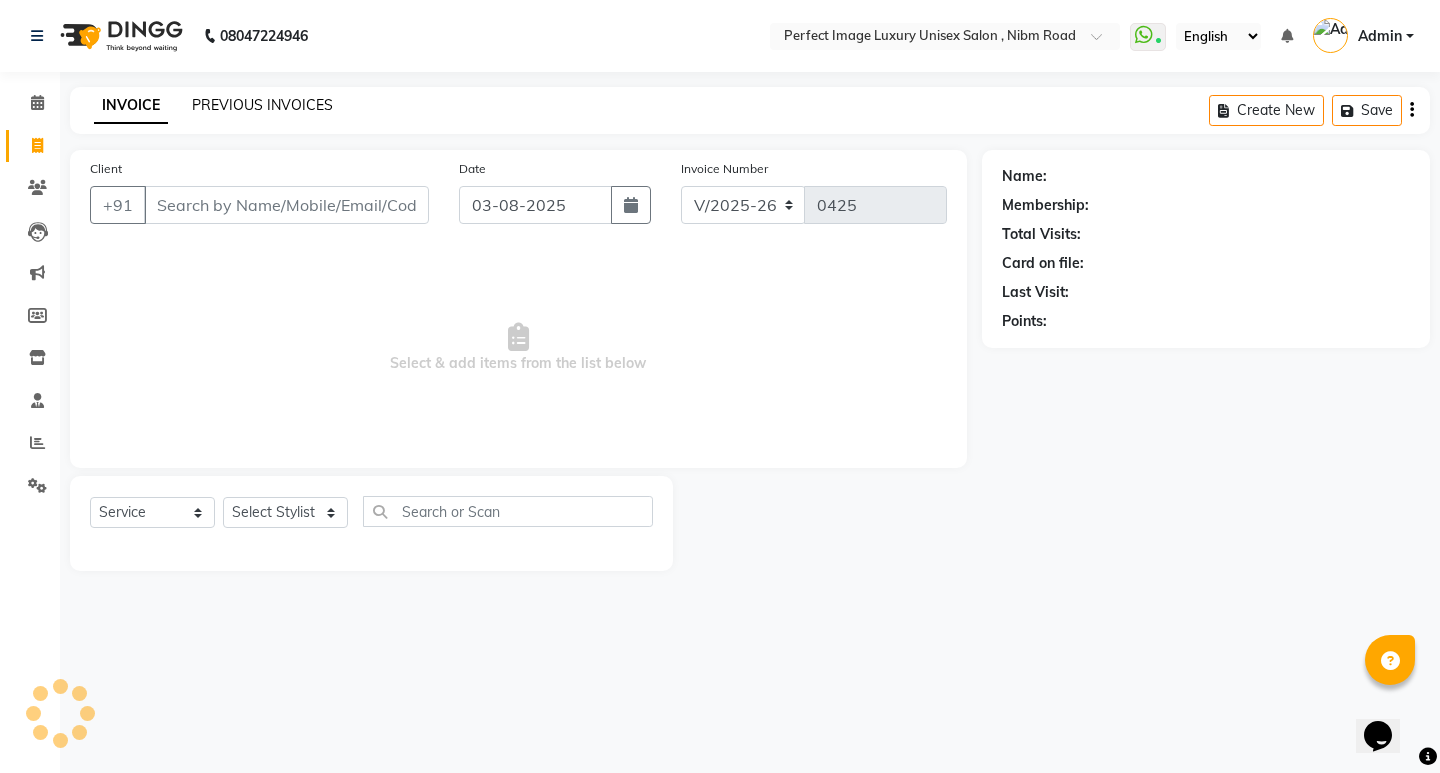 click on "PREVIOUS INVOICES" 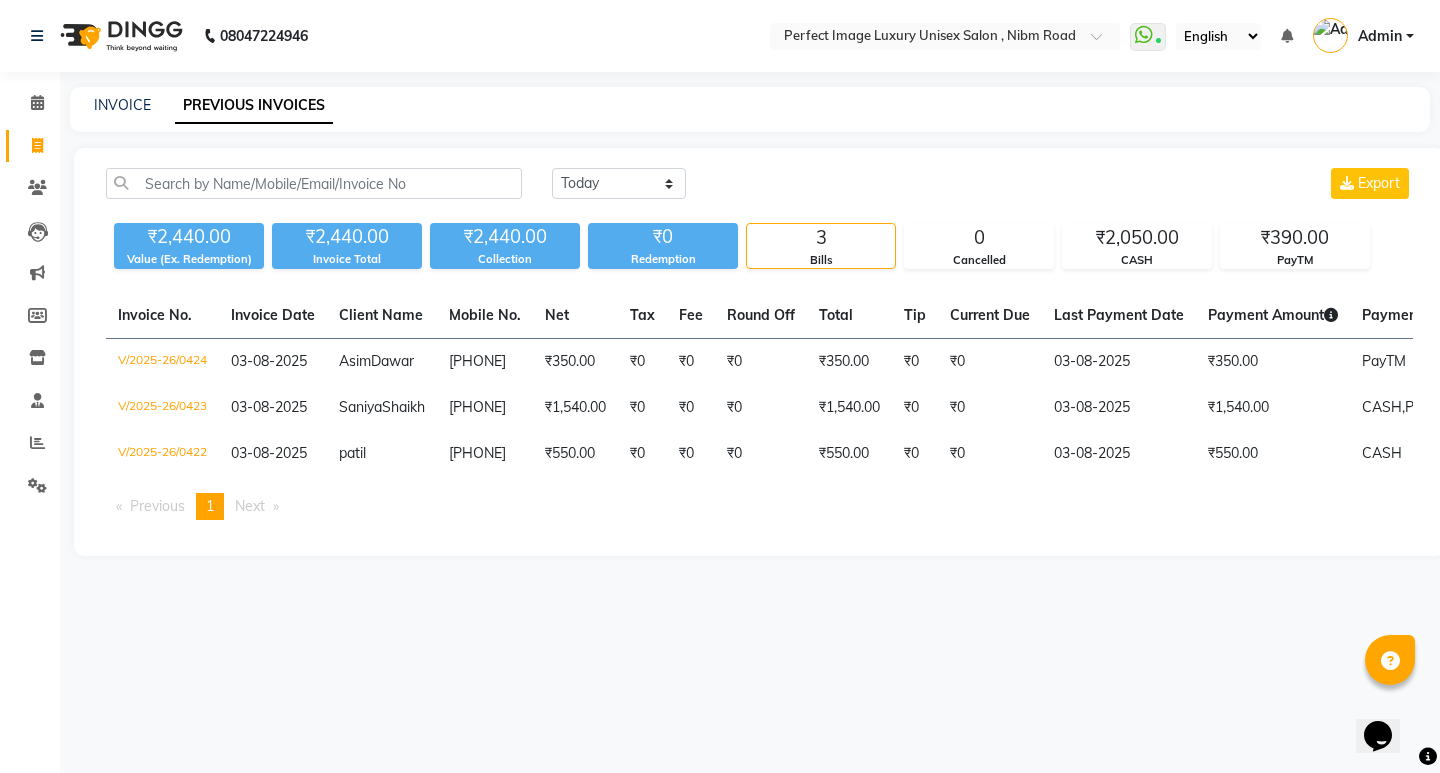 click on "PREVIOUS INVOICES" 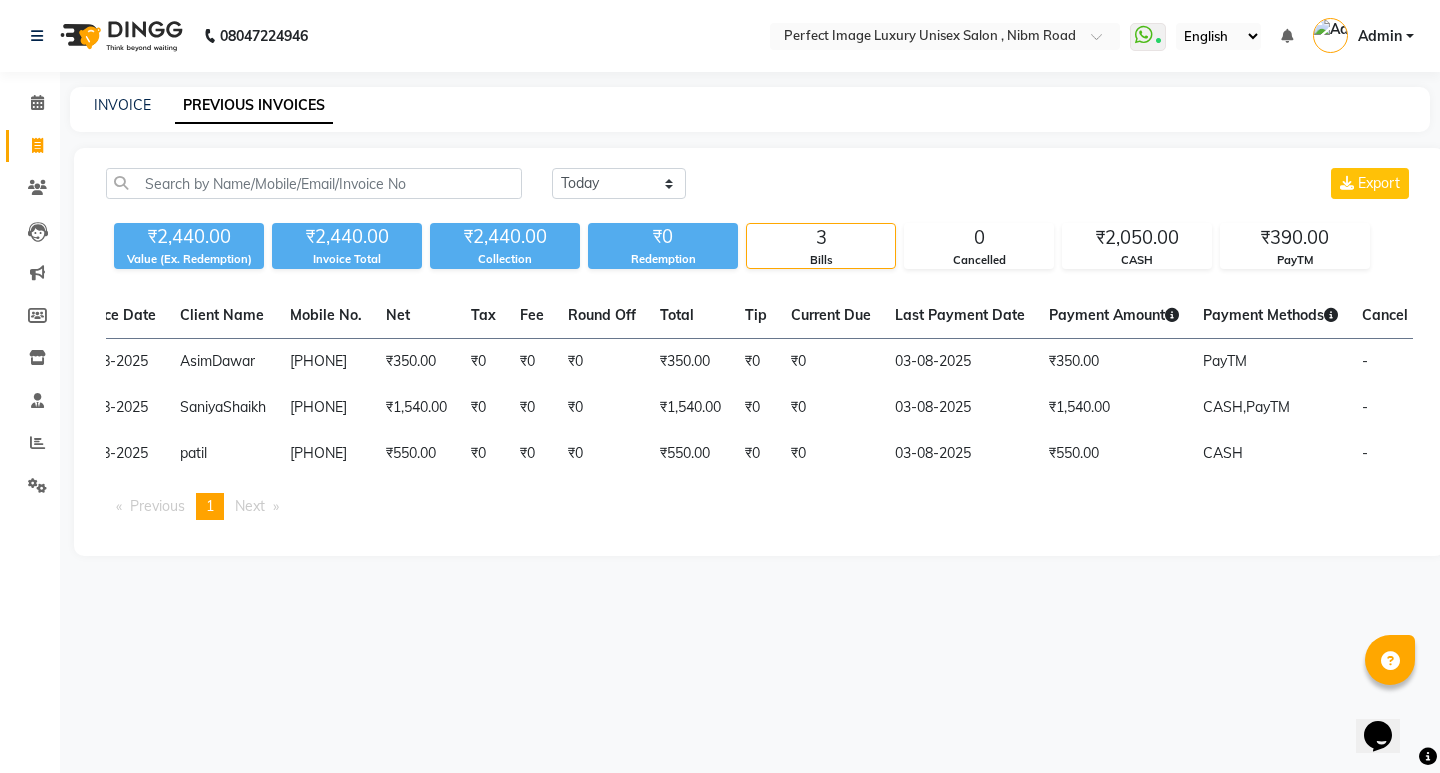 scroll, scrollTop: 0, scrollLeft: 178, axis: horizontal 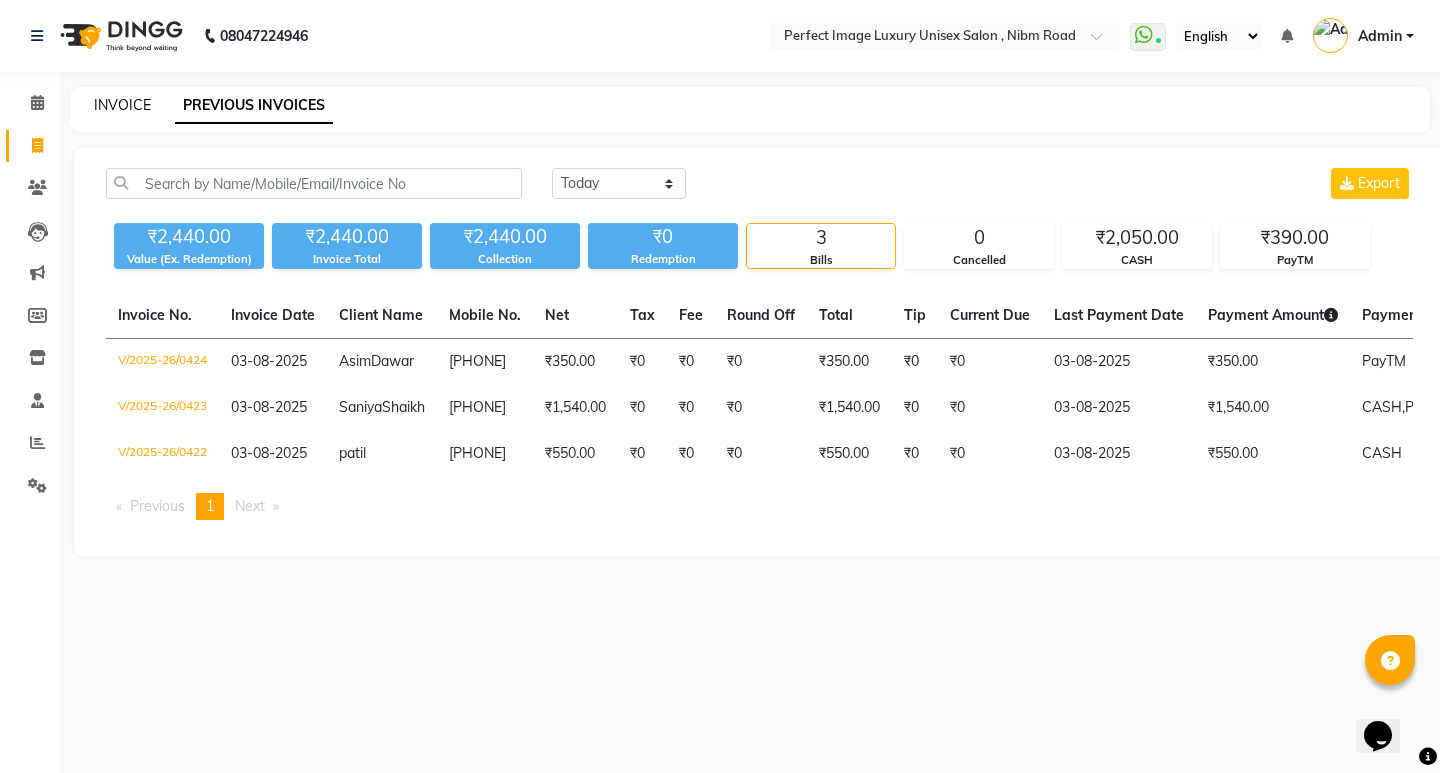 click on "INVOICE" 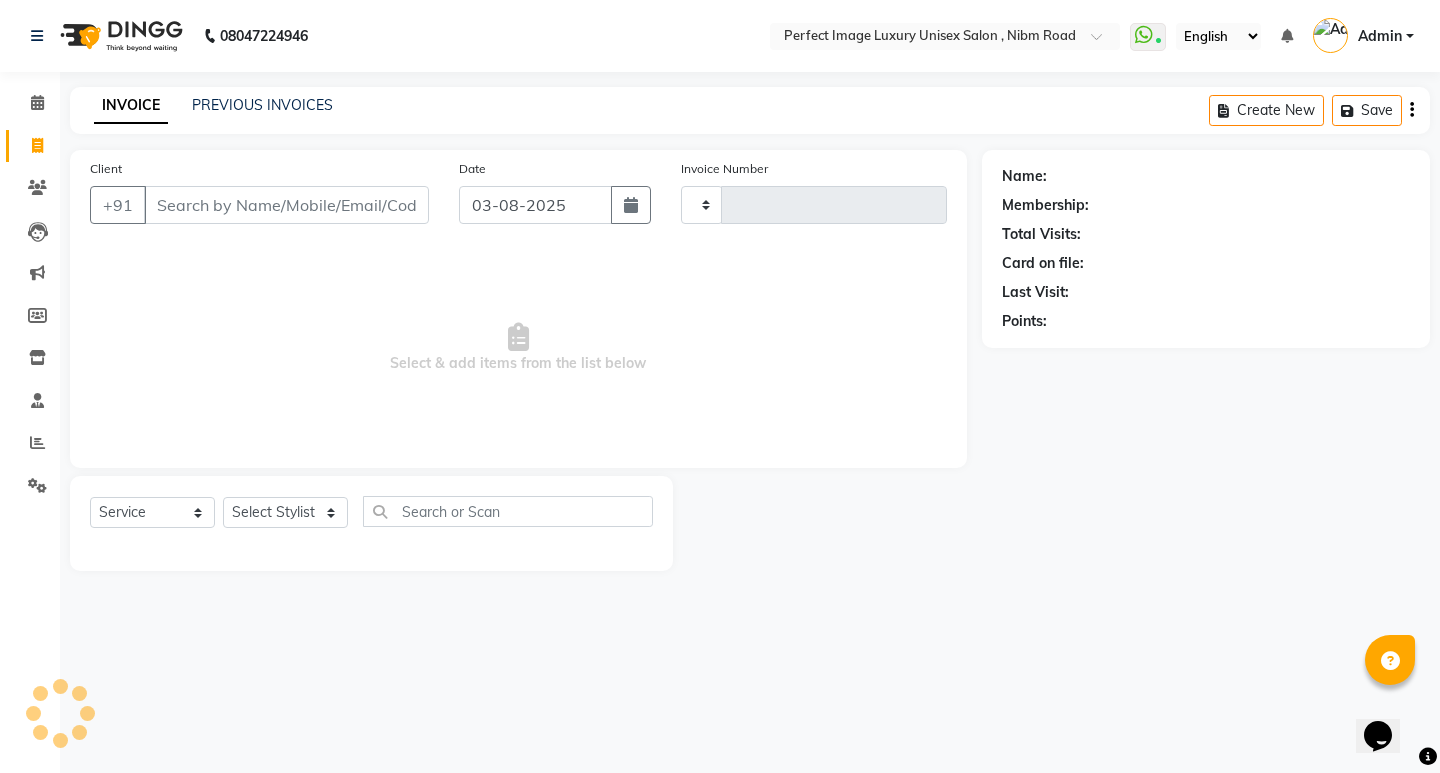 type on "0425" 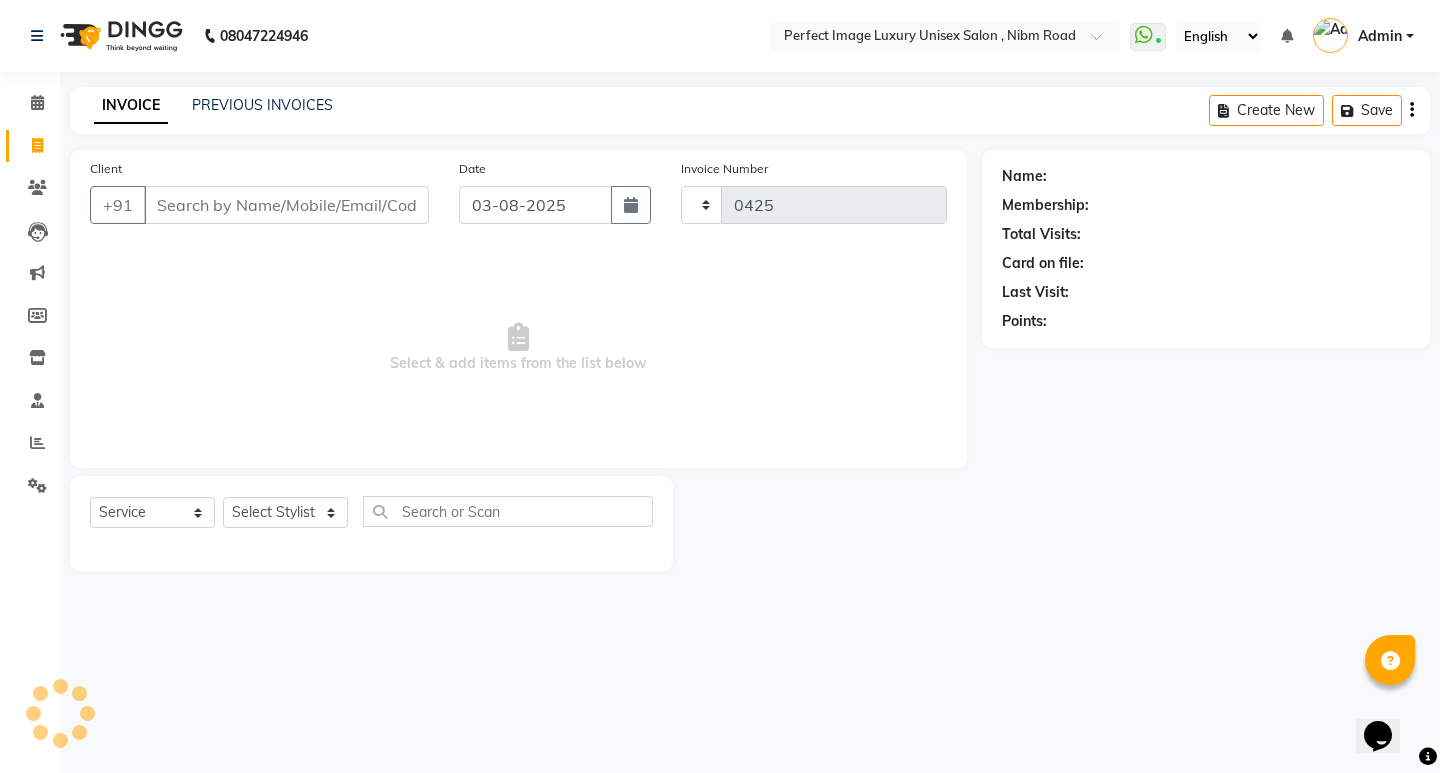 select on "5078" 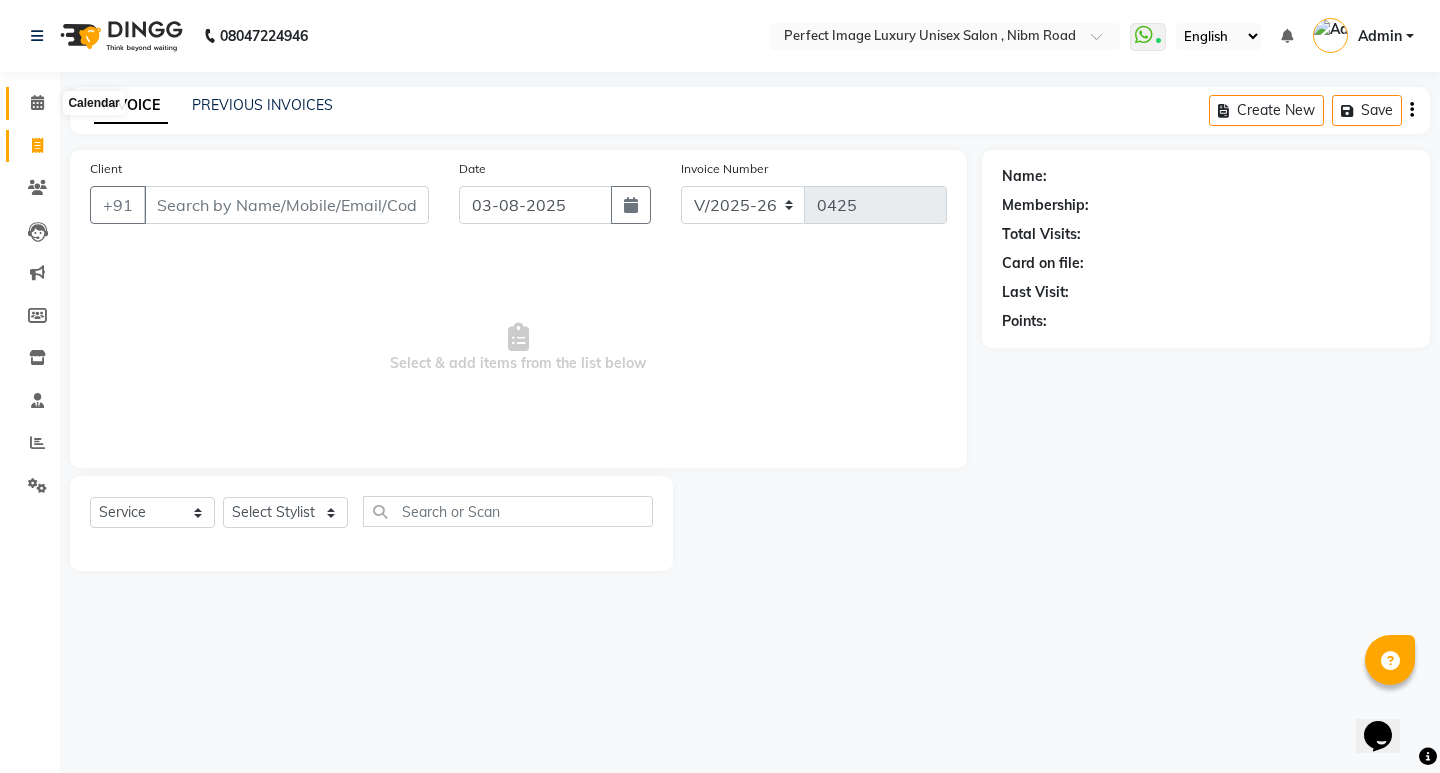 click 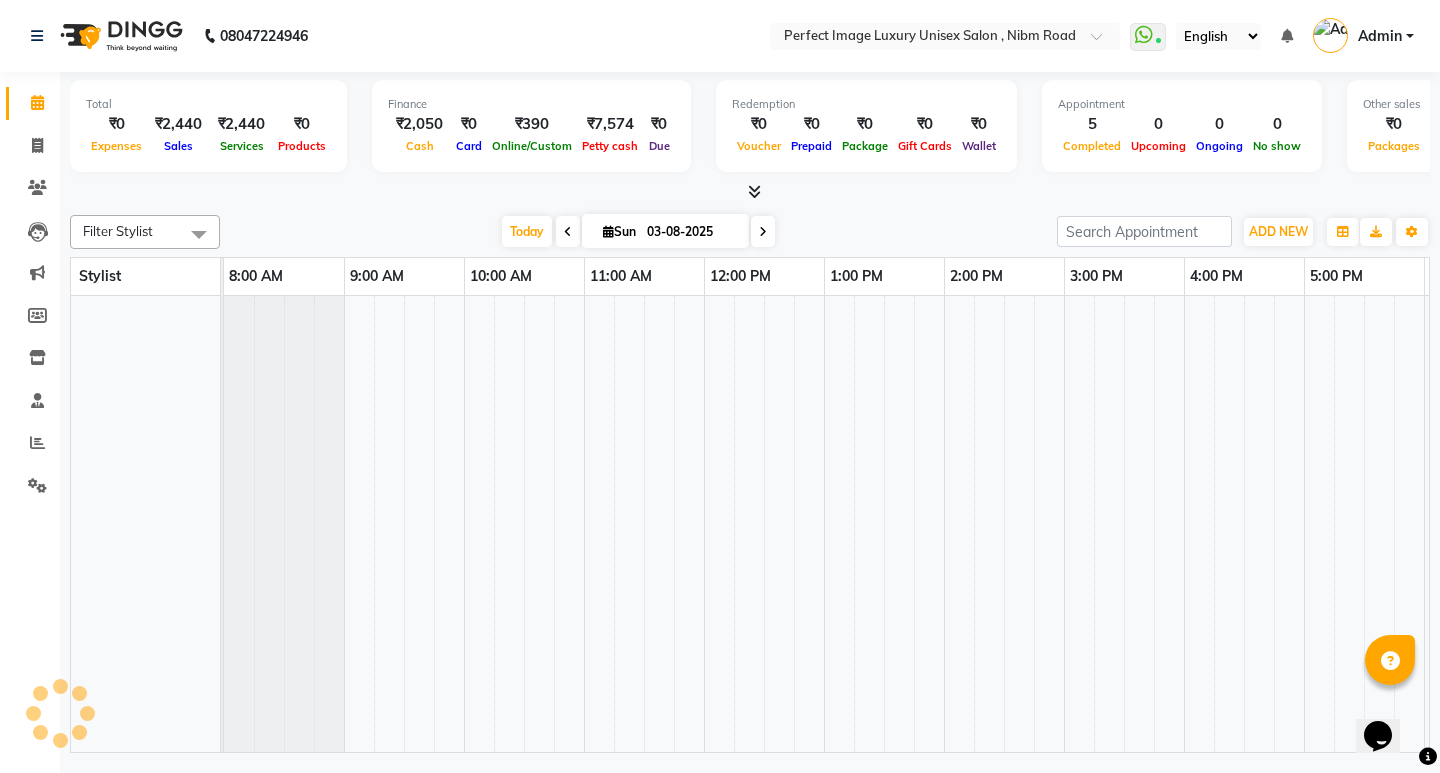 click 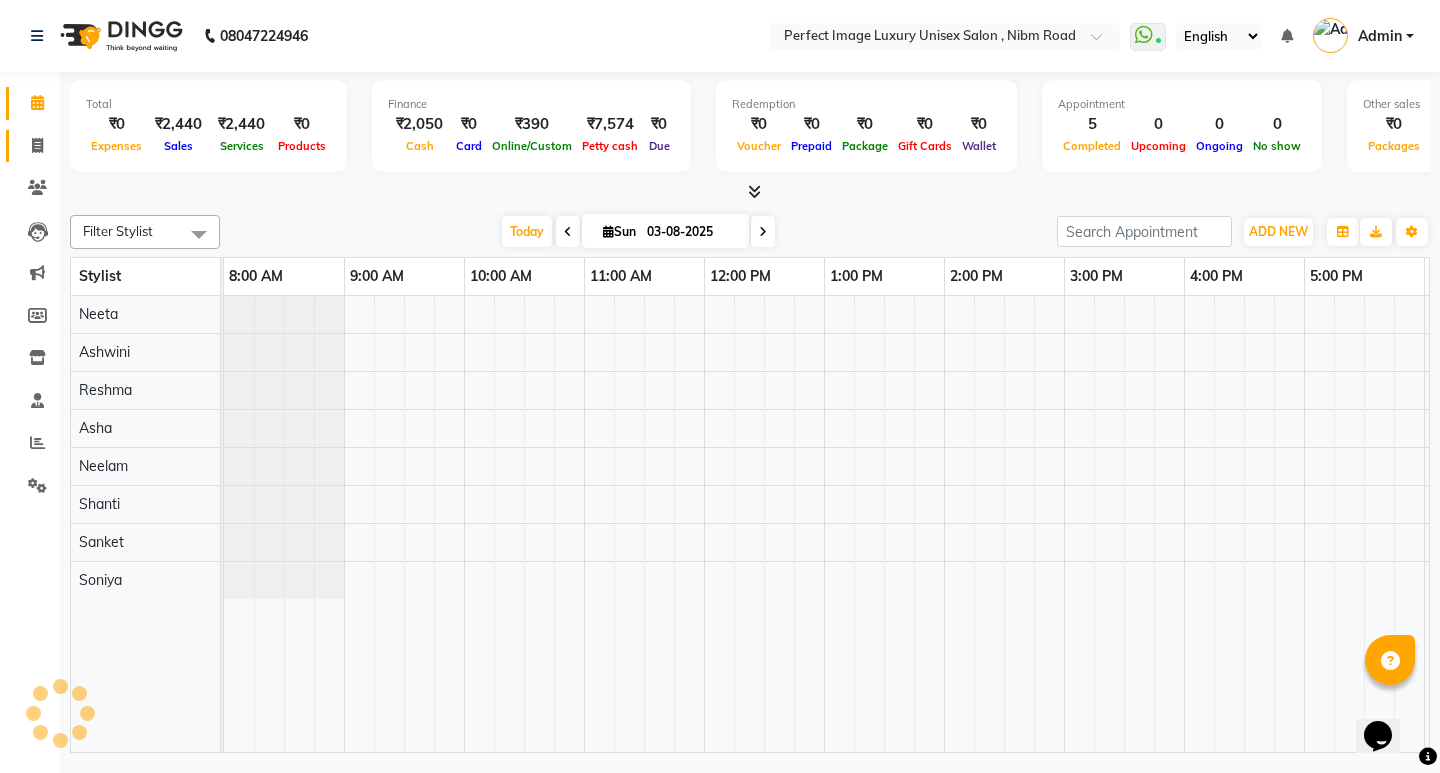 scroll, scrollTop: 0, scrollLeft: 0, axis: both 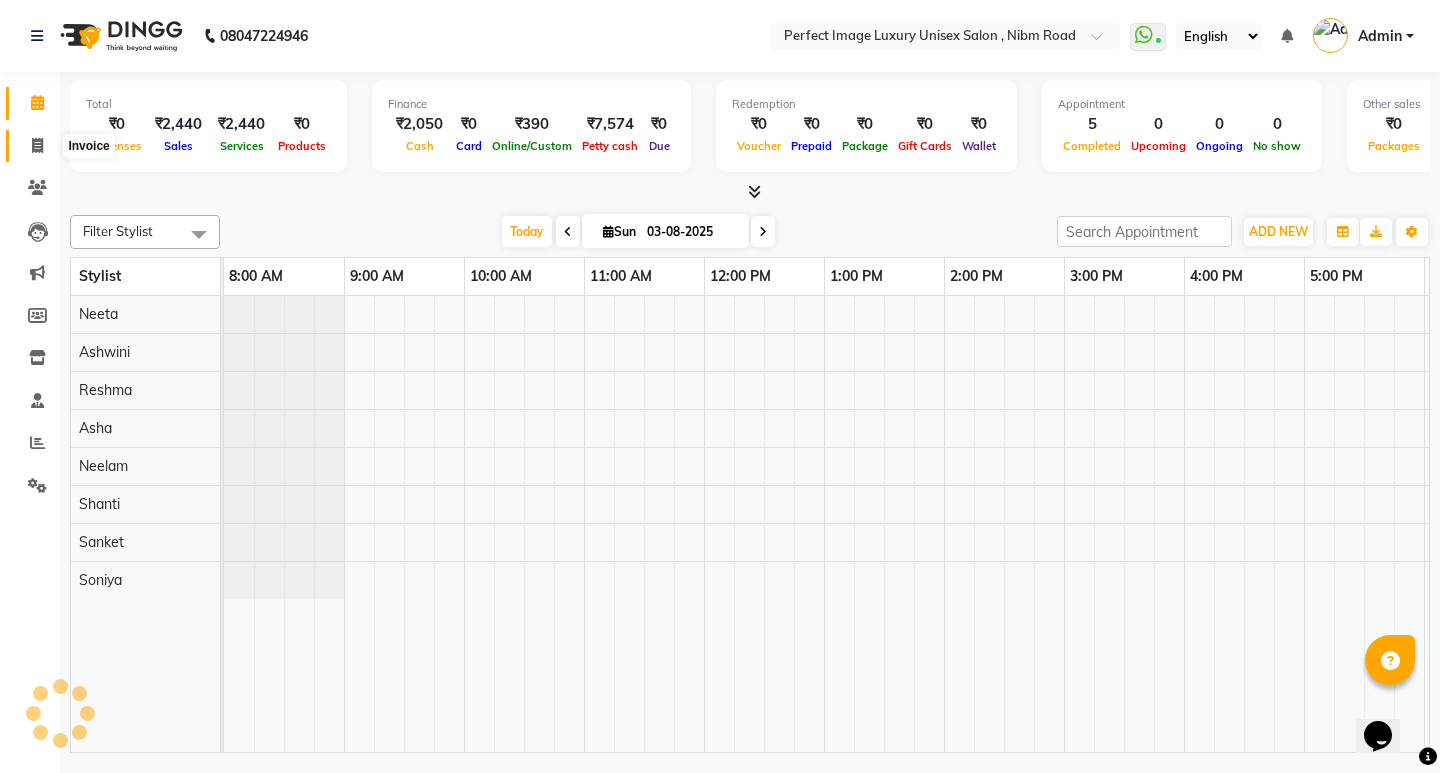 click 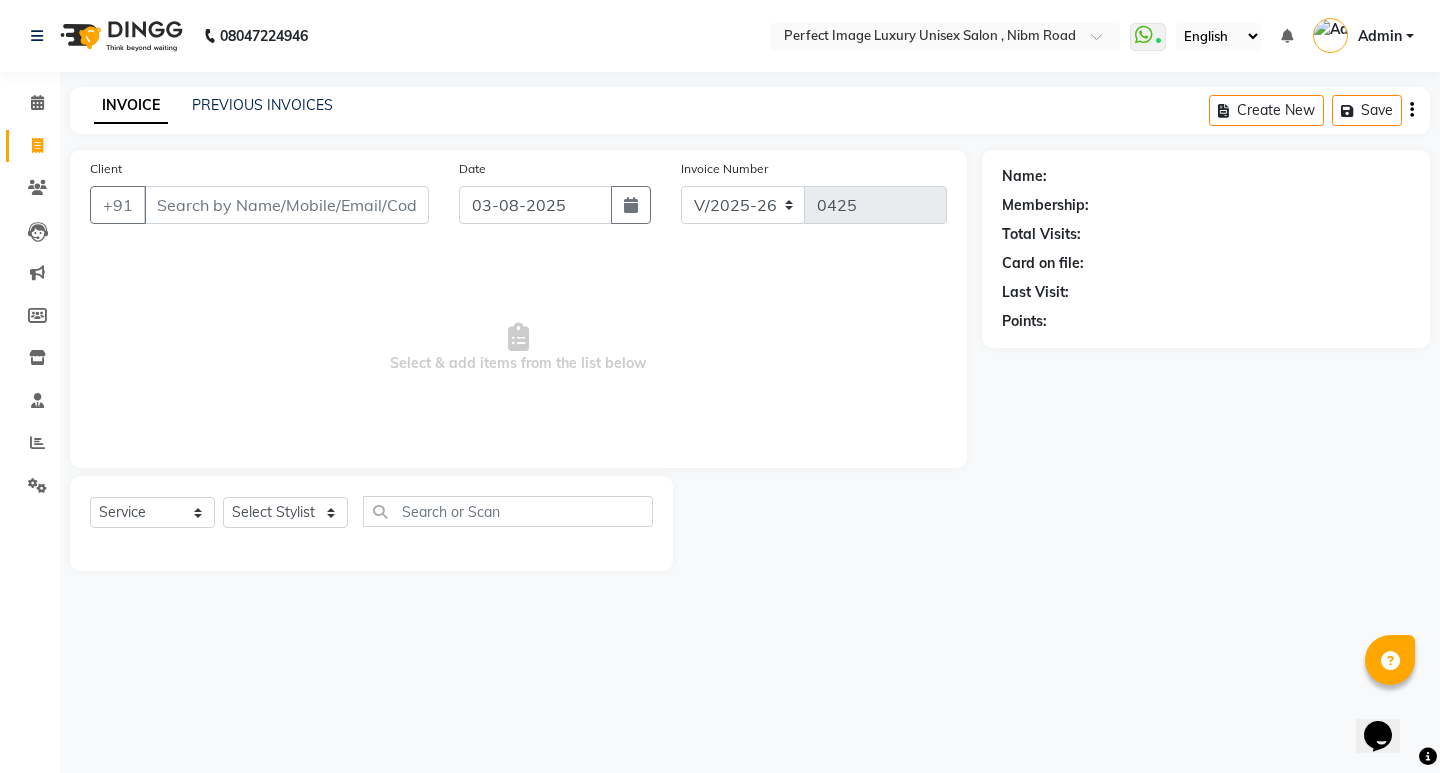 click on "Client" at bounding box center [286, 205] 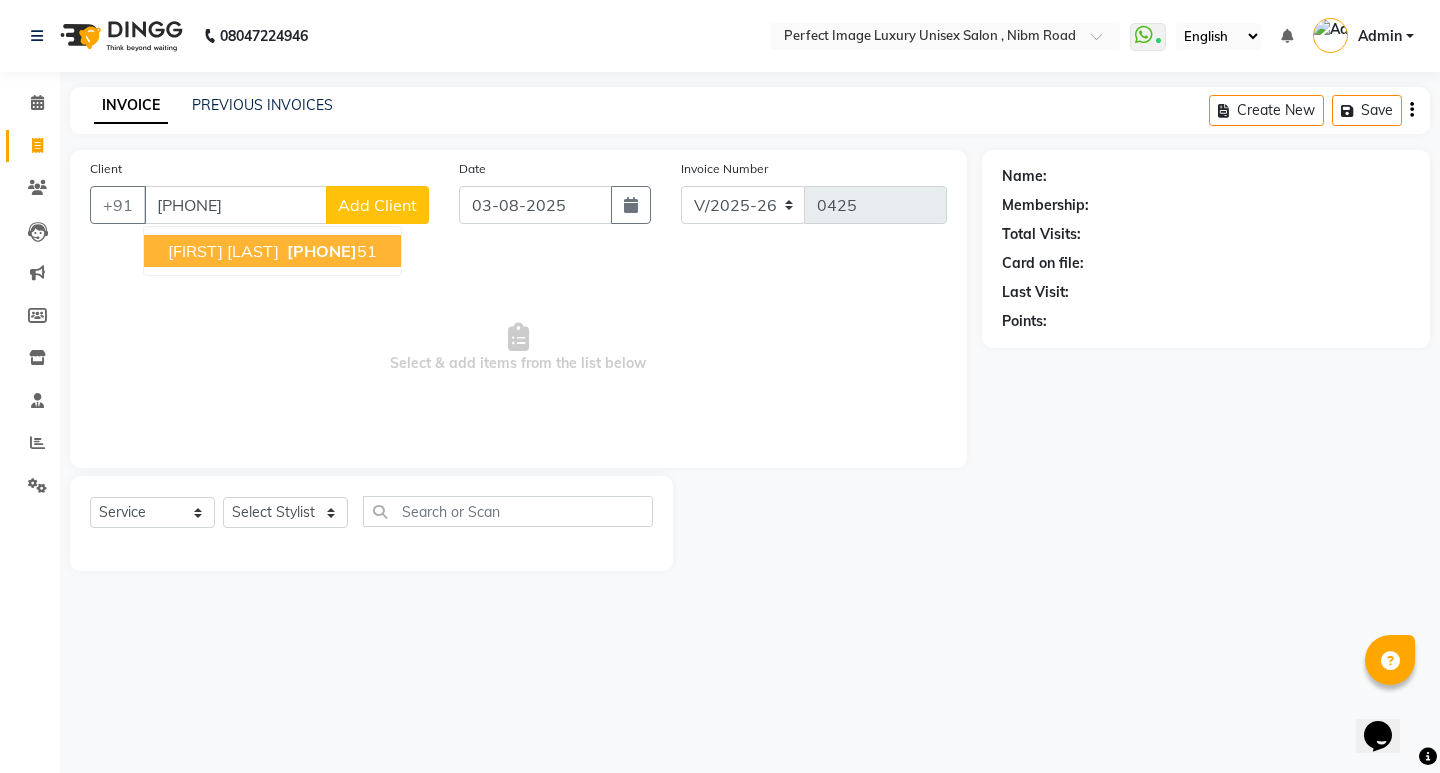 click on "[FIRST] [LAST]   [PHONE]" at bounding box center [272, 251] 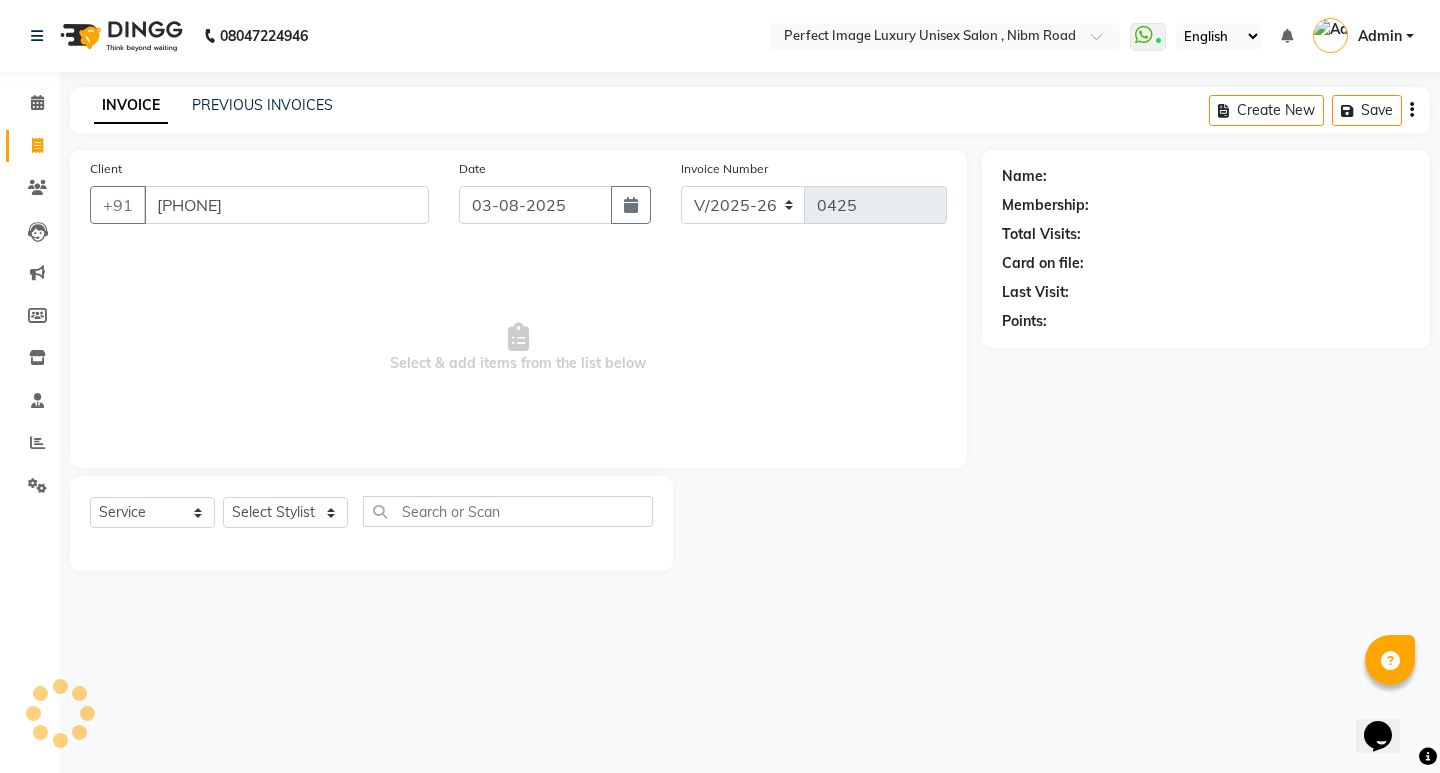 type on "[PHONE]" 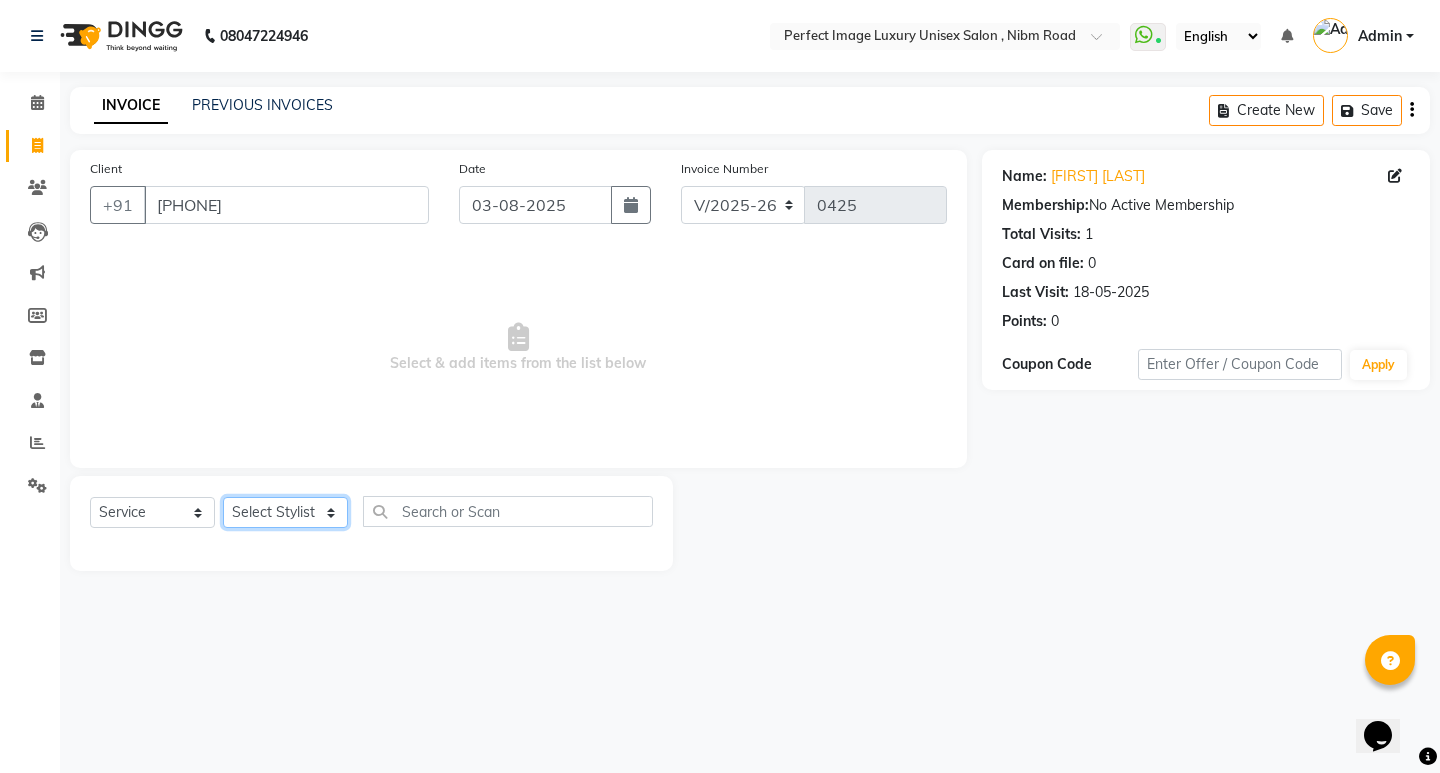 drag, startPoint x: 254, startPoint y: 528, endPoint x: 250, endPoint y: 505, distance: 23.345236 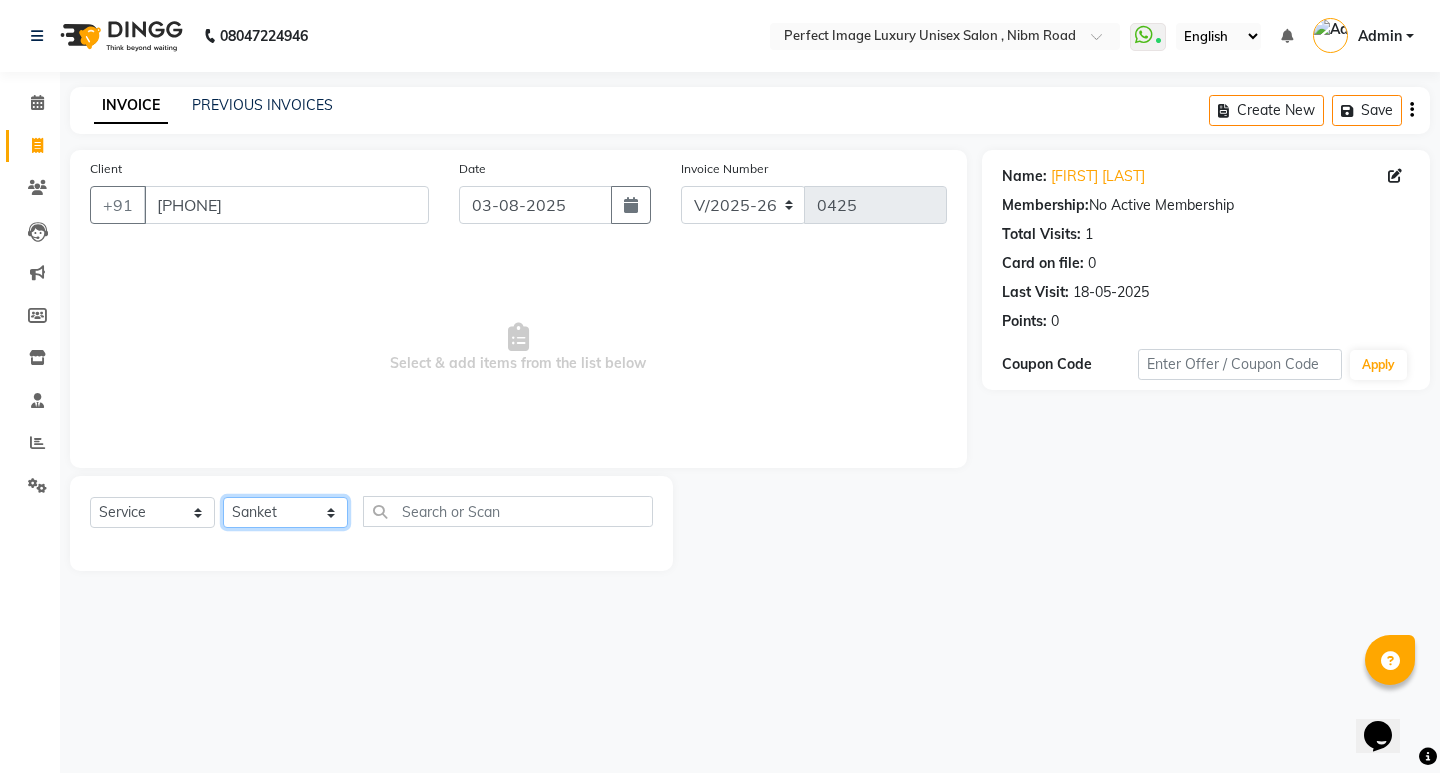 click on "Select Stylist Asha Ashwini Manager  Neelam Neeta Reshma Sanket Shanti Soniya" 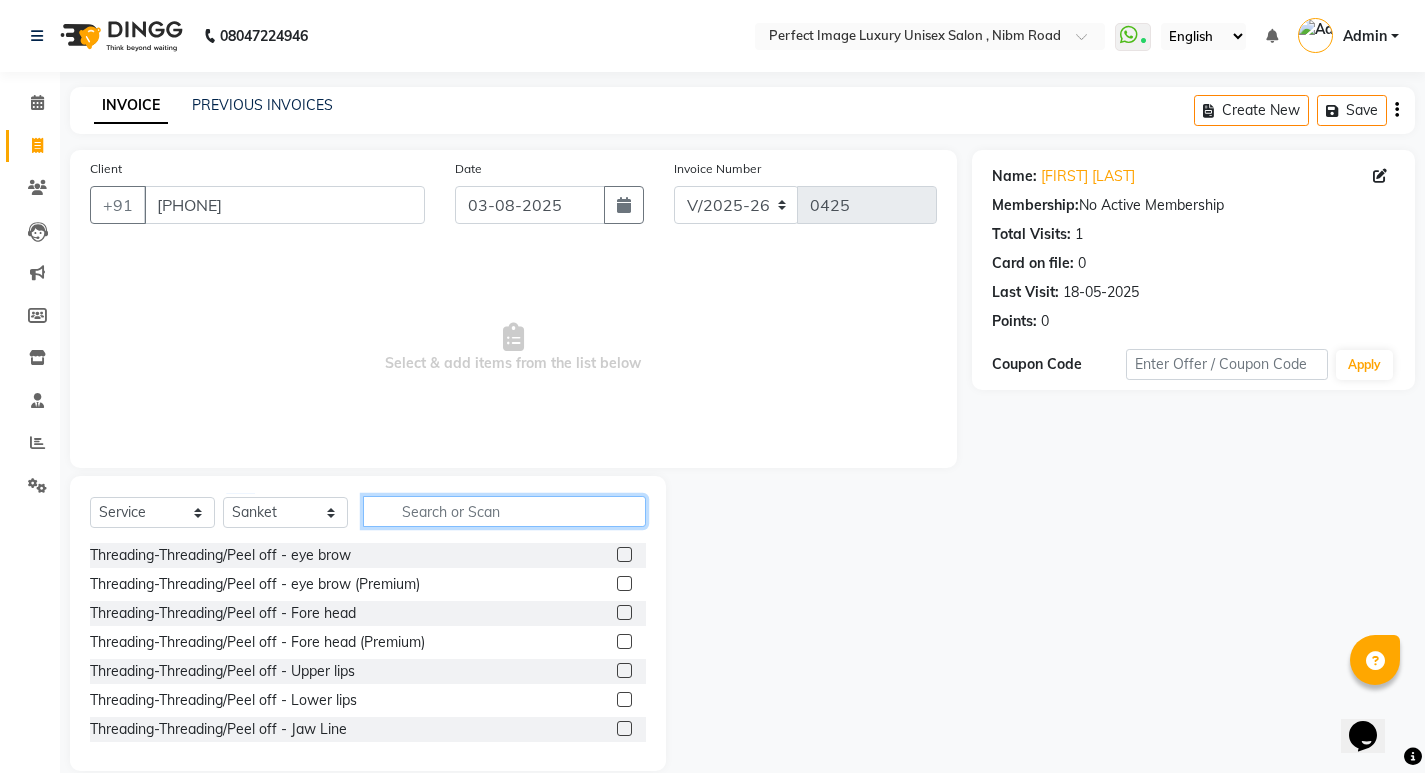 drag, startPoint x: 386, startPoint y: 510, endPoint x: 378, endPoint y: 503, distance: 10.630146 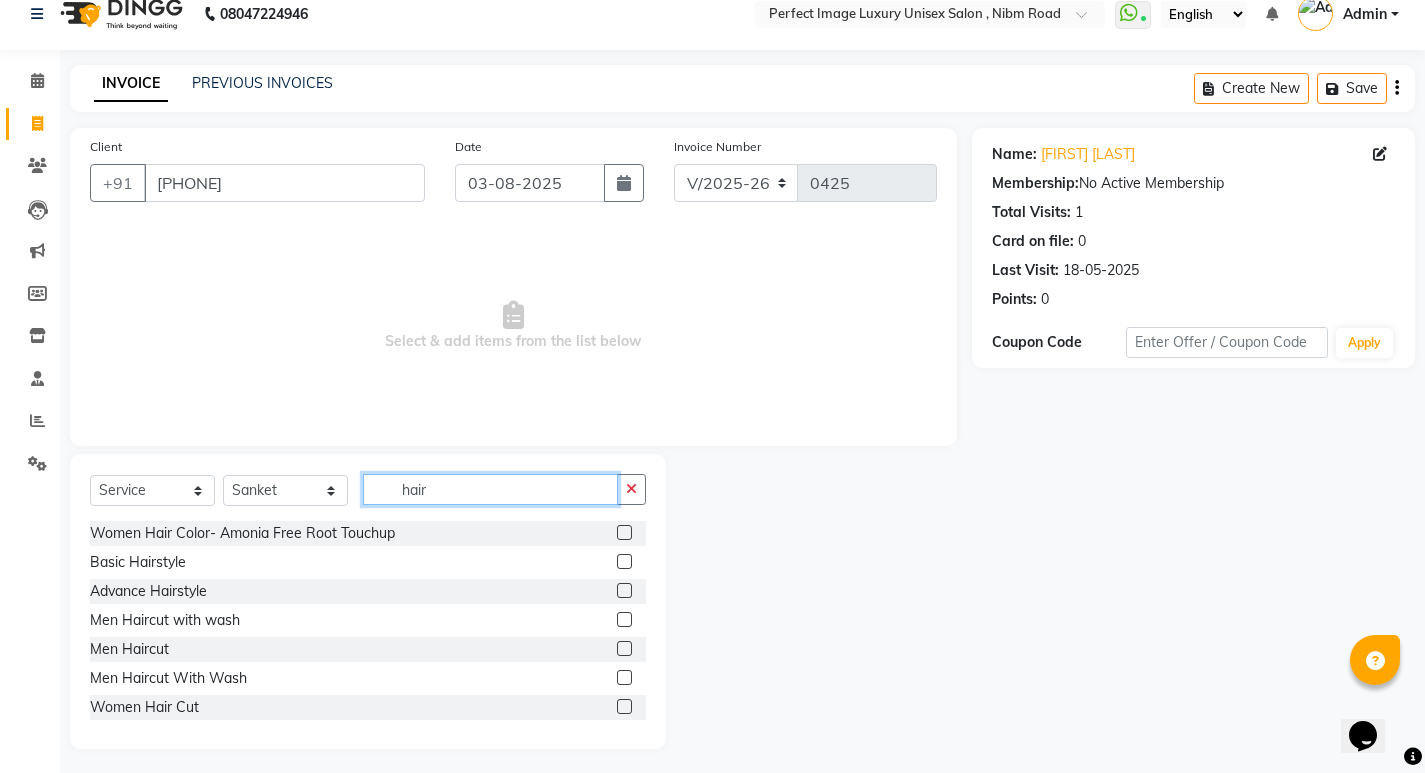 scroll, scrollTop: 28, scrollLeft: 0, axis: vertical 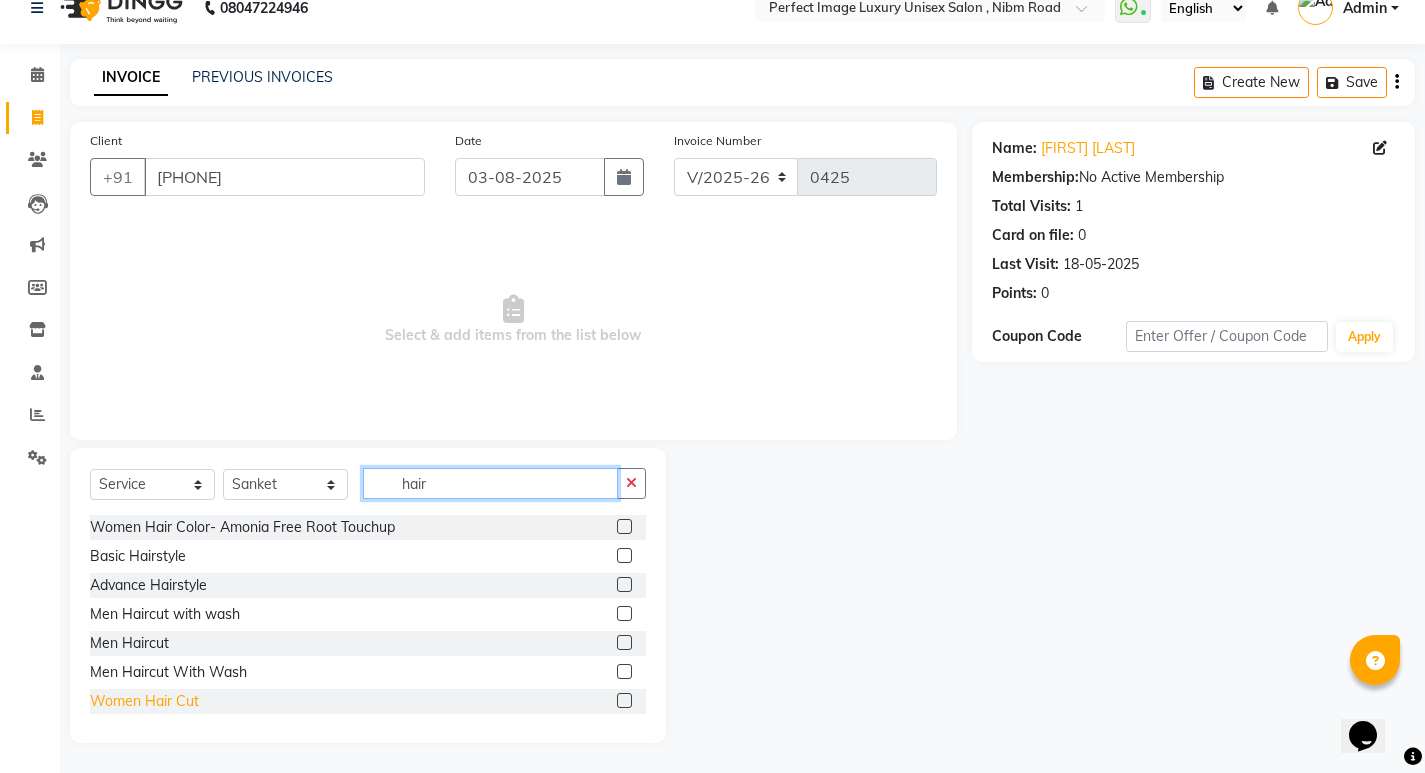 type on "hair" 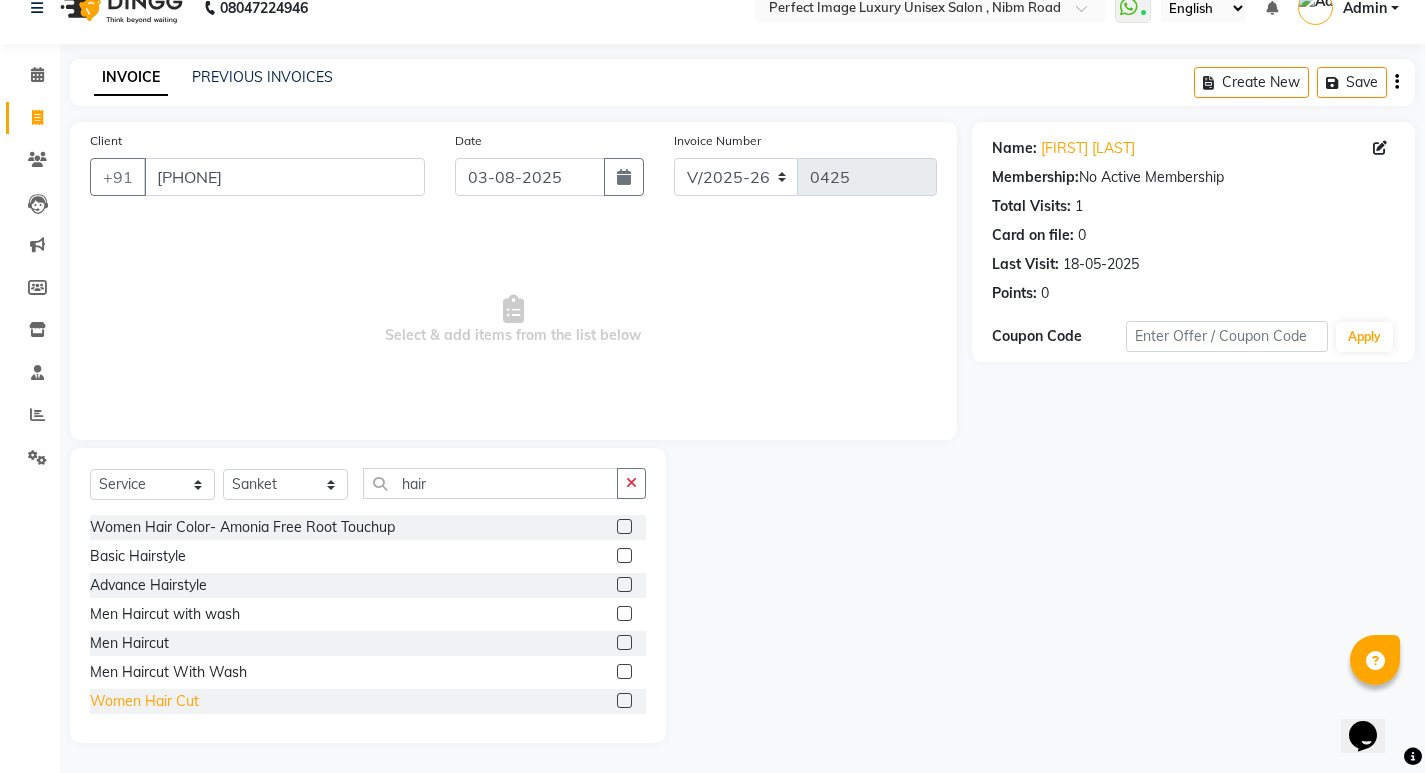 click on "Women Hair Cut" 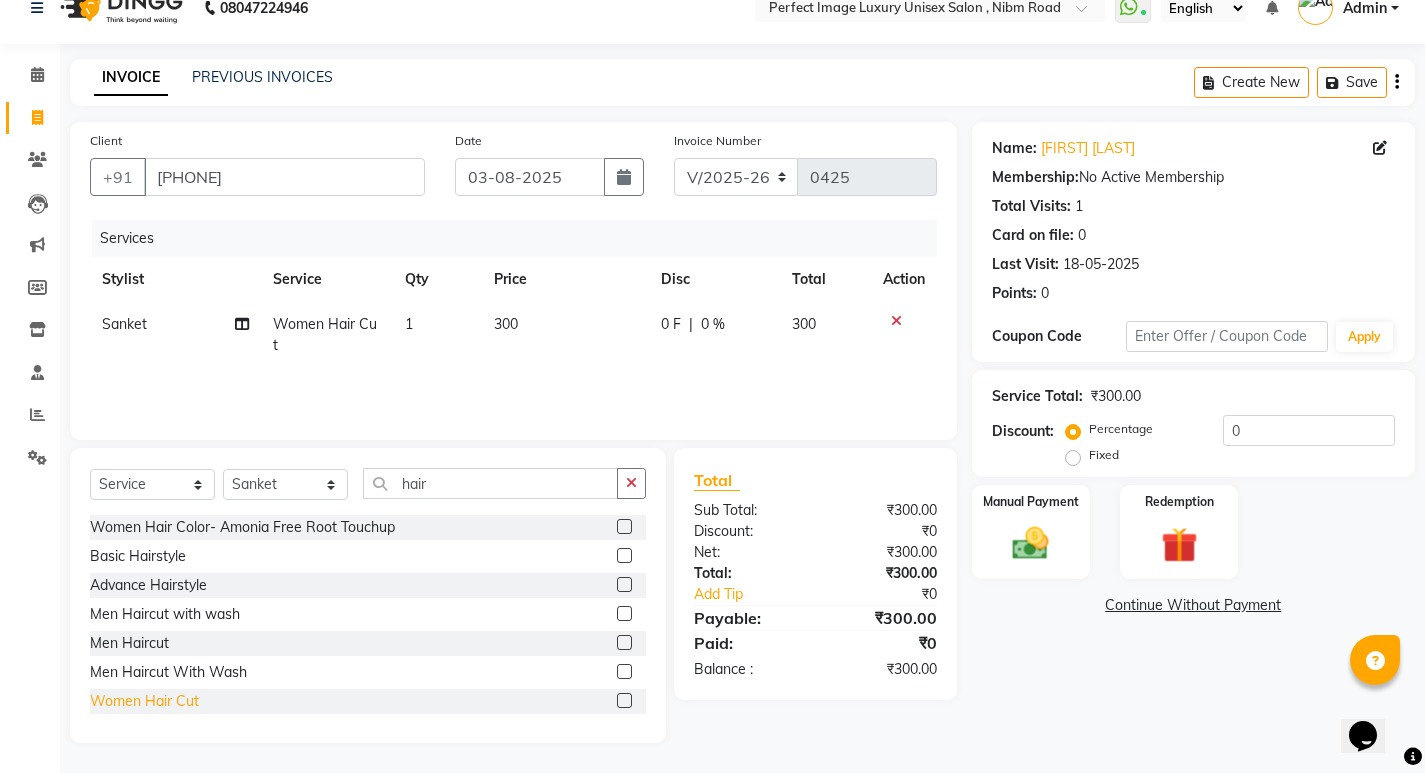 click on "Women Hair Cut" 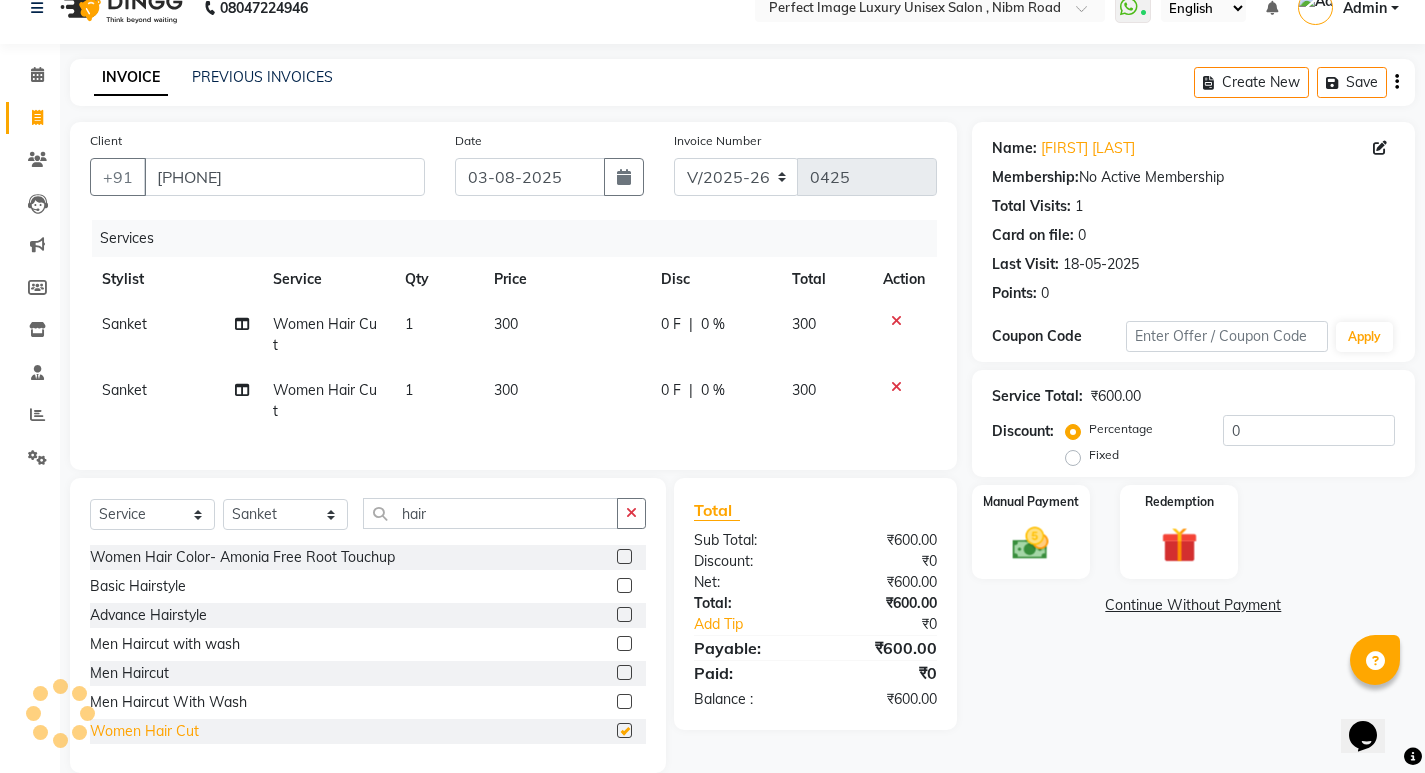 checkbox on "false" 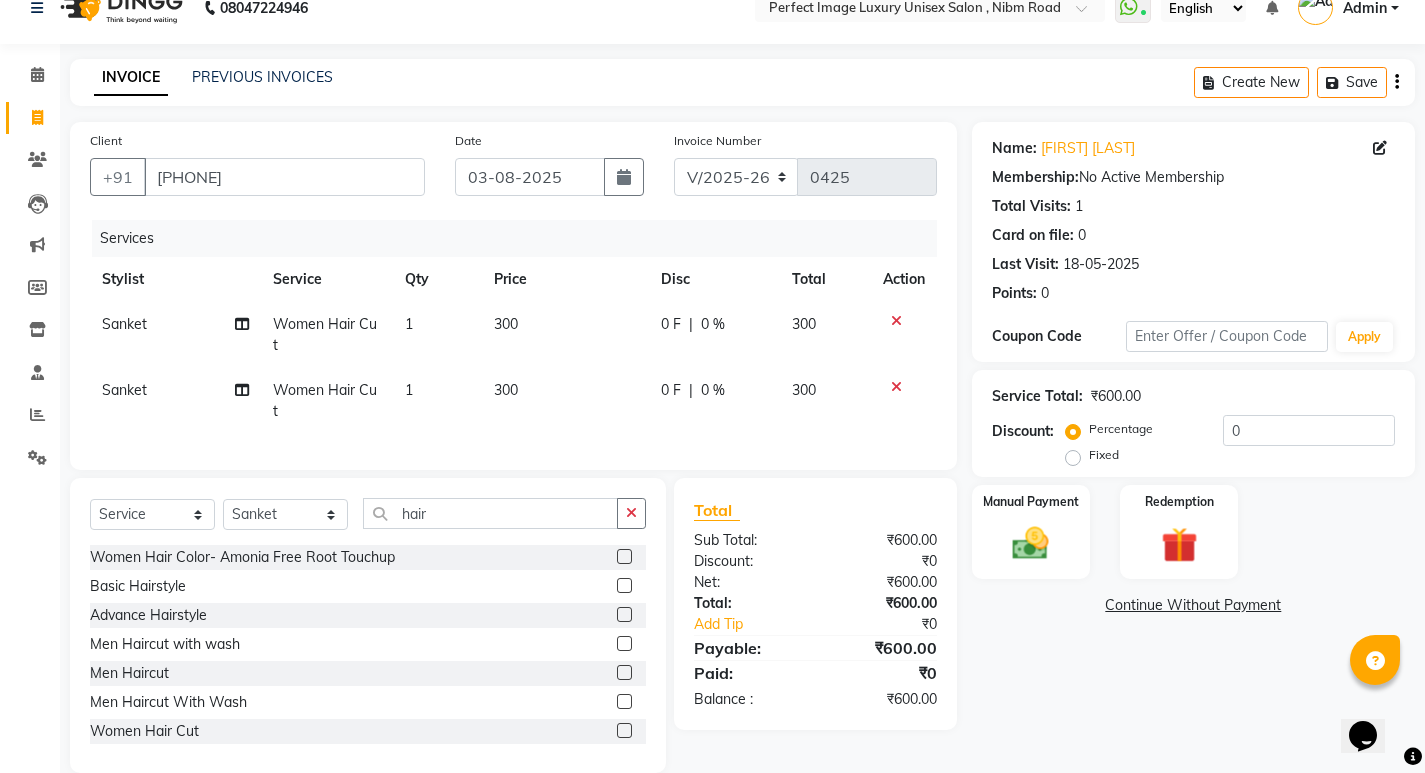 click on "300" 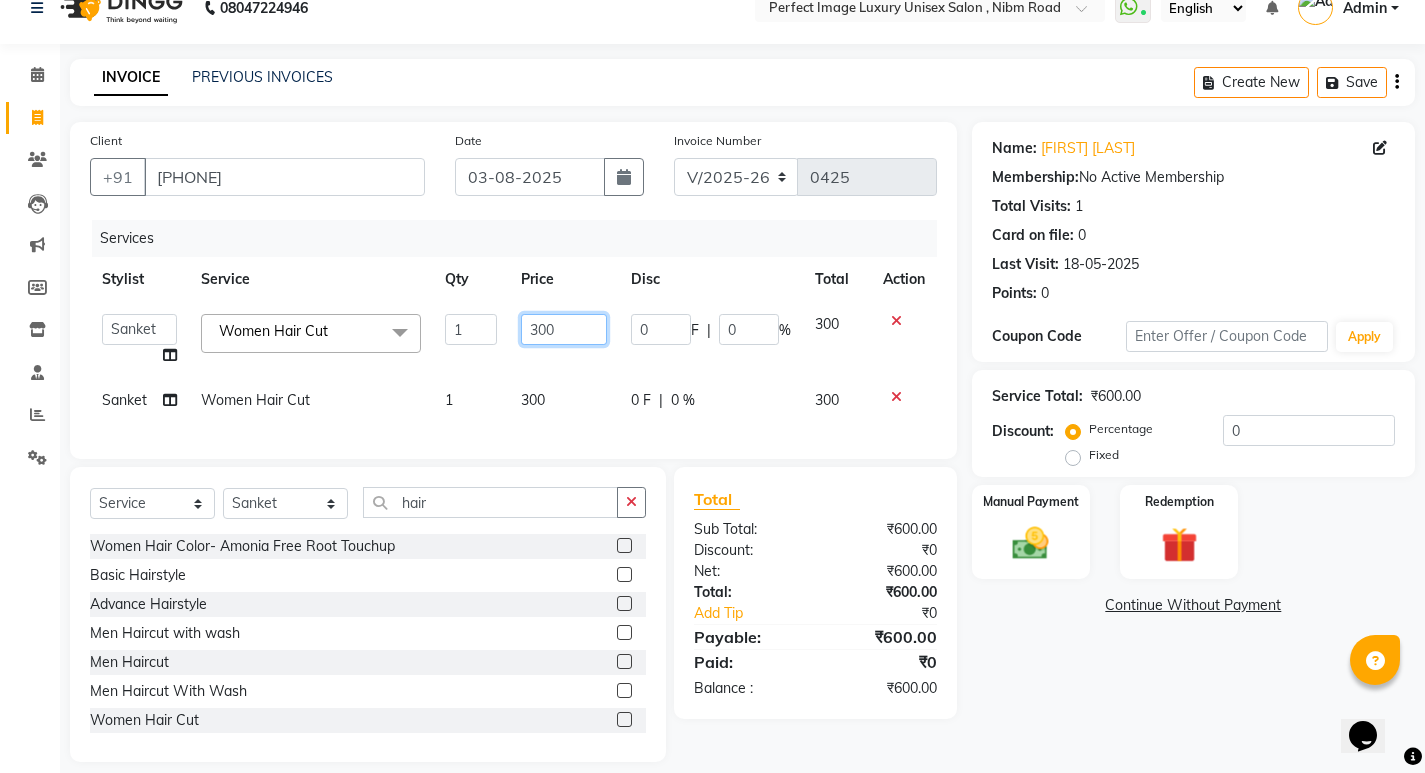 click on "300" 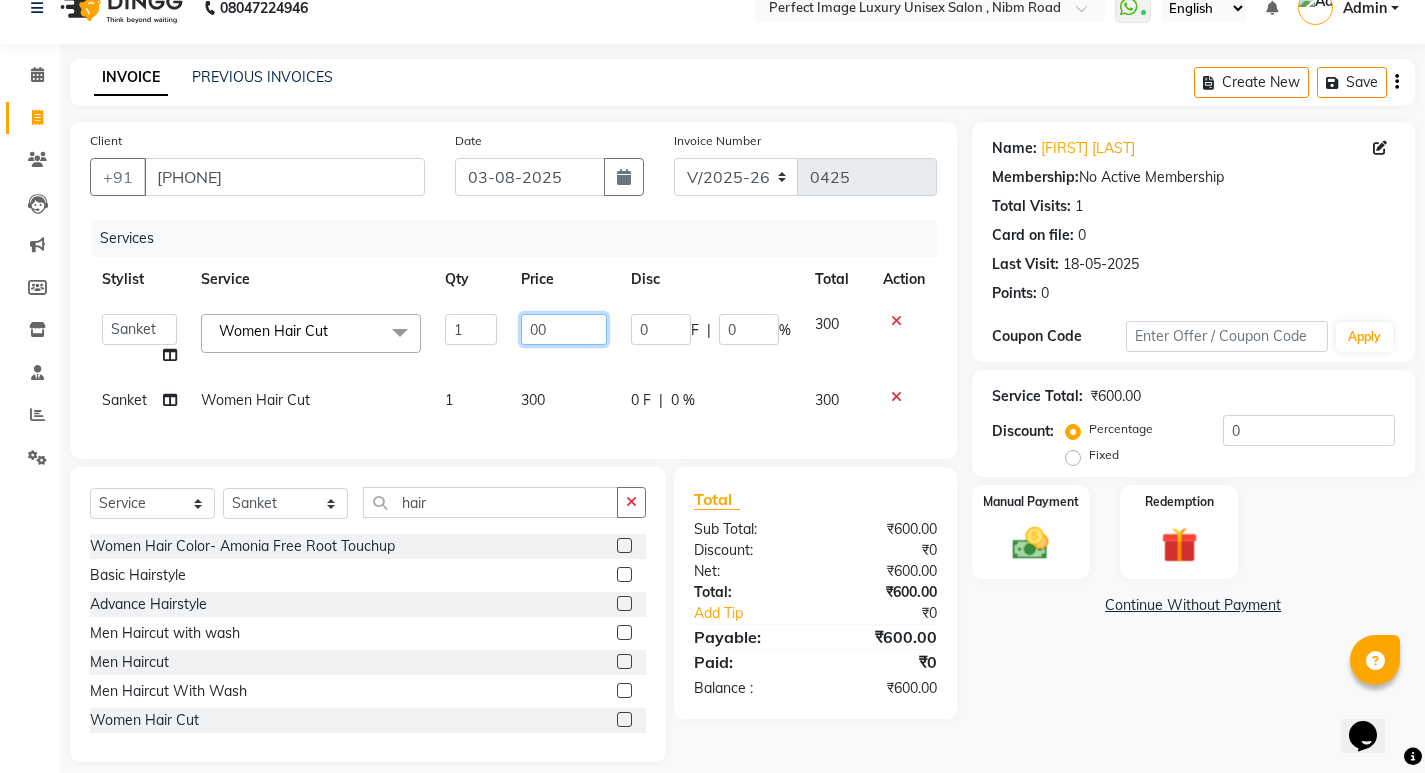 type on "500" 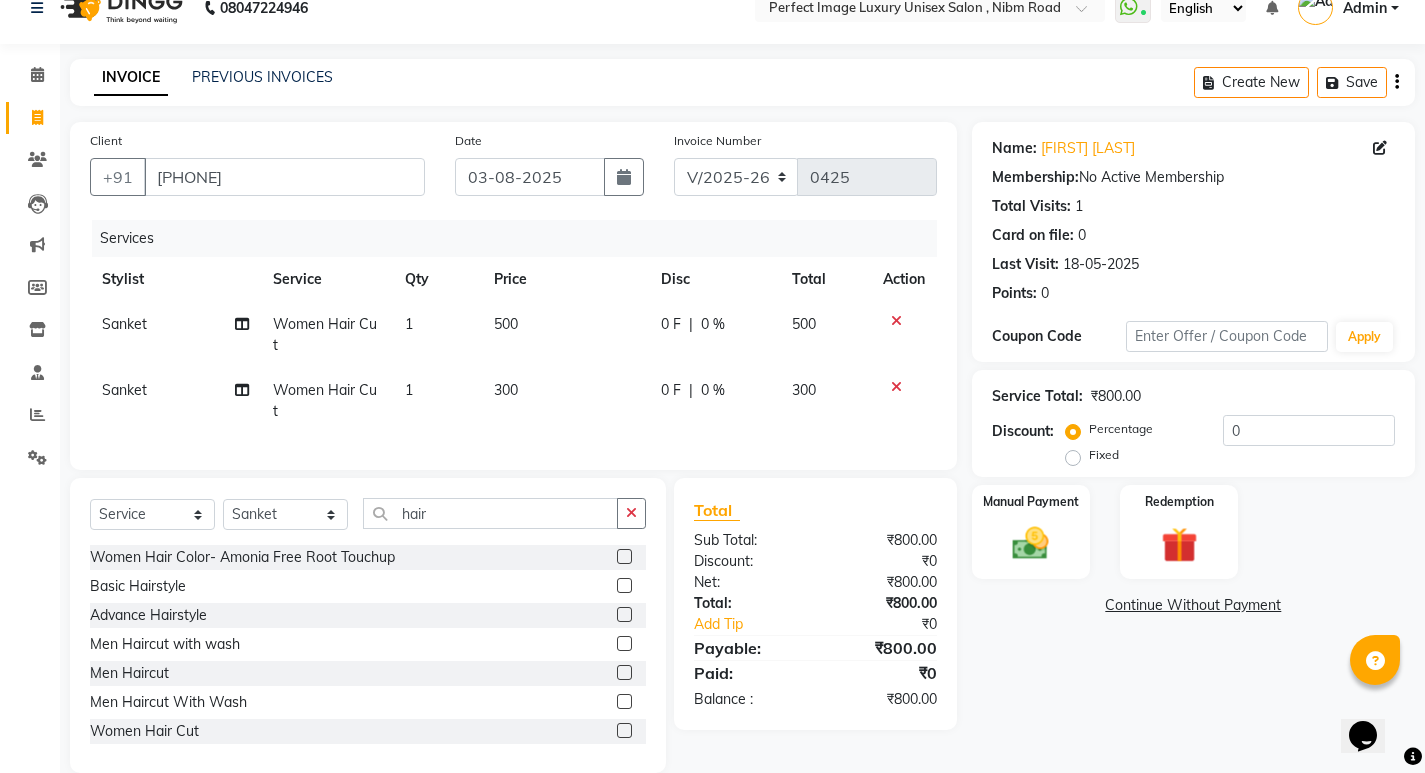 click on "Sanket Women Hair Cut 1 500 0 F | 0 % 500 Sanket Women Hair Cut 1 300 0 F | 0 % 300" 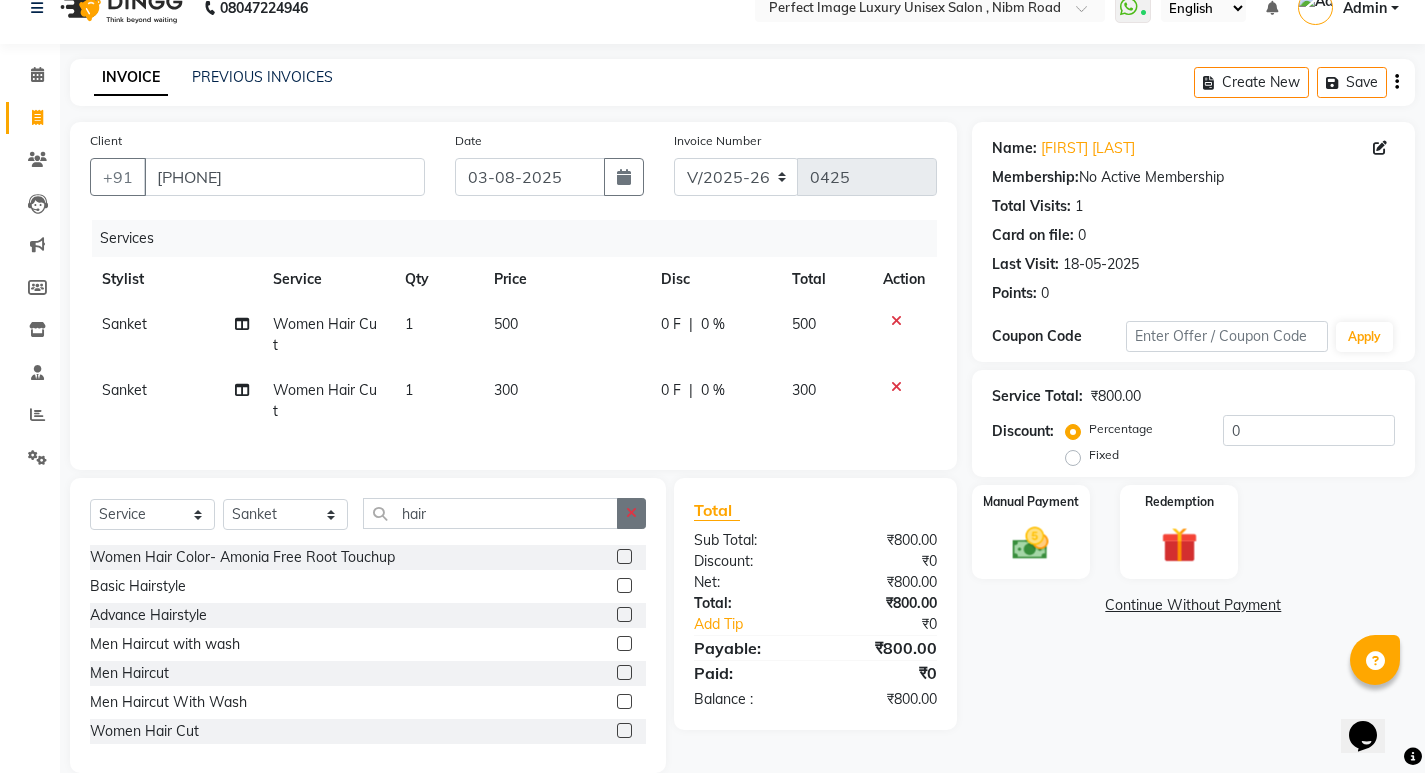 click 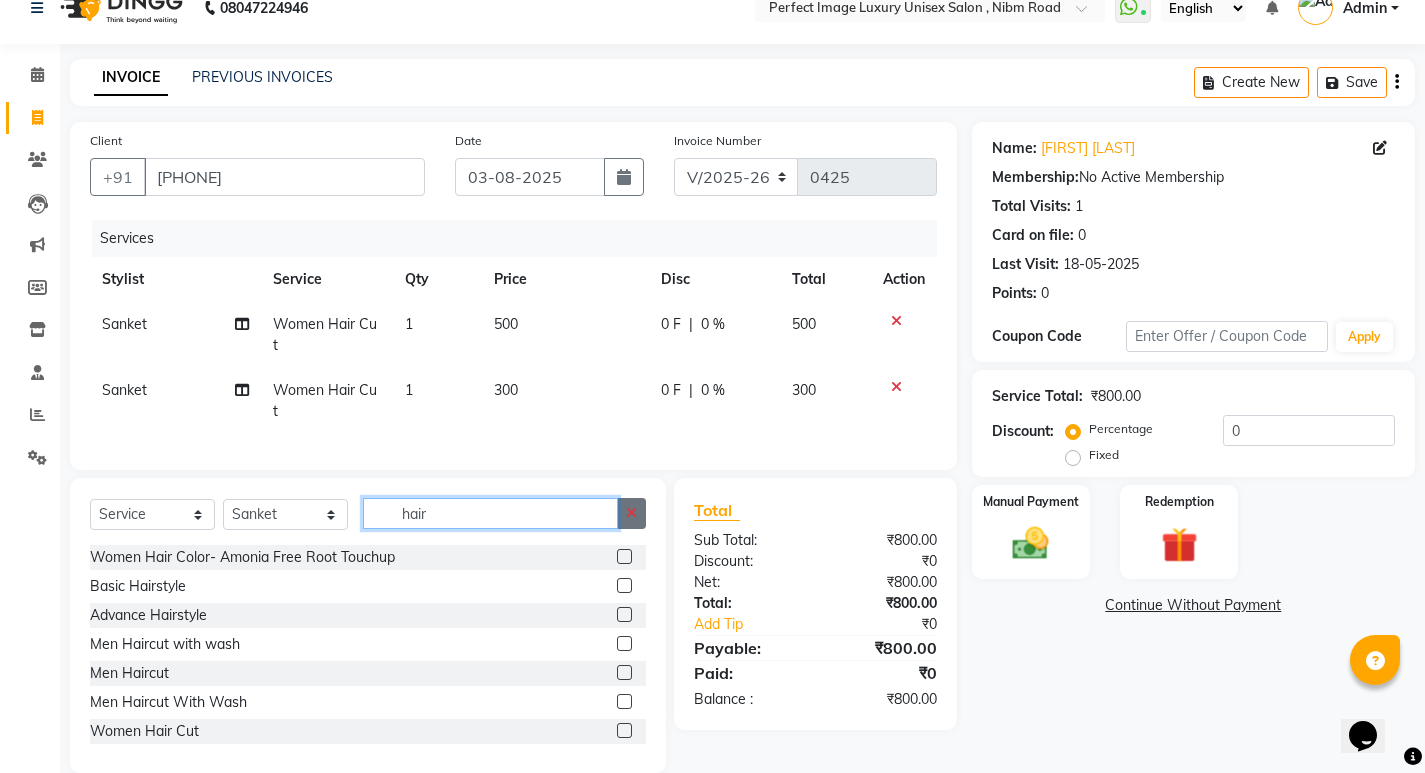 type 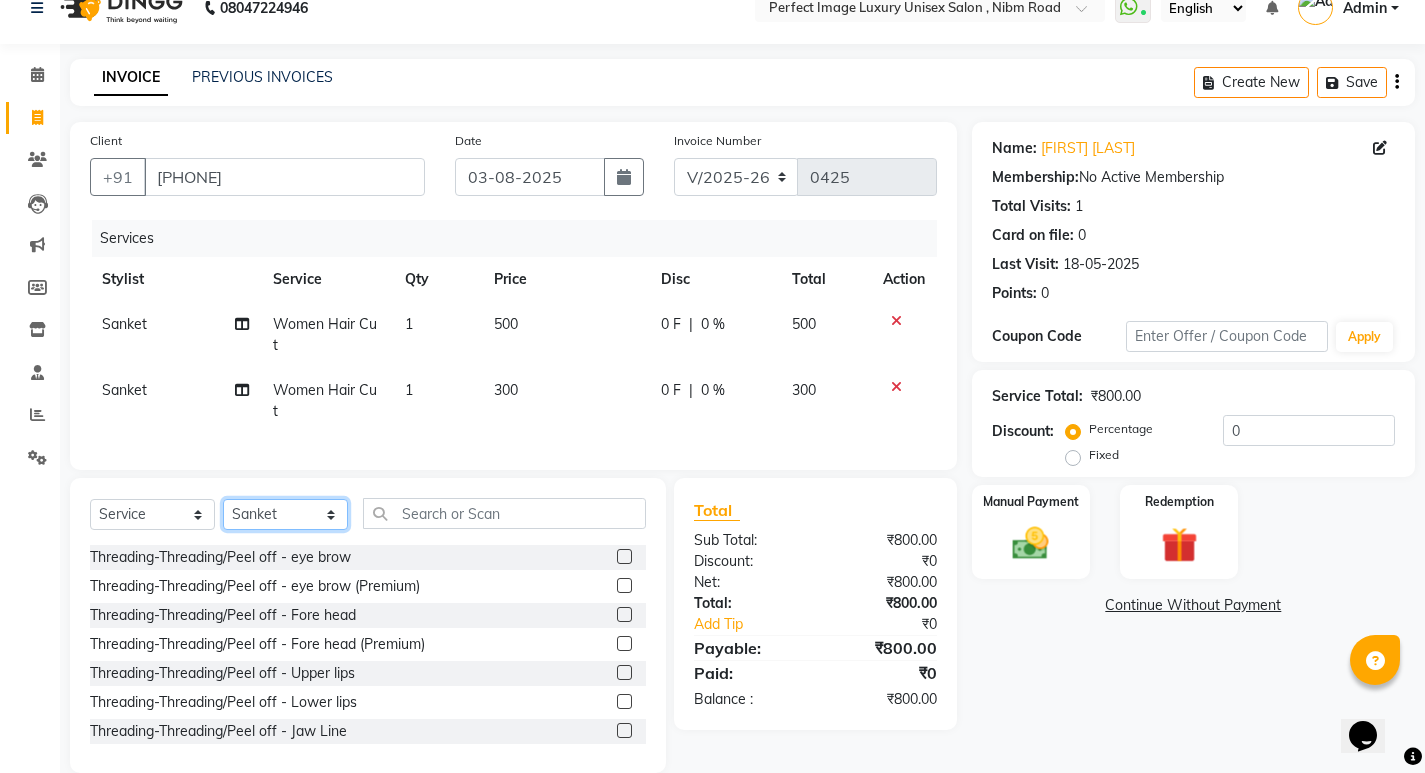 click on "Select Stylist Asha Ashwini Manager  Neelam Neeta Reshma Sanket Shanti Soniya" 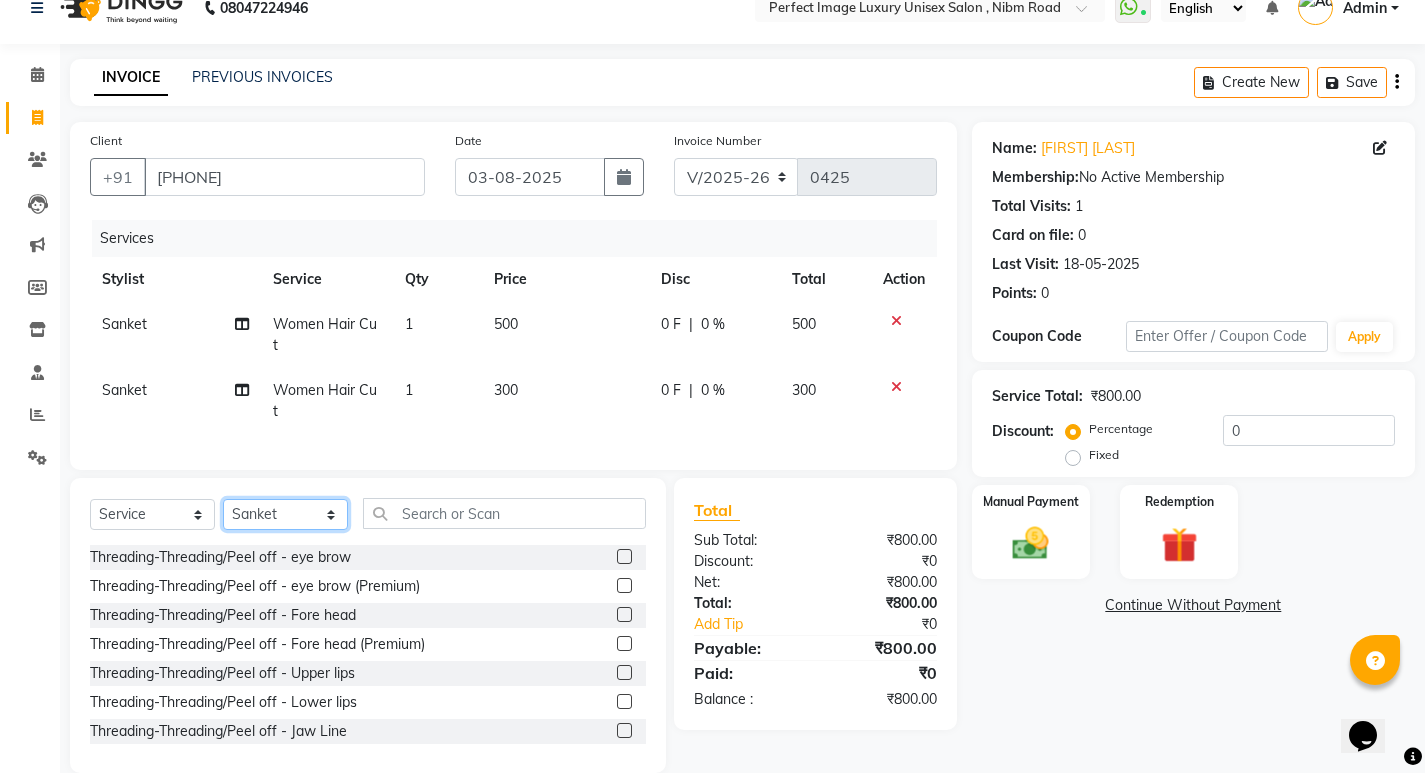 select on "41881" 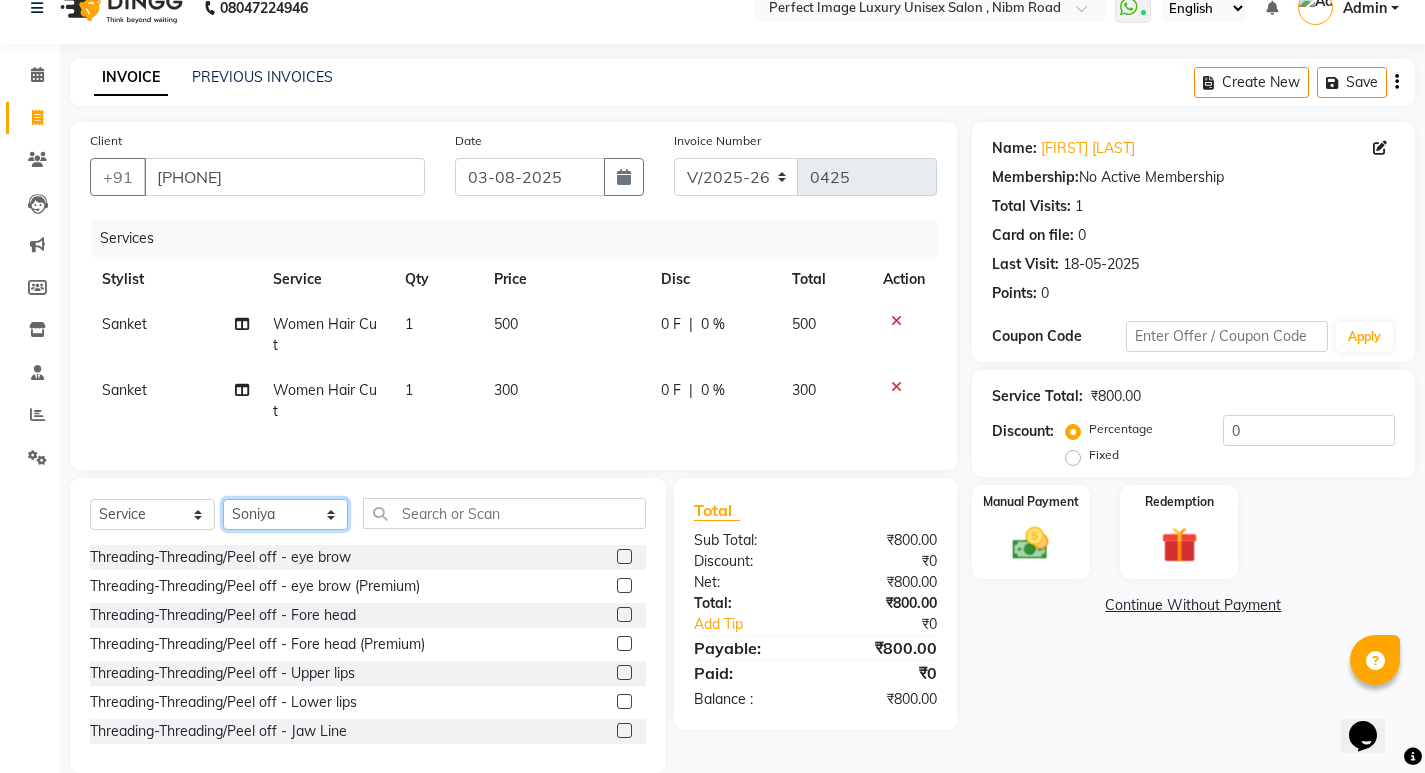 click on "Select Stylist Asha Ashwini Manager  Neelam Neeta Reshma Sanket Shanti Soniya" 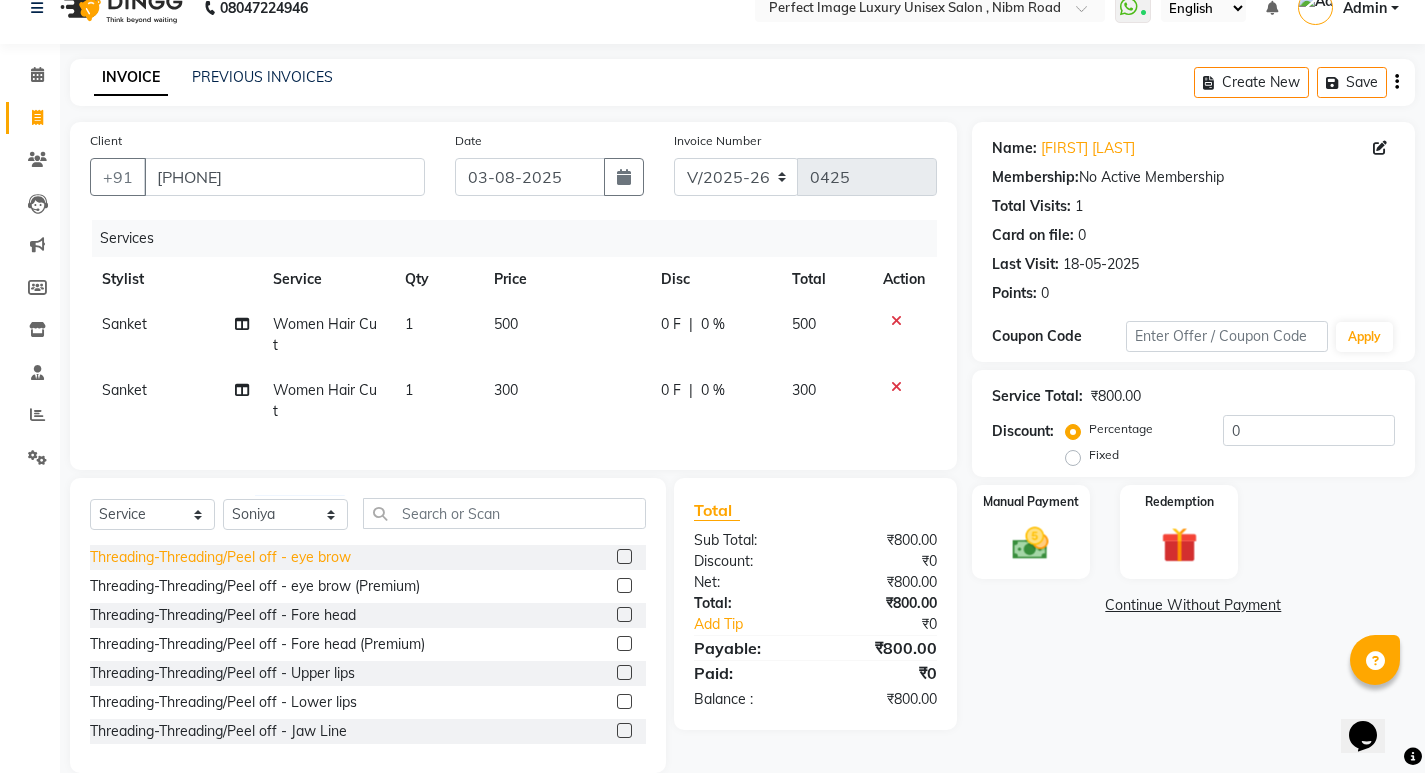 click on "Threading-Threading/Peel off - eye brow" 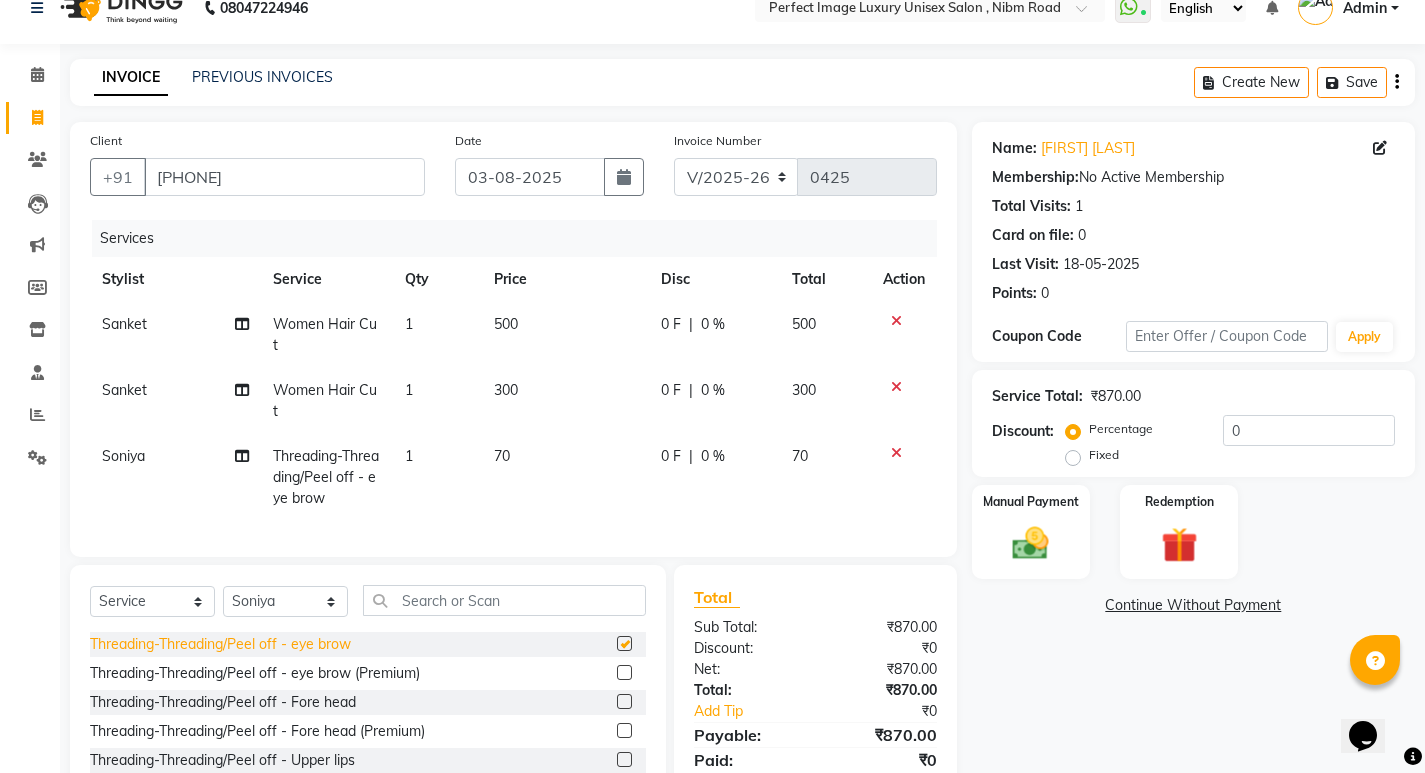 checkbox on "false" 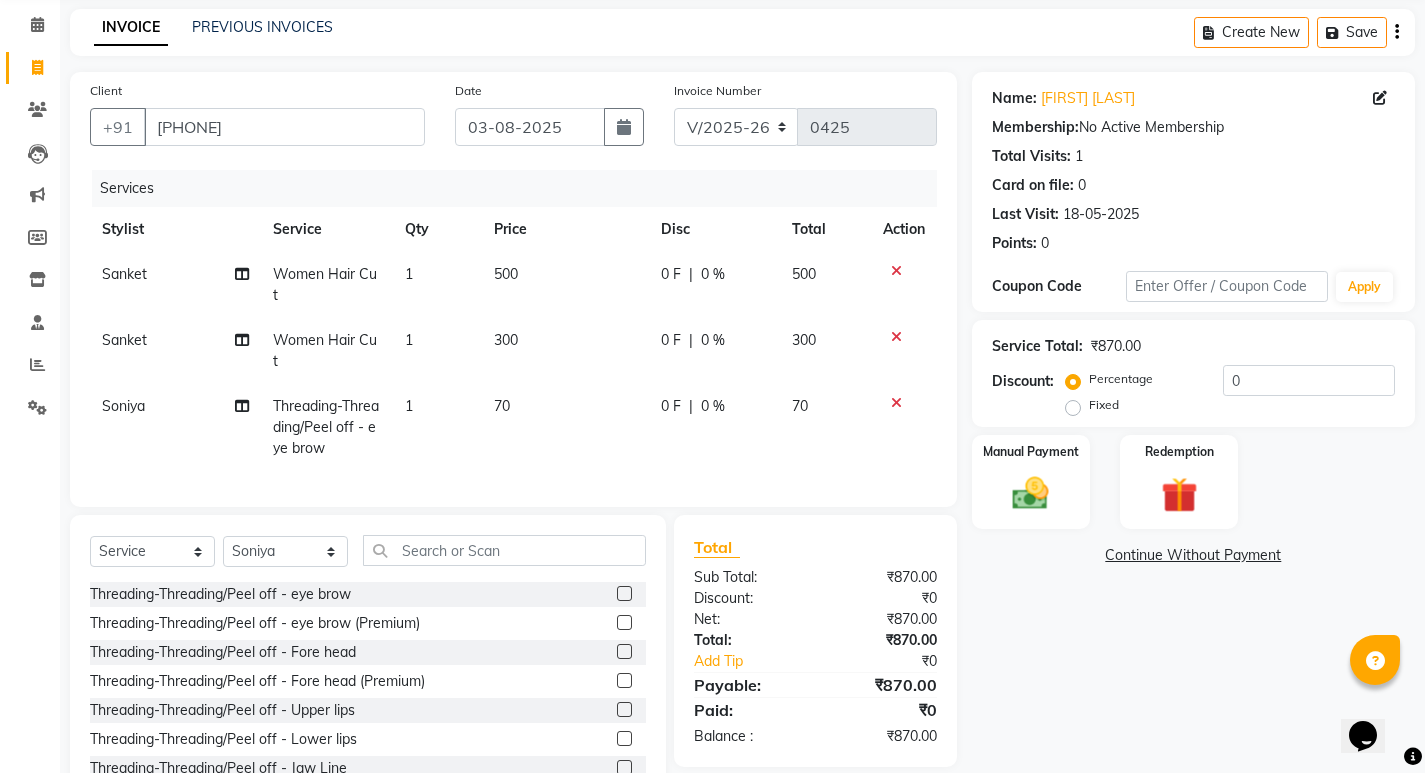scroll, scrollTop: 118, scrollLeft: 0, axis: vertical 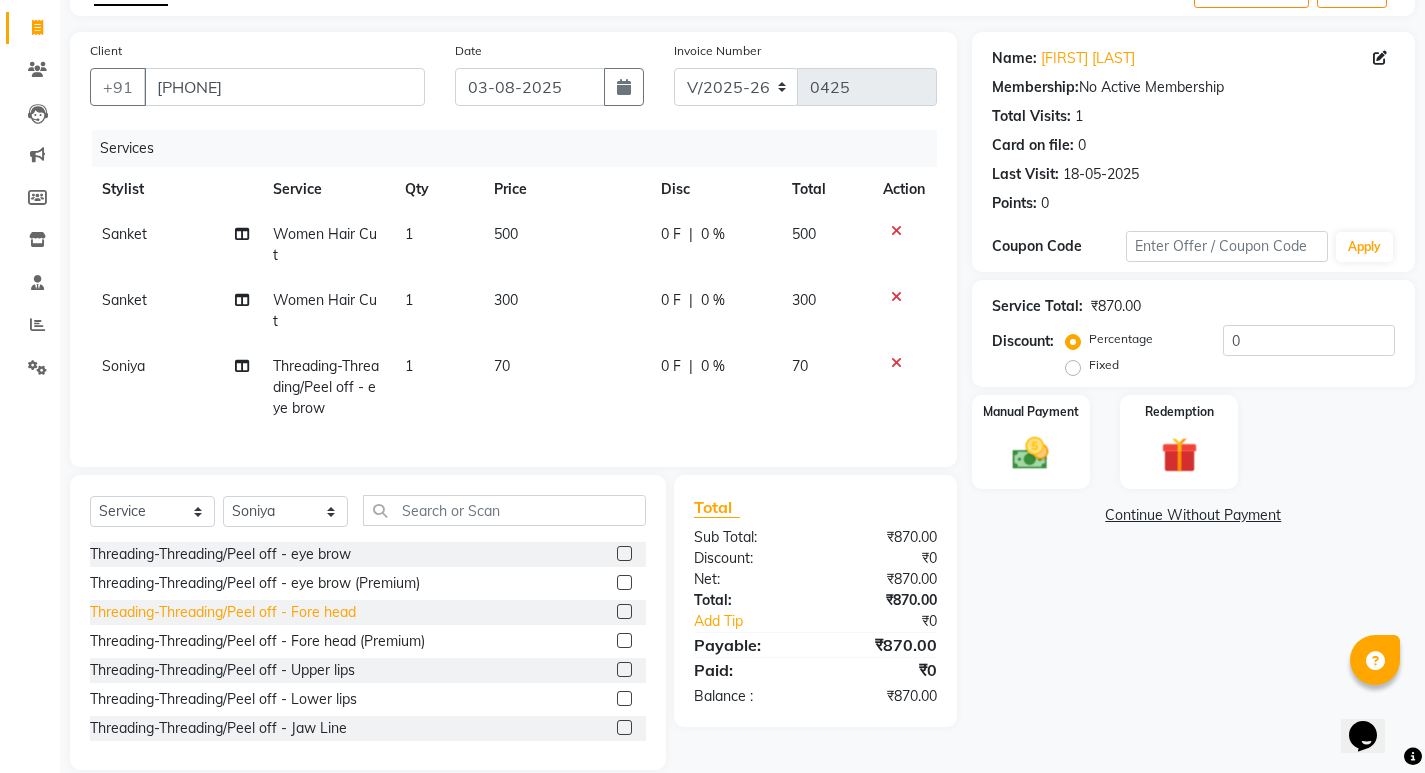 click on "Threading-Threading/Peel off - Fore head" 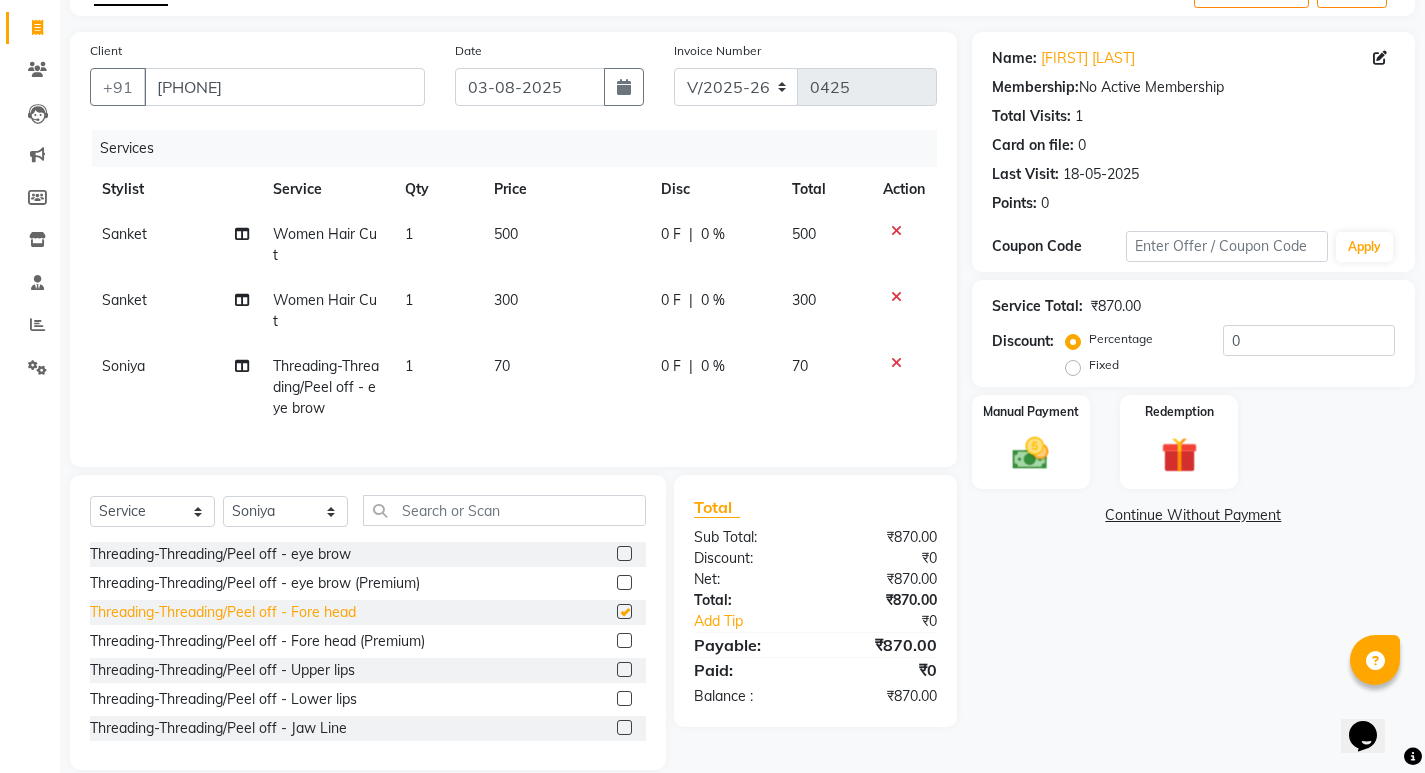checkbox on "false" 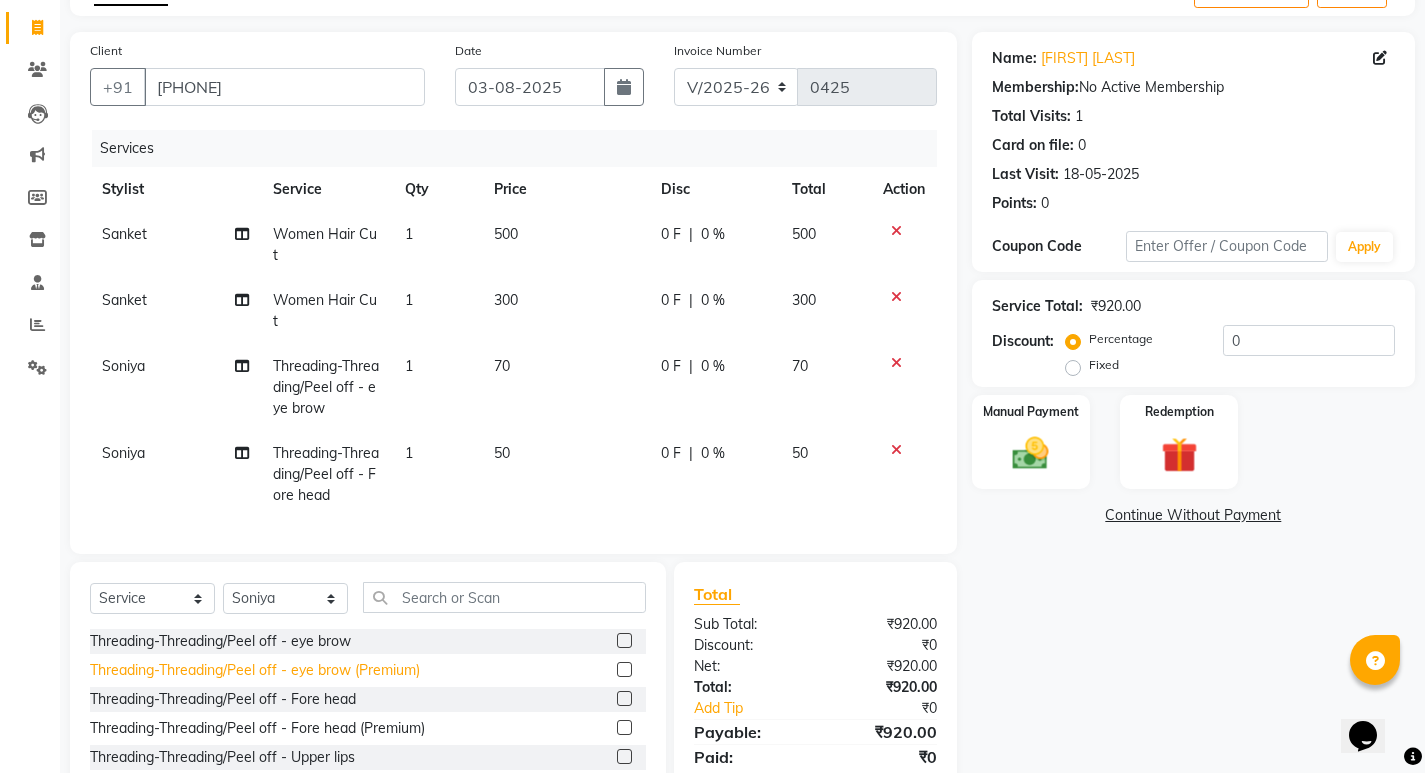 scroll, scrollTop: 100, scrollLeft: 0, axis: vertical 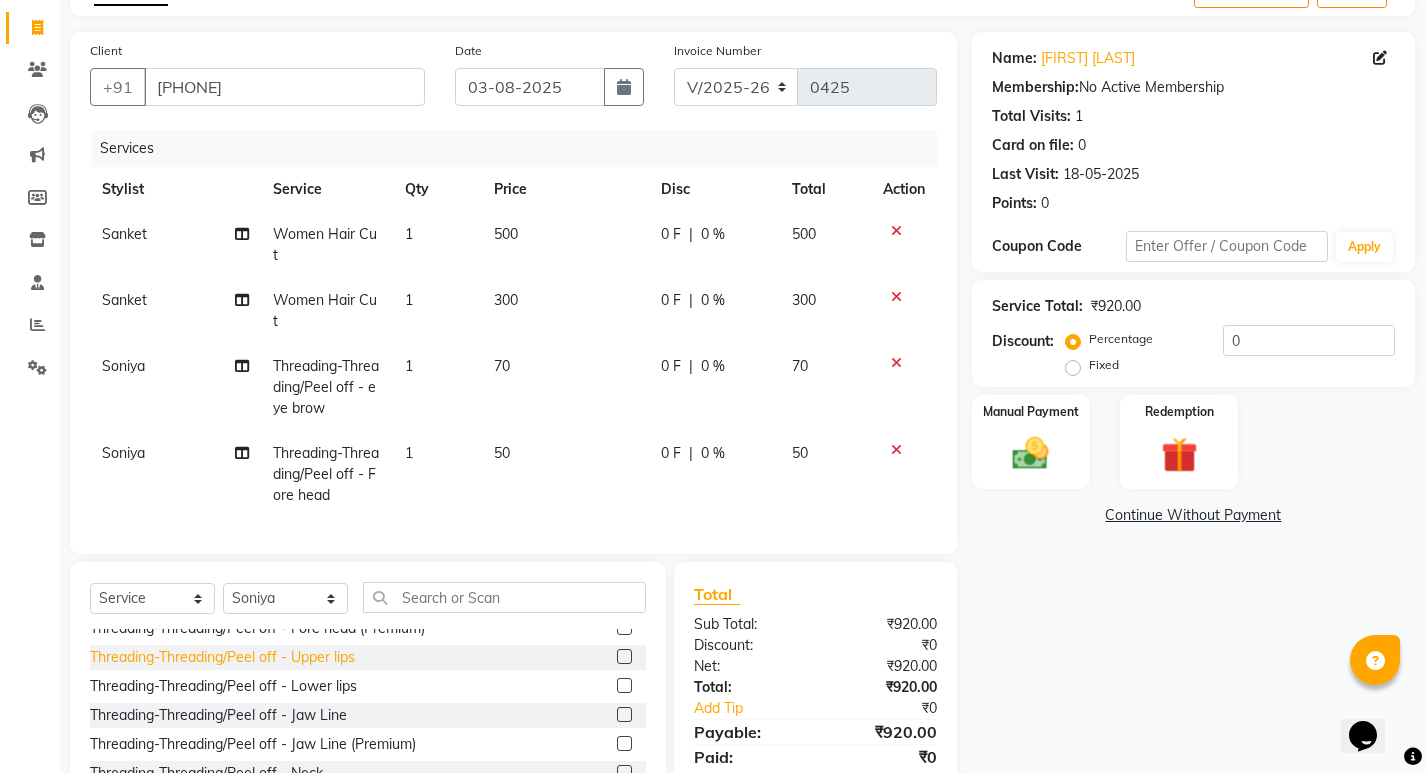 click on "Threading-Threading/Peel off - Upper lips" 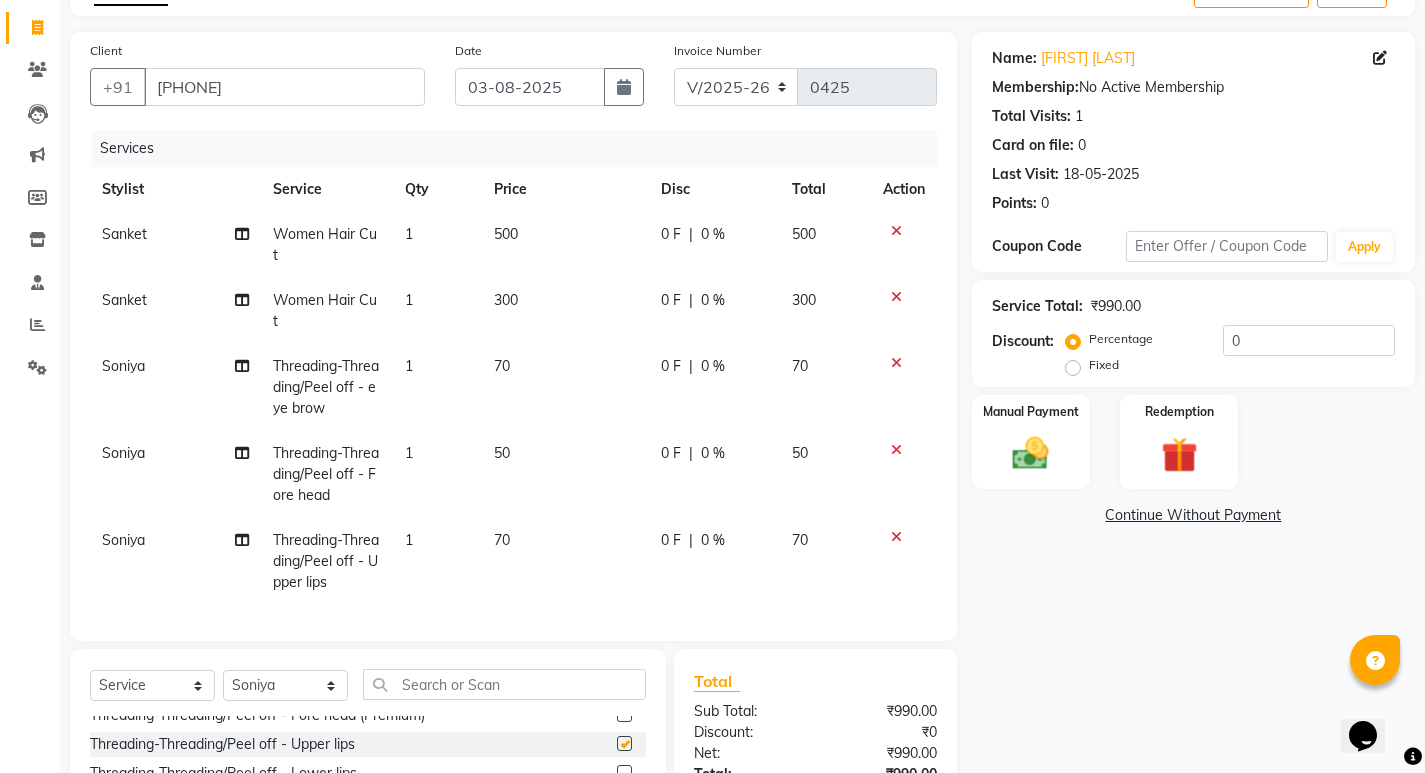 checkbox on "false" 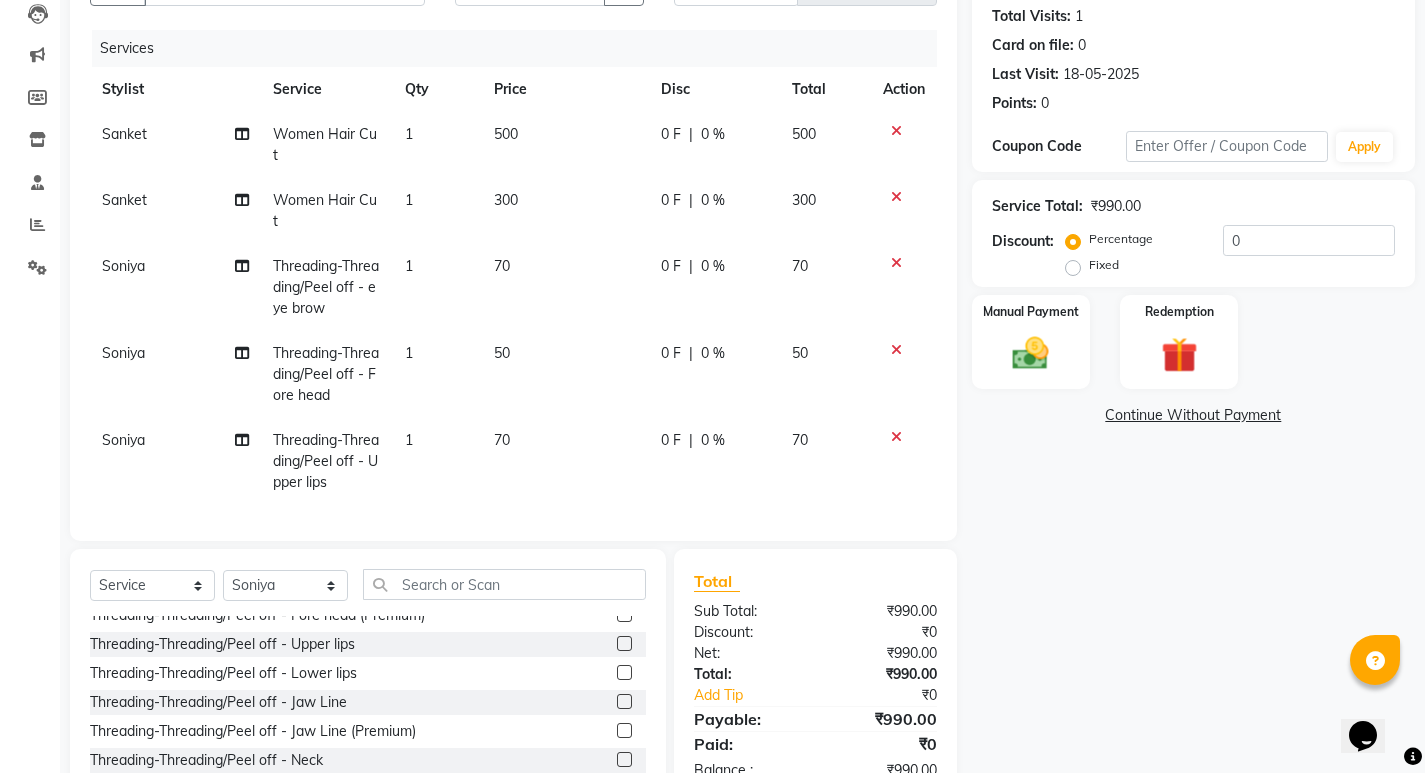 scroll, scrollTop: 292, scrollLeft: 0, axis: vertical 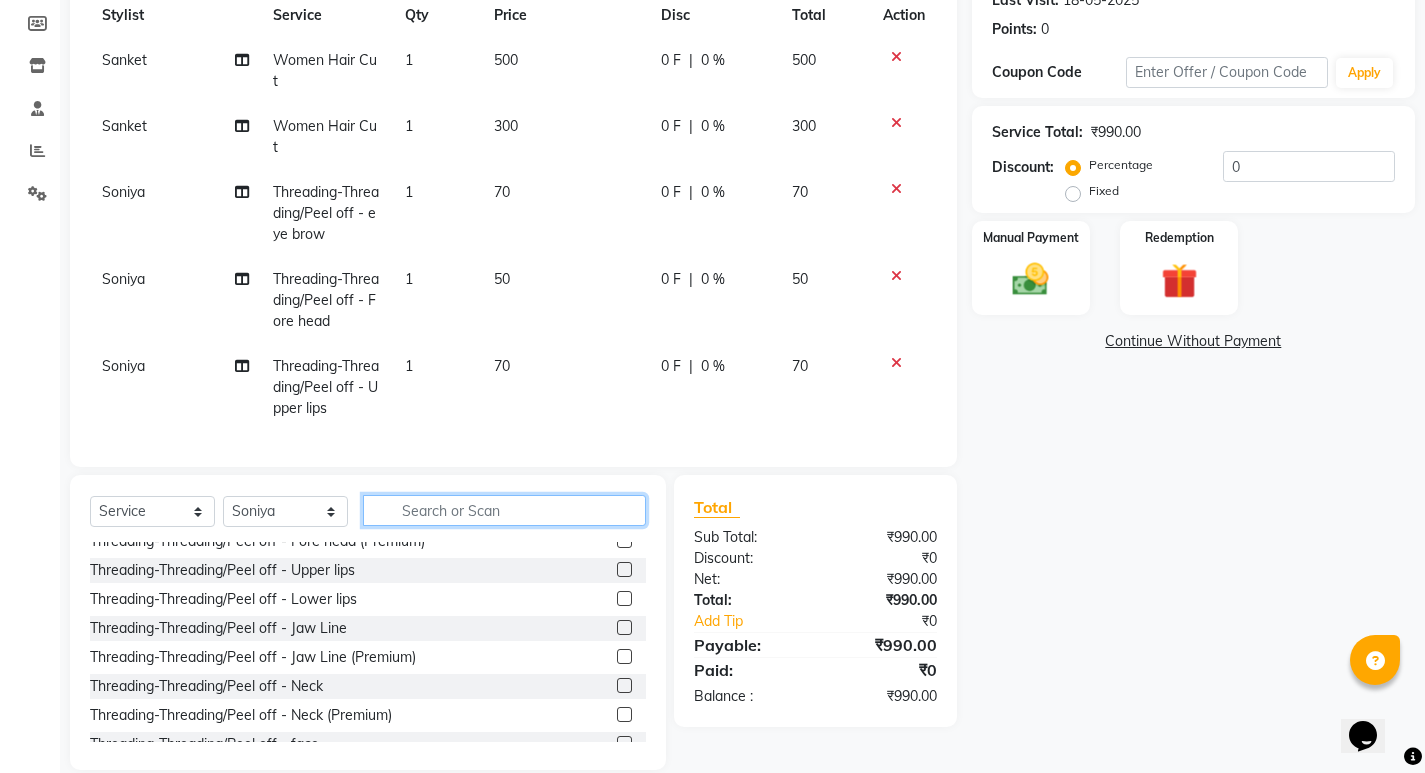 click 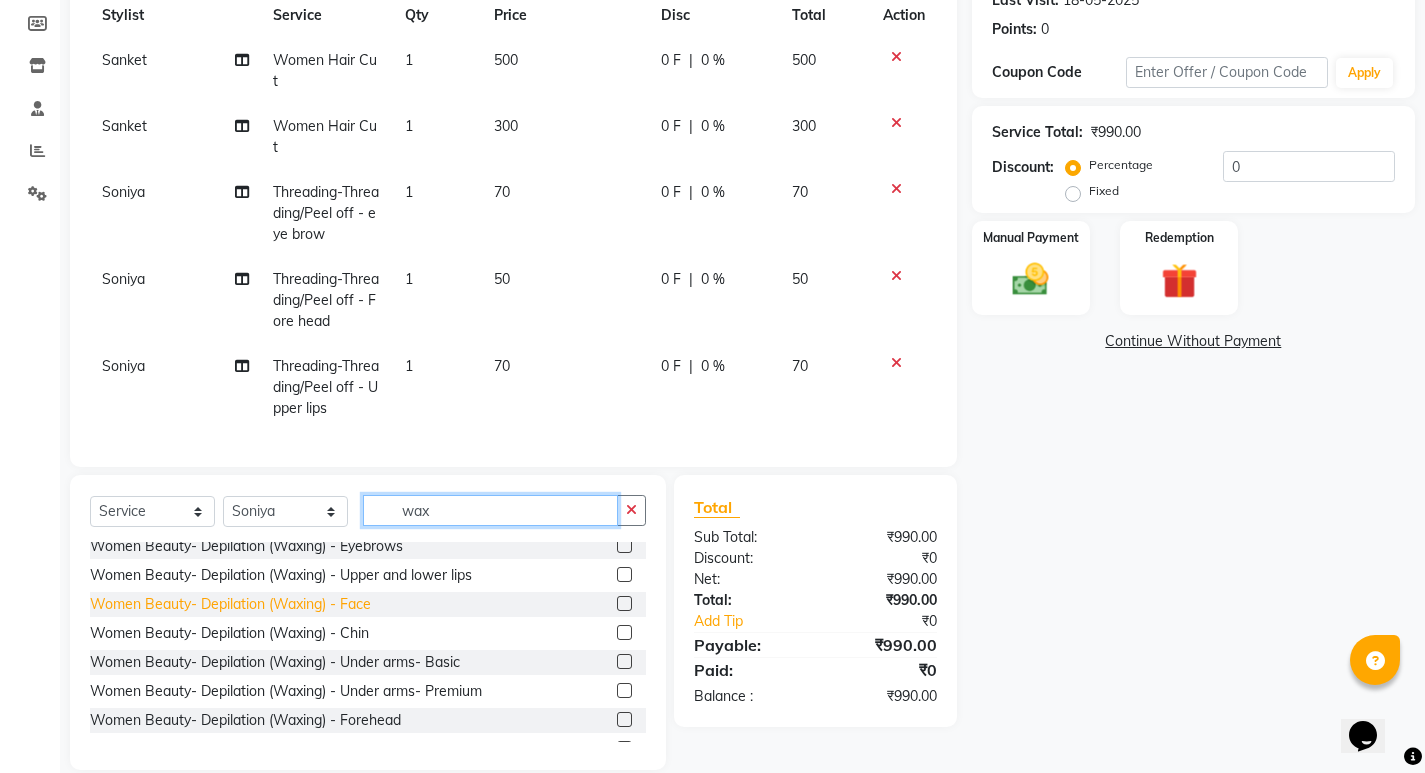 scroll, scrollTop: 100, scrollLeft: 0, axis: vertical 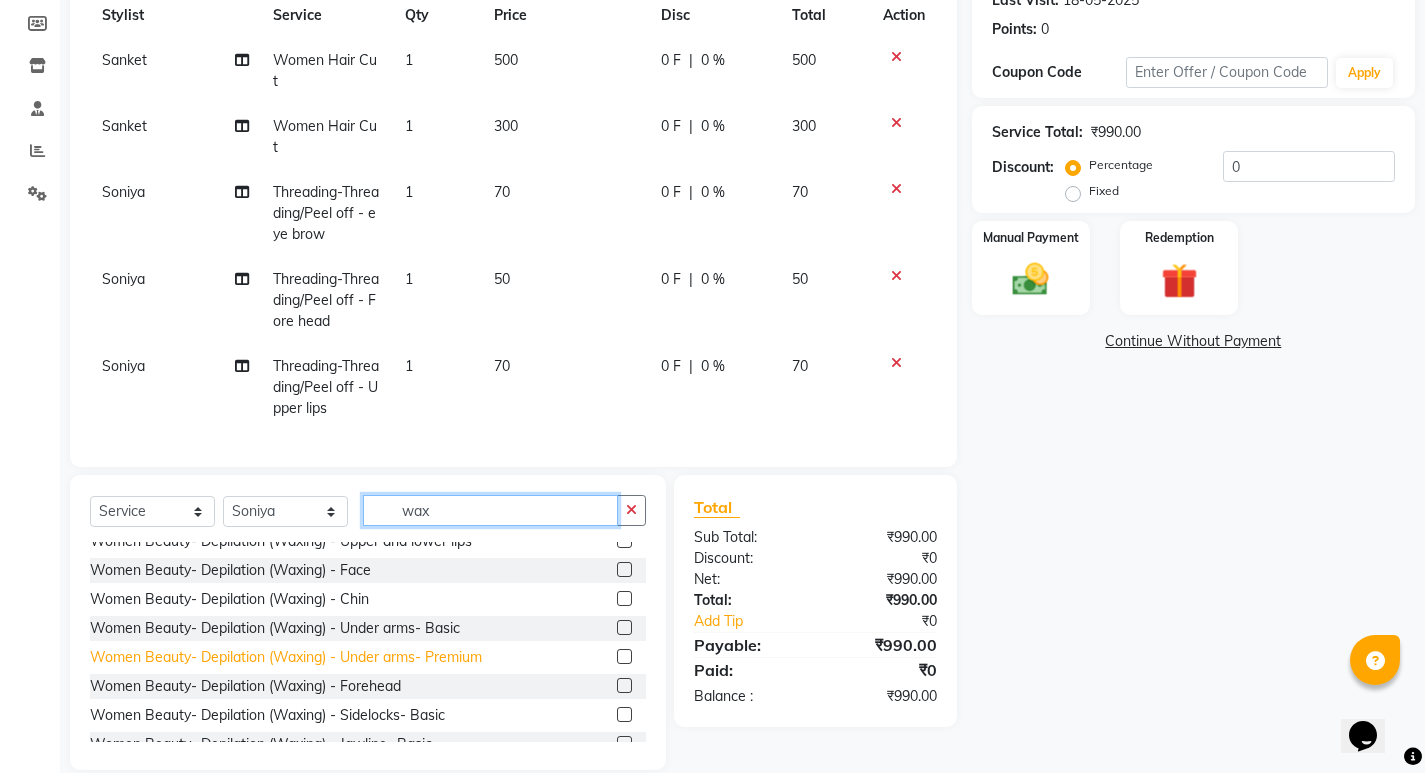 type on "wax" 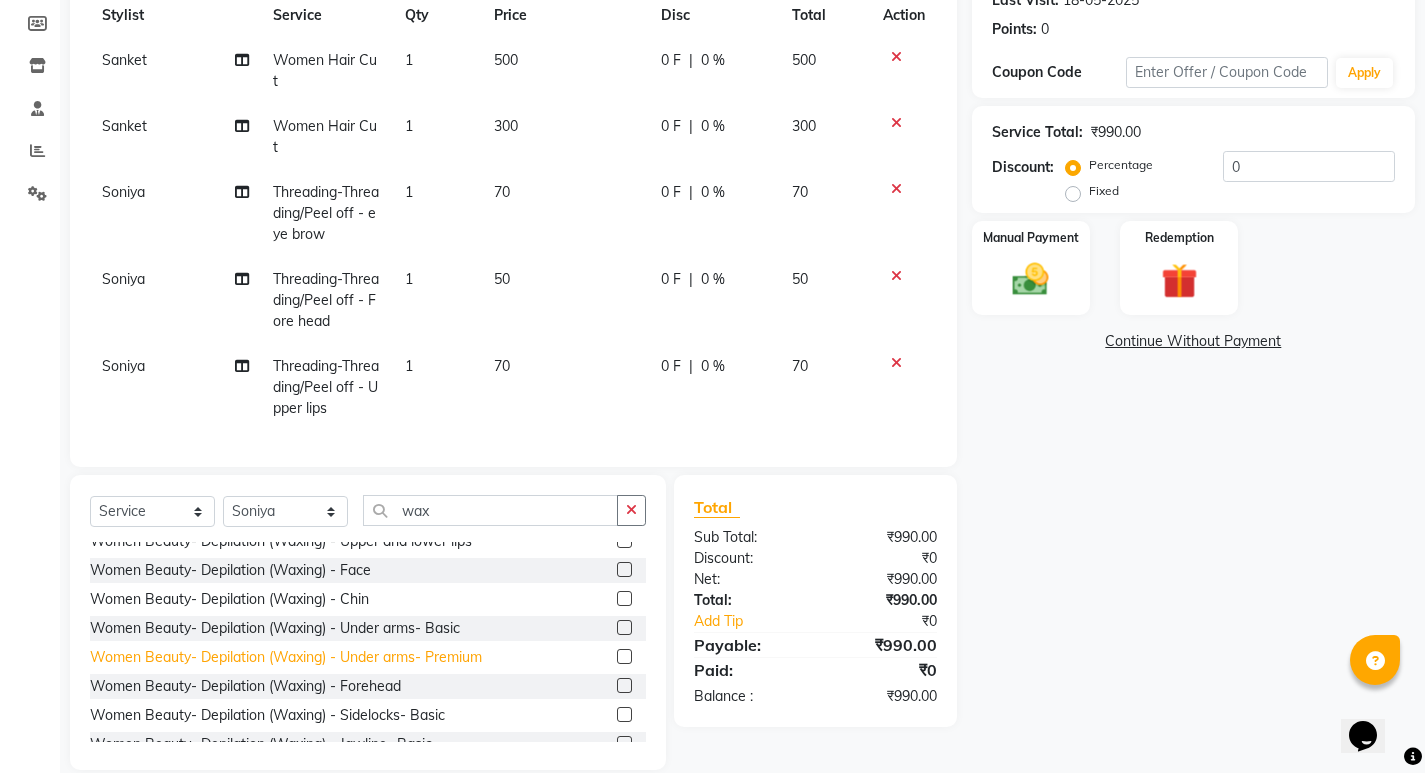 click on "Women Beauty- Depilation (Waxing) - Under arms- Premium" 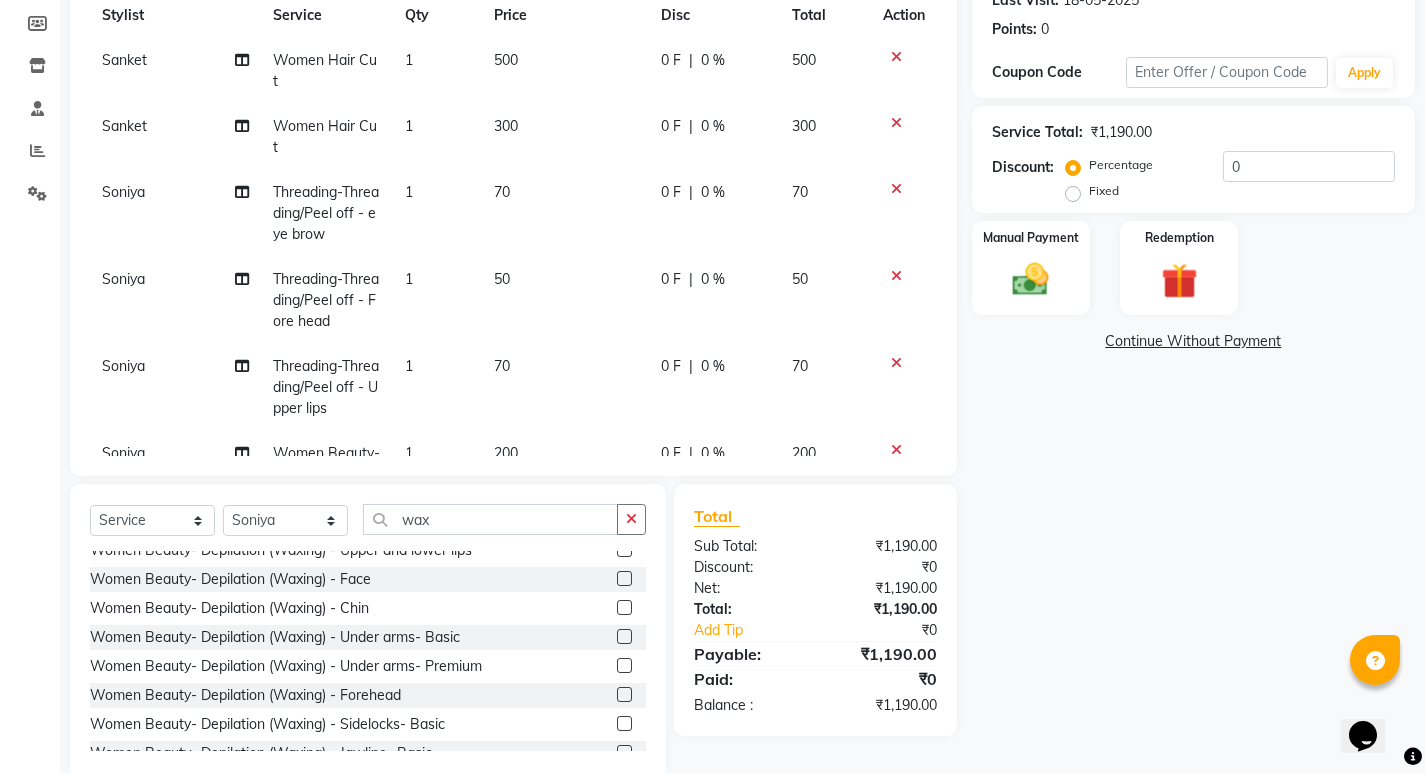 click 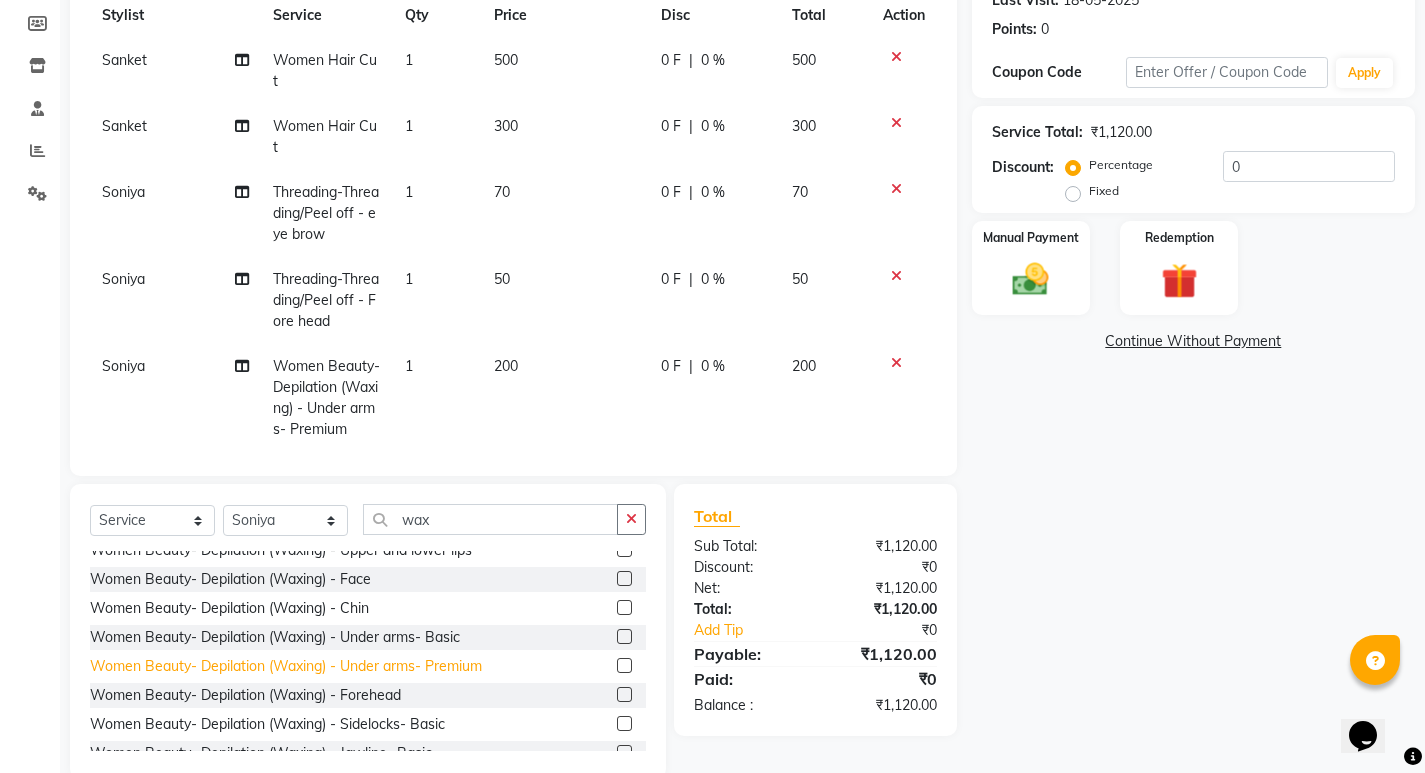 click on "Women Beauty- Depilation (Waxing) - Under arms- Premium" 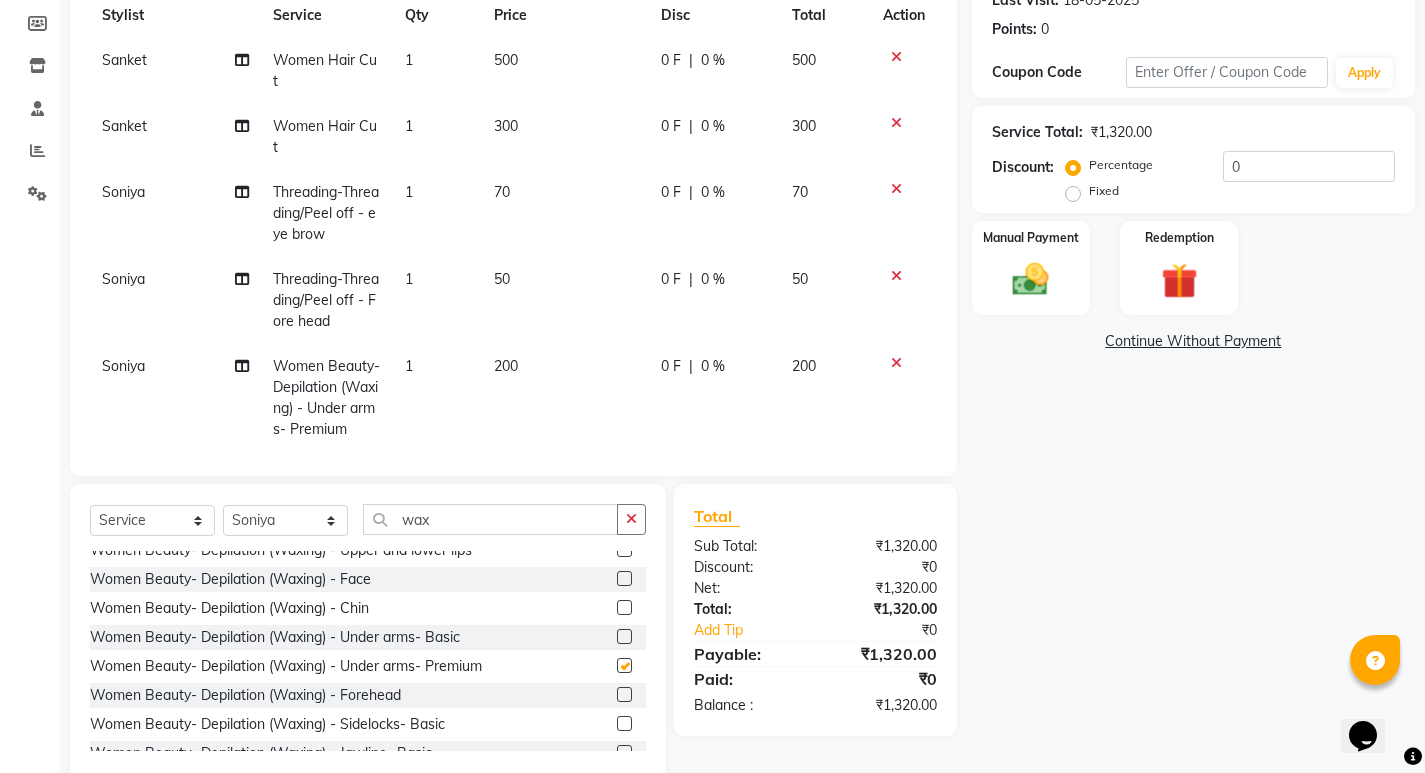 checkbox on "false" 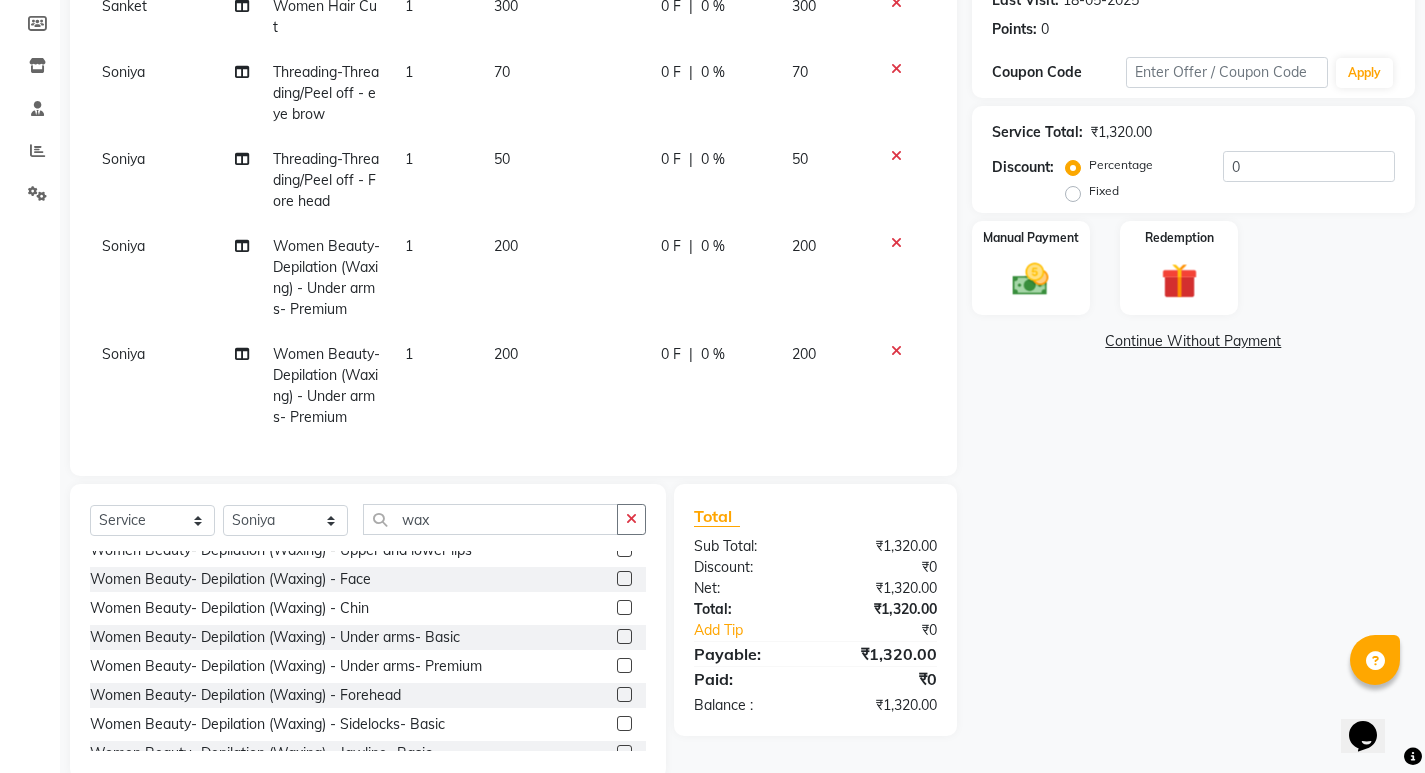 scroll, scrollTop: 135, scrollLeft: 0, axis: vertical 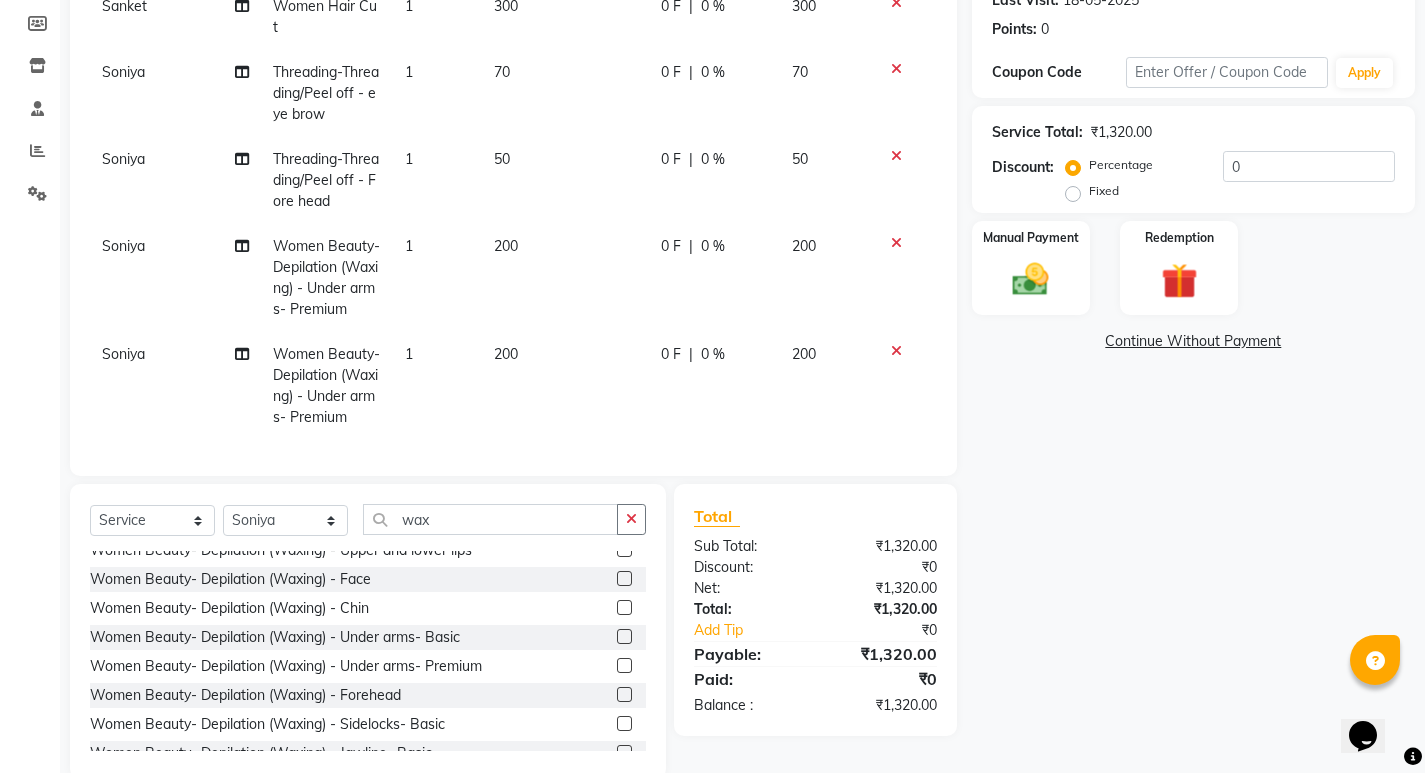 click 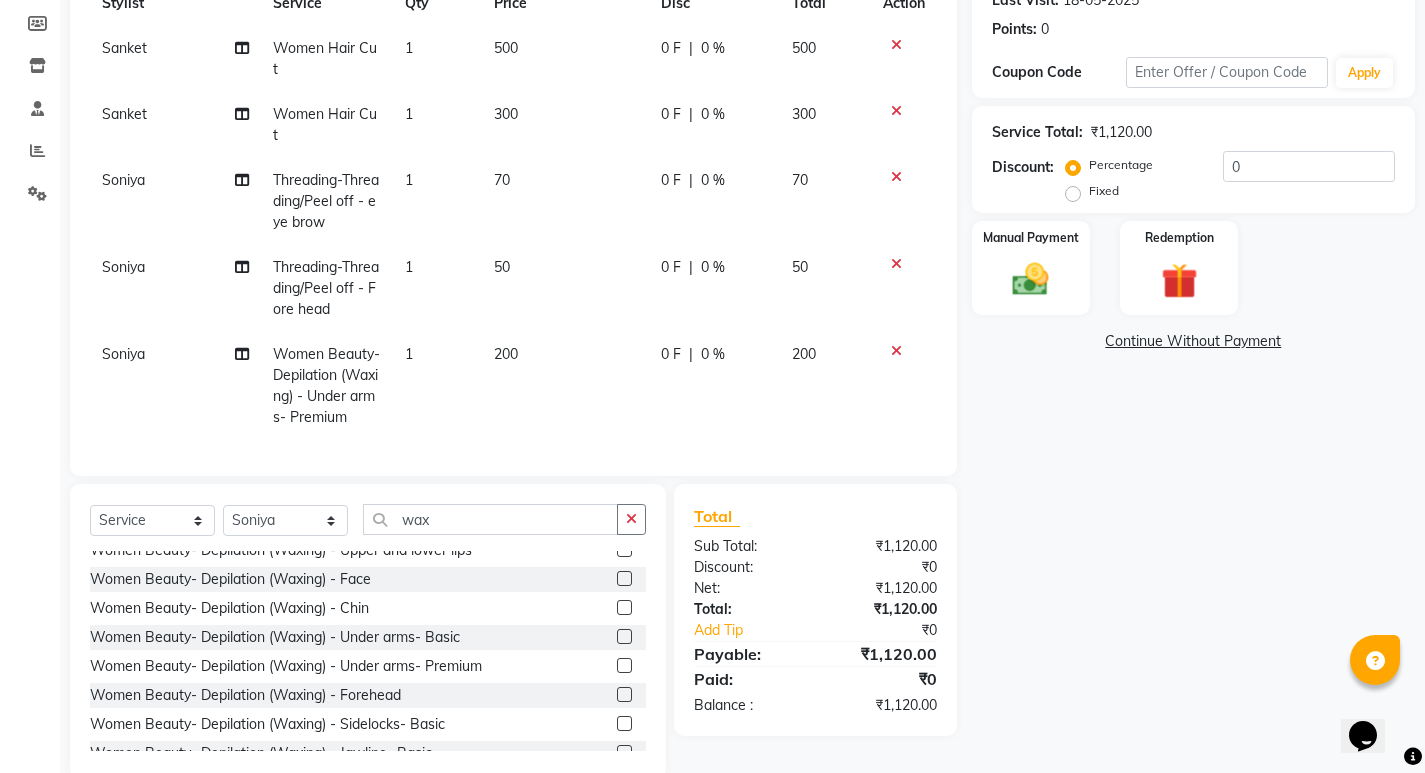 scroll, scrollTop: 27, scrollLeft: 0, axis: vertical 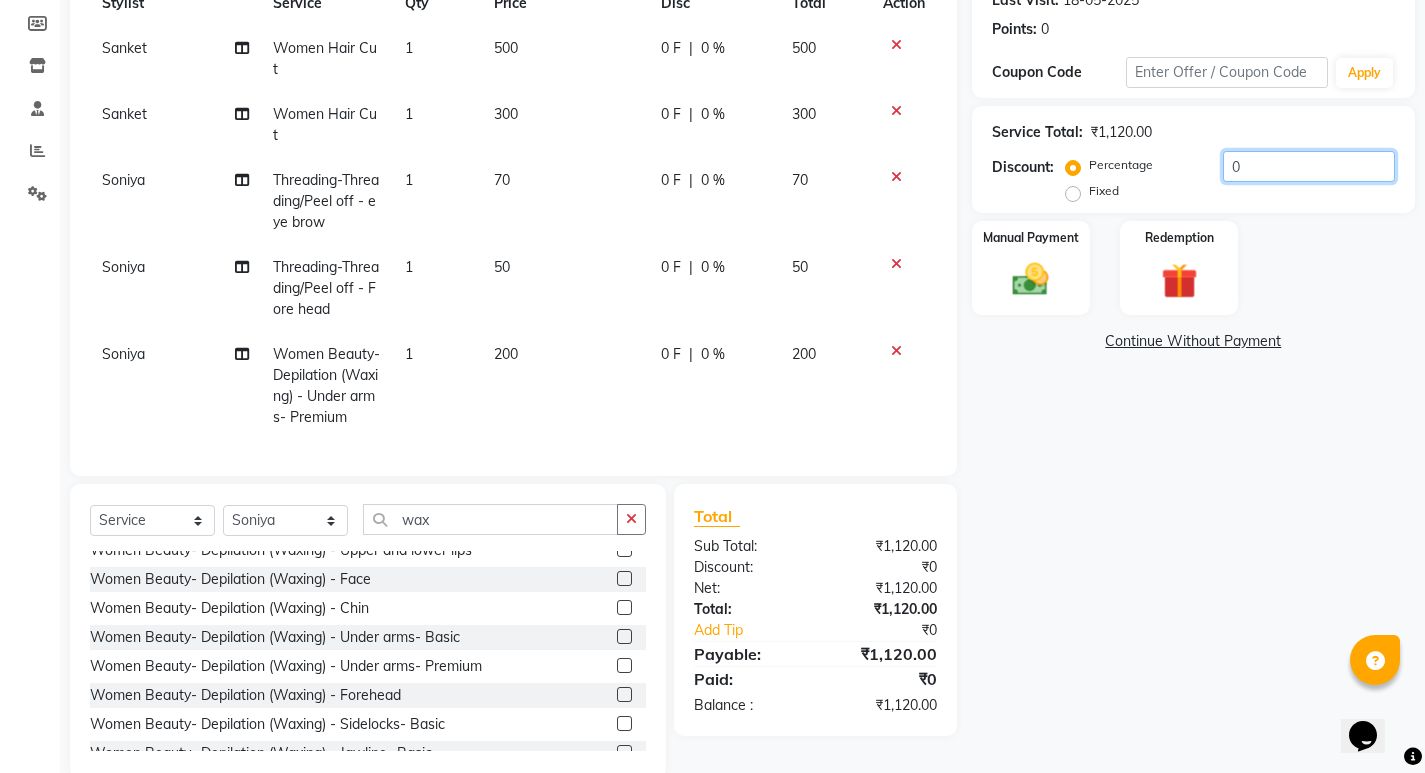 click on "0" 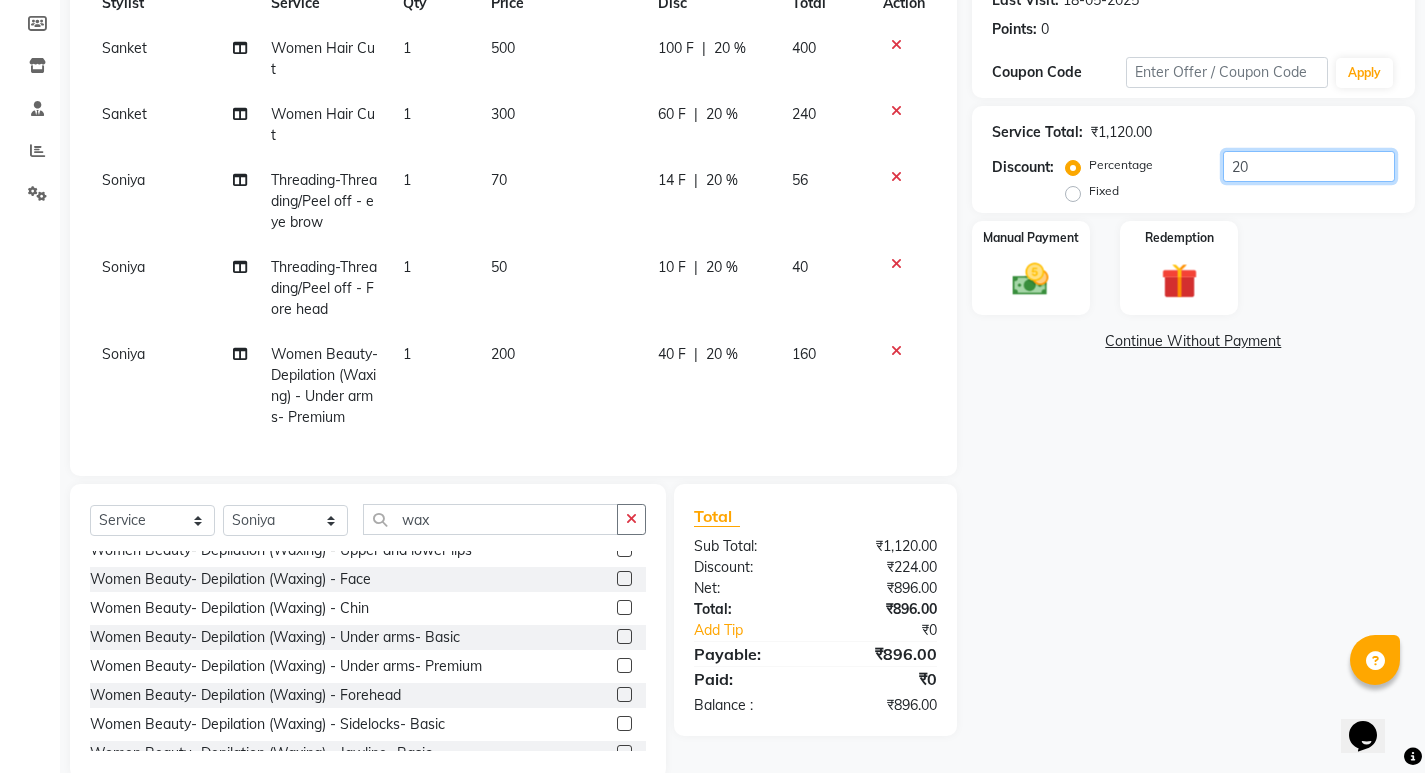 type on "20" 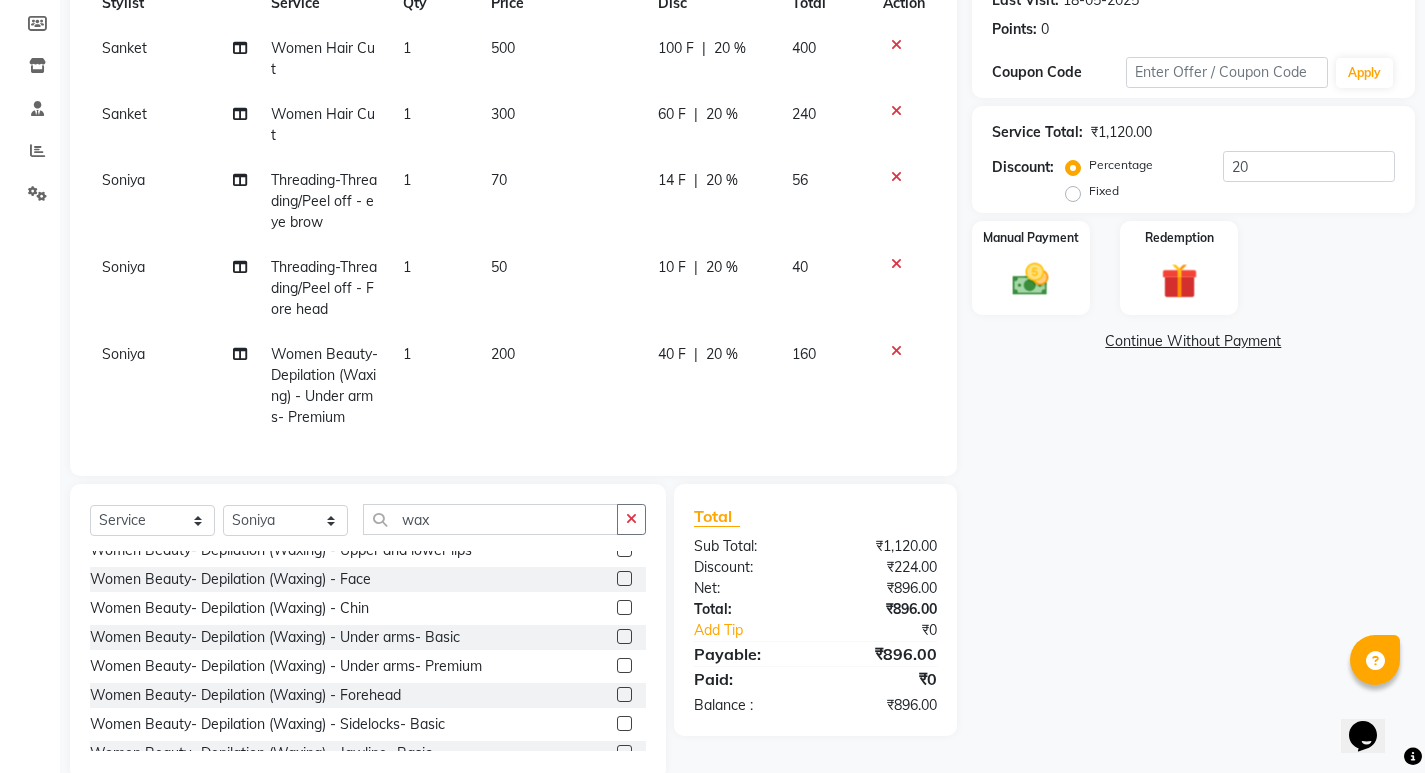 click 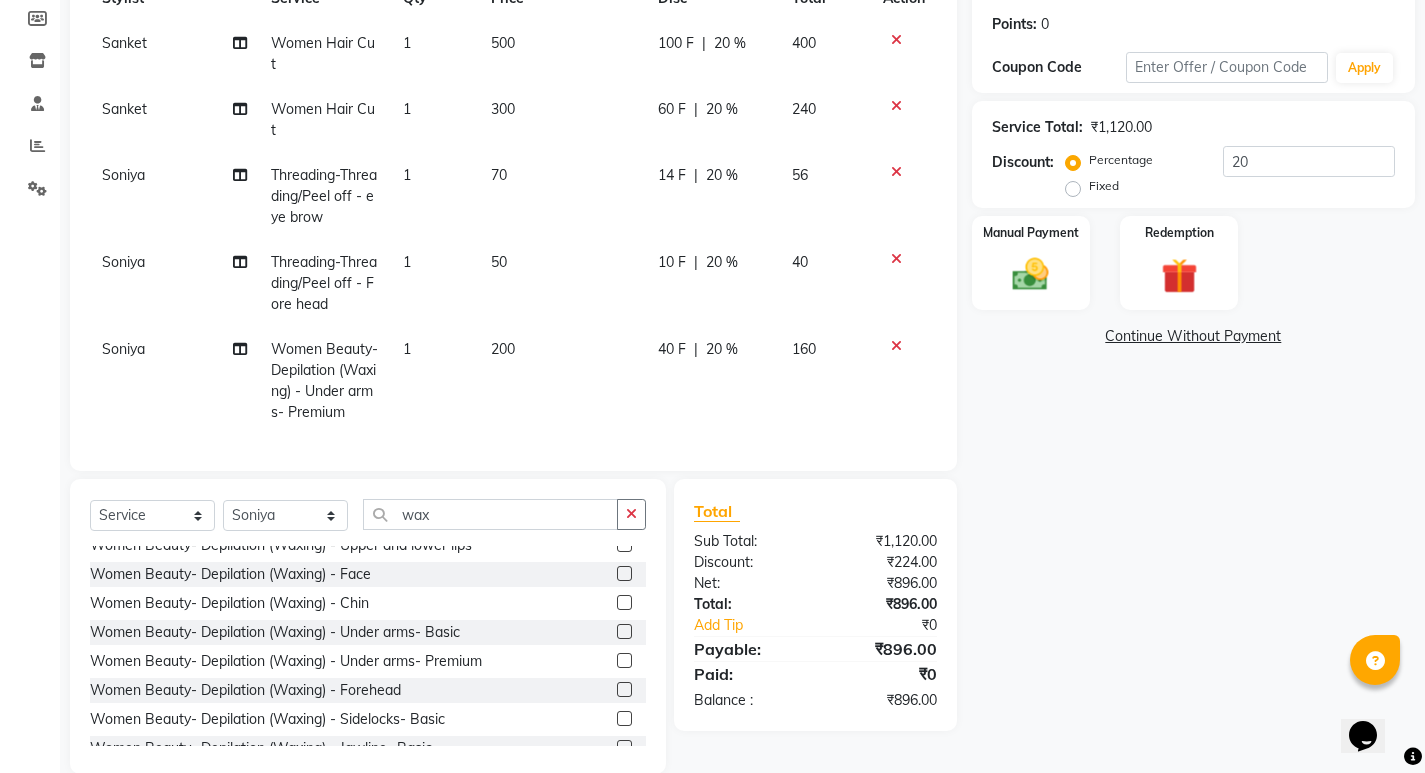 scroll, scrollTop: 300, scrollLeft: 0, axis: vertical 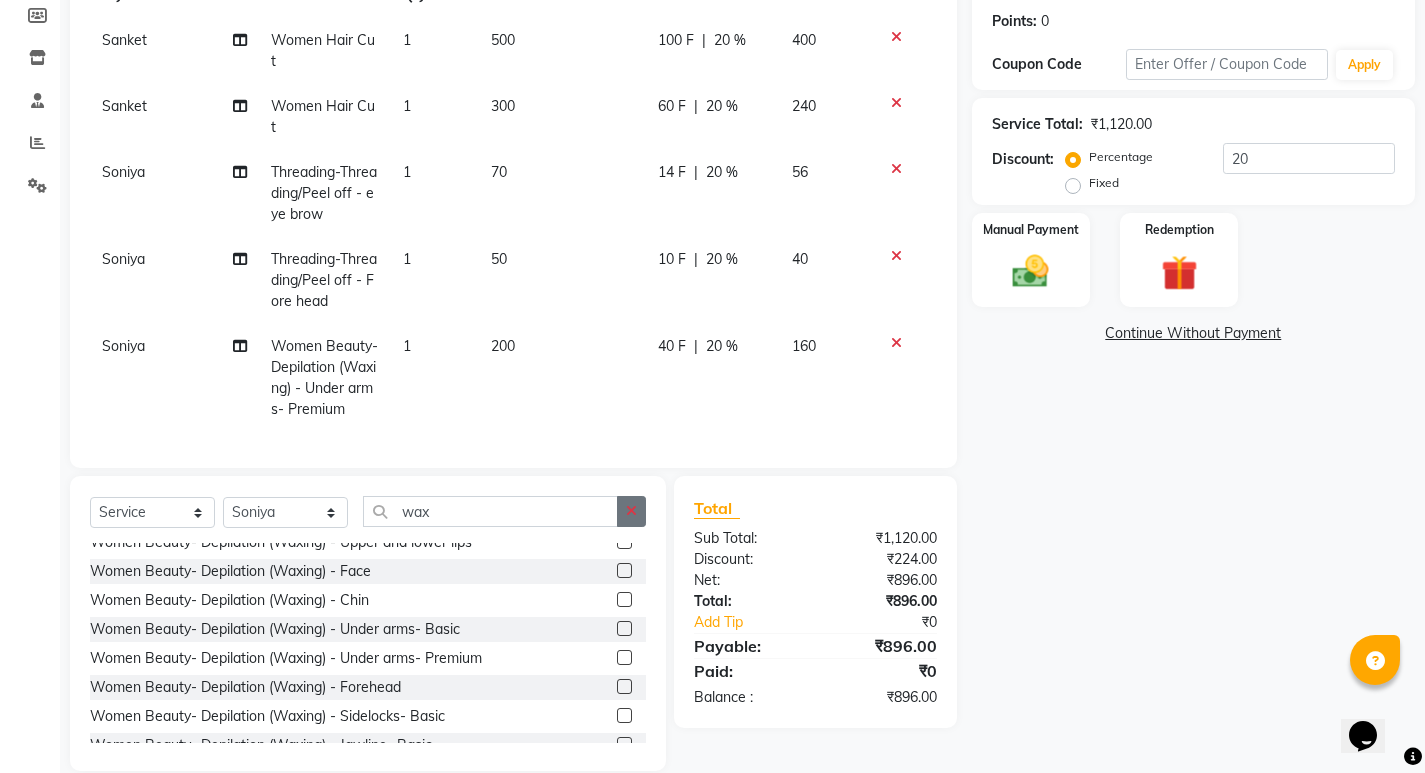 click 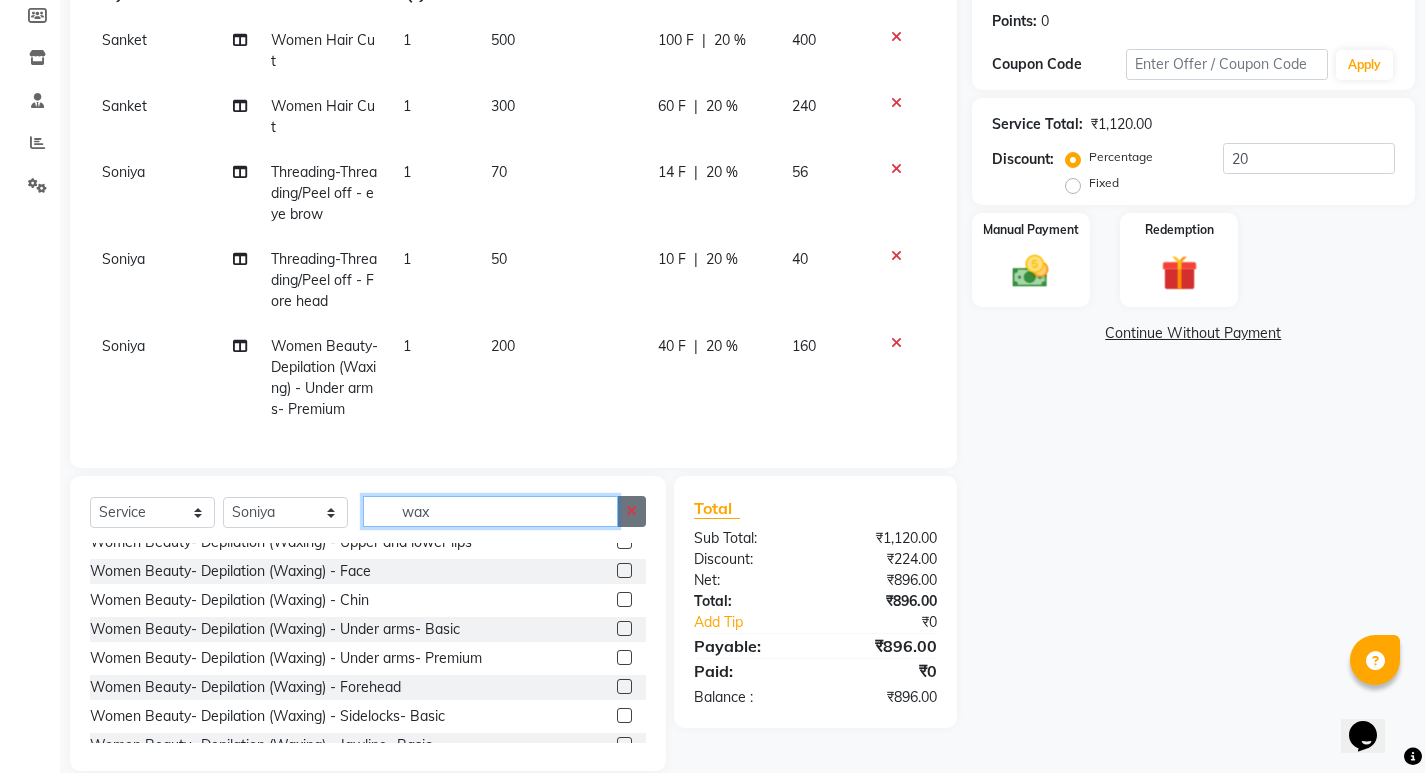 type 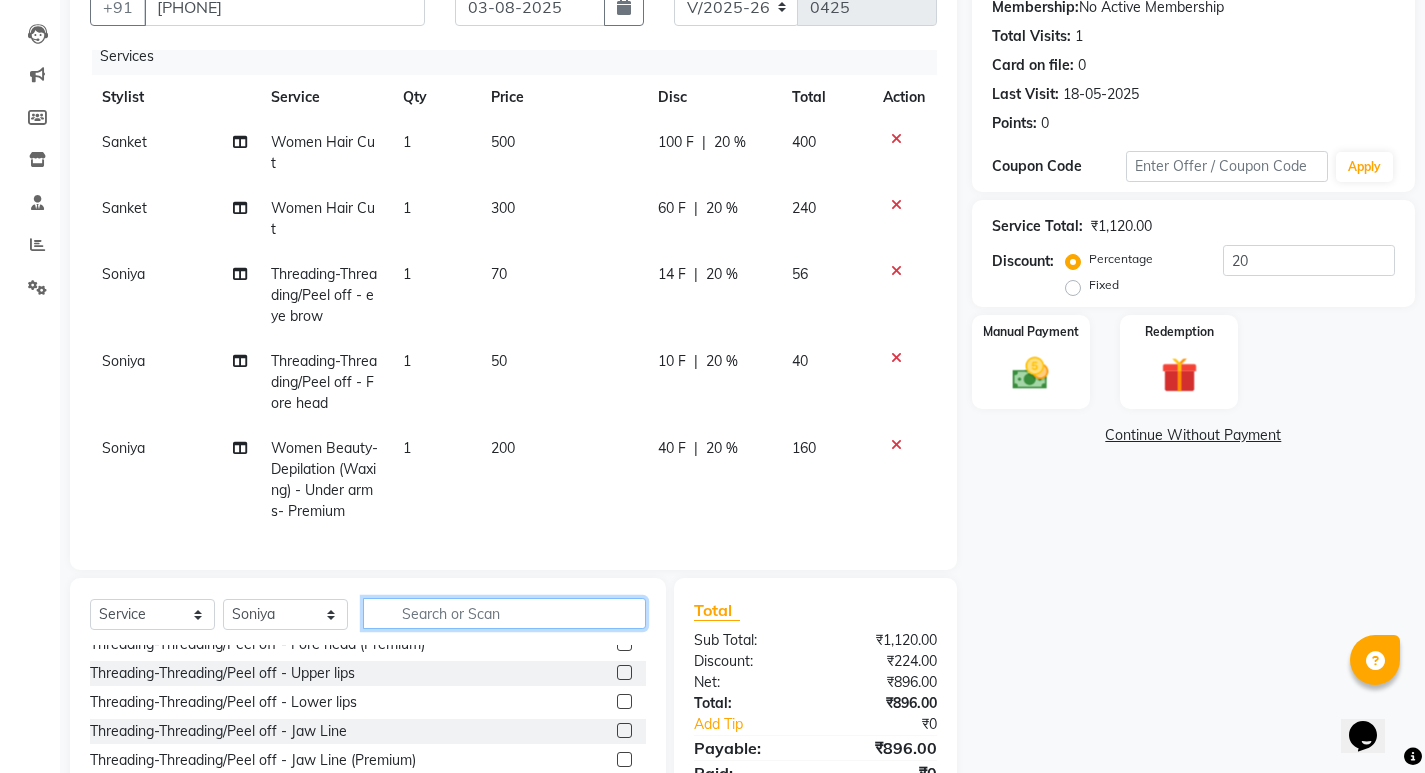 scroll, scrollTop: 328, scrollLeft: 0, axis: vertical 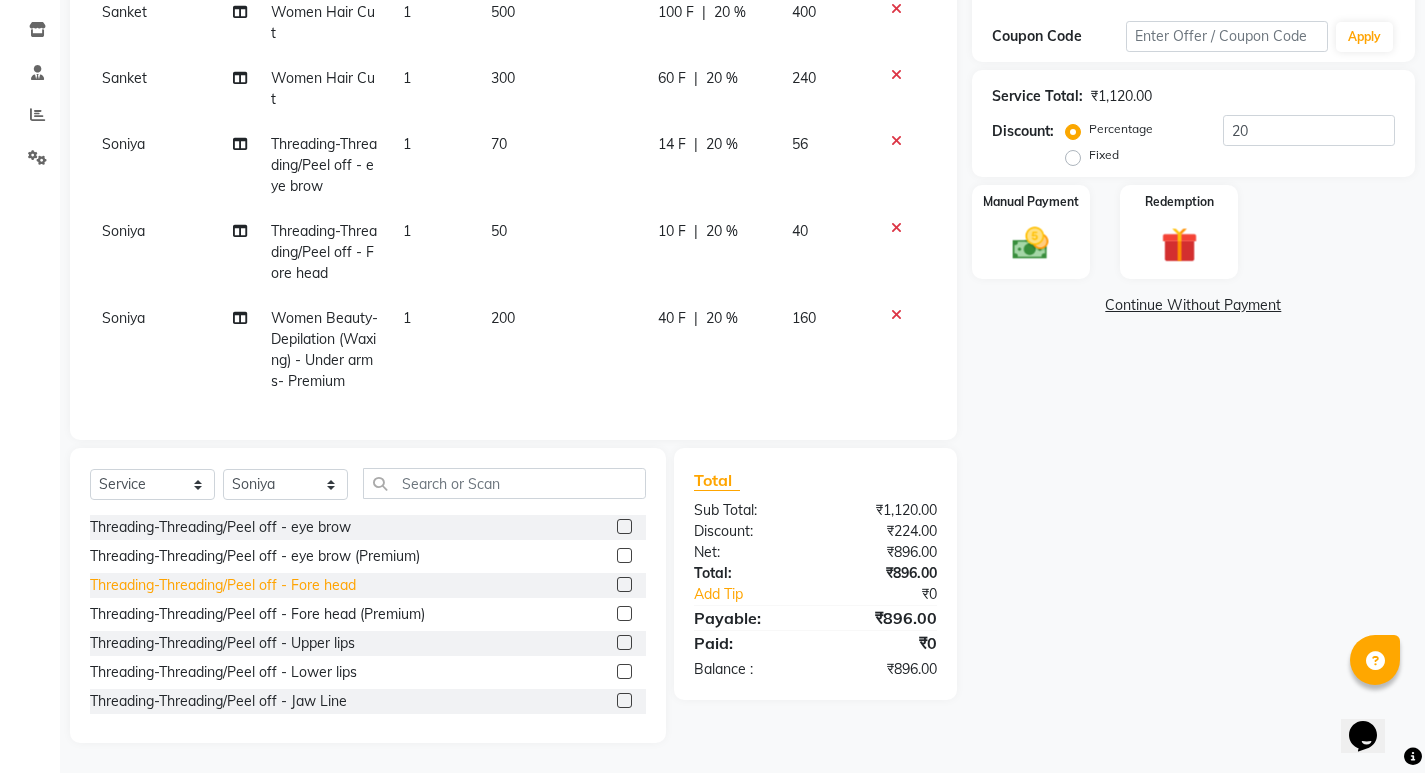 click on "Threading-Threading/Peel off - Fore head" 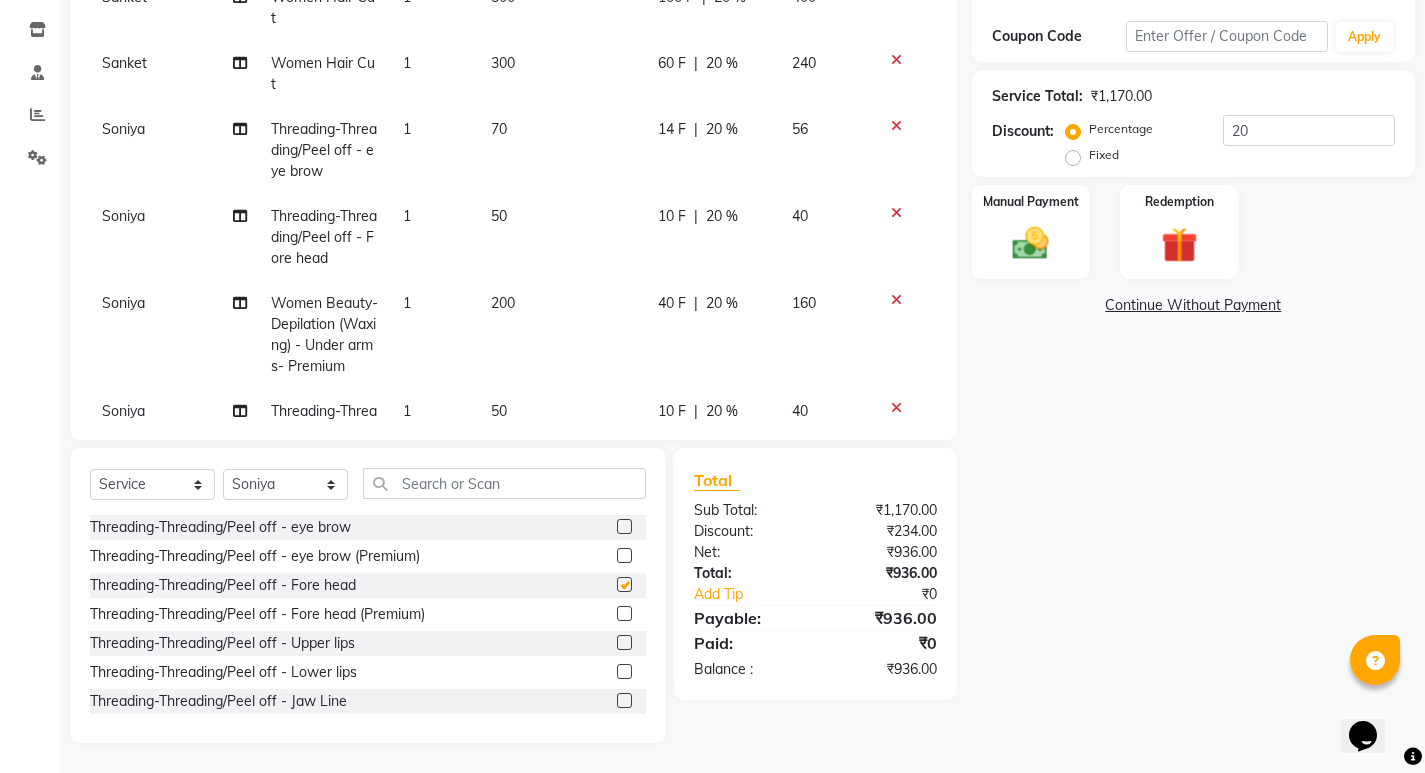 checkbox on "false" 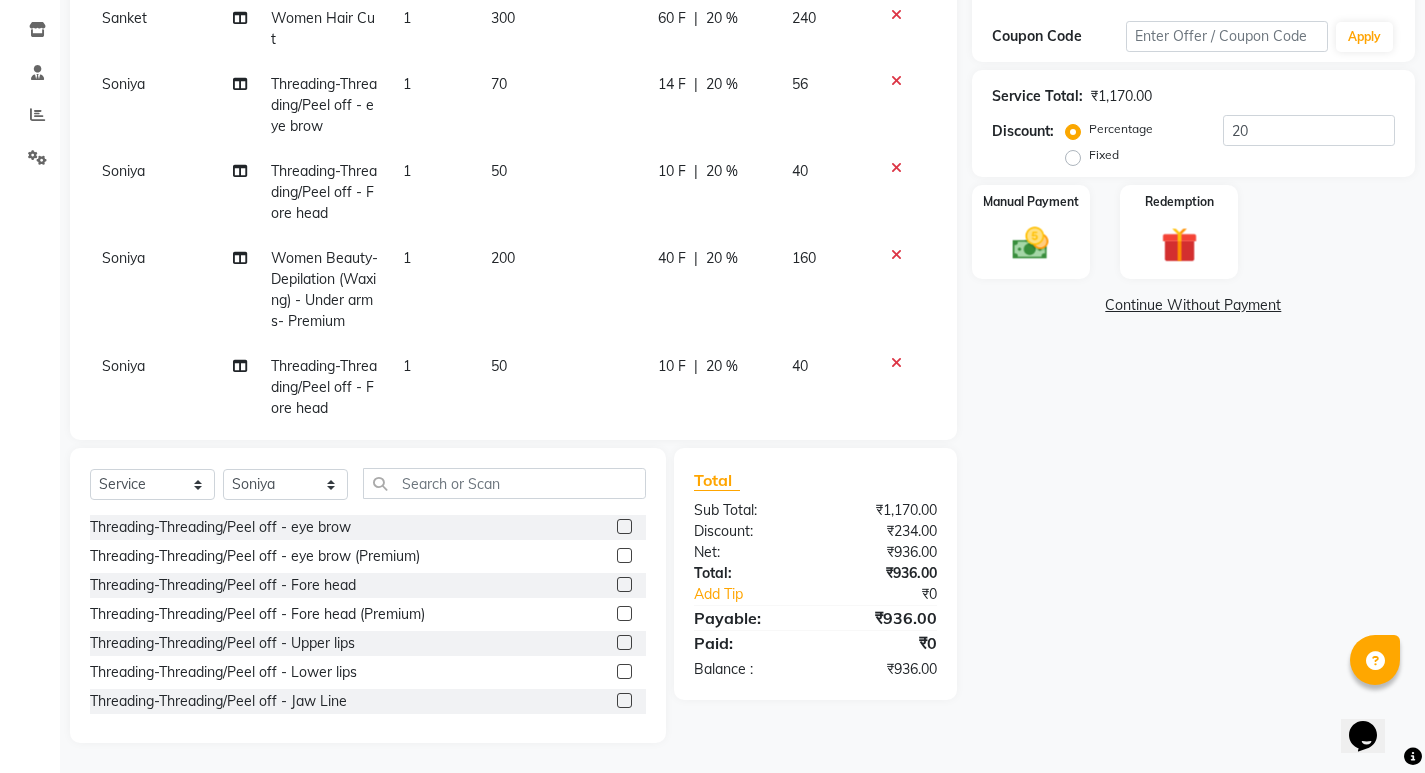 scroll, scrollTop: 114, scrollLeft: 0, axis: vertical 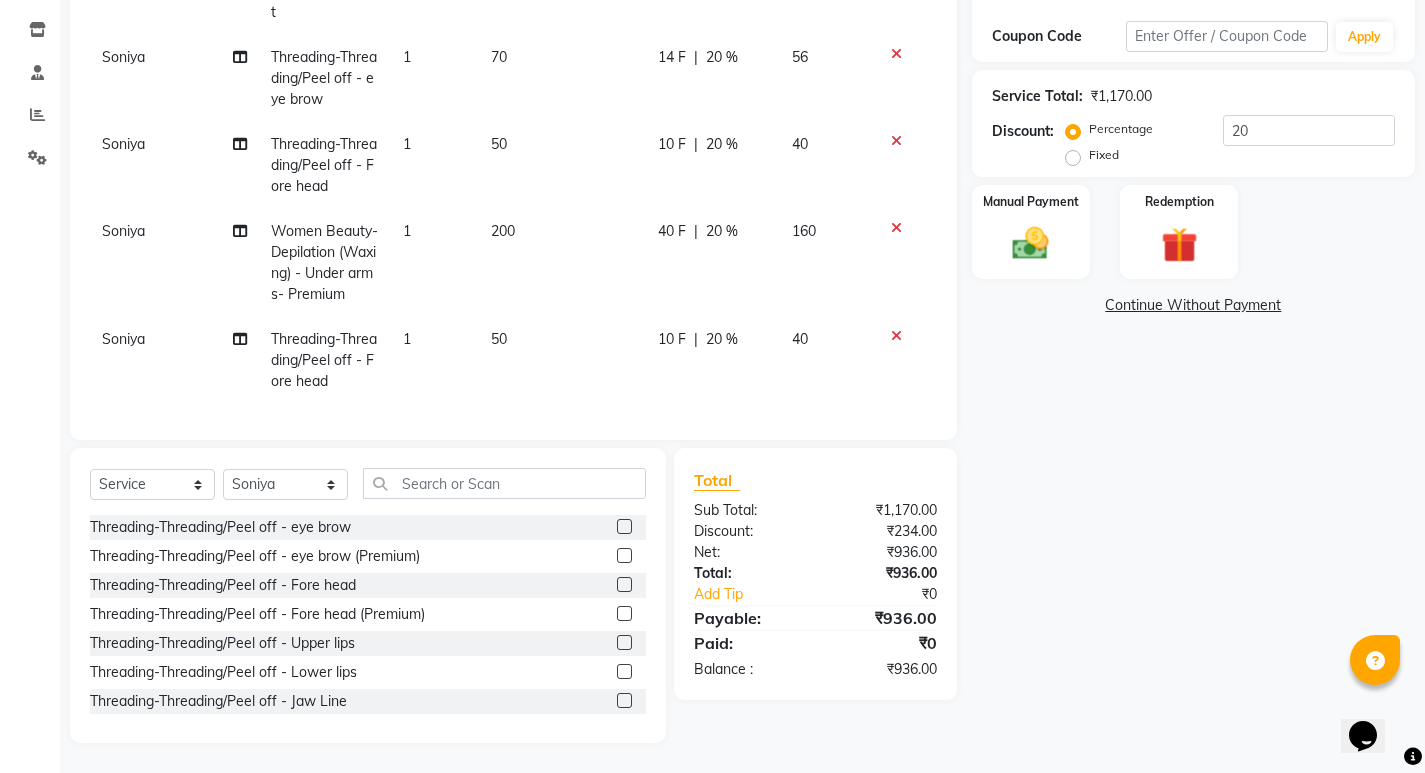 click on "40 F | 20 %" 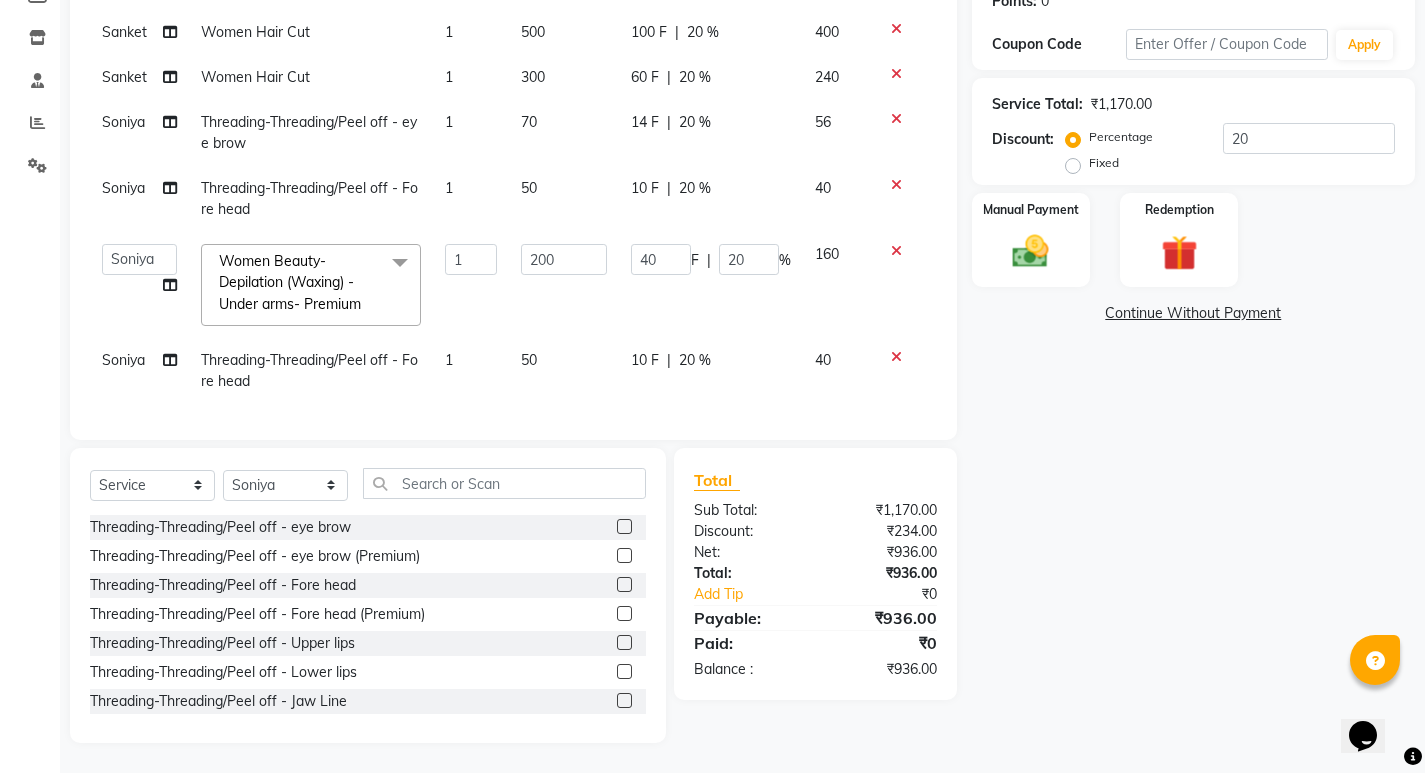 scroll, scrollTop: 0, scrollLeft: 0, axis: both 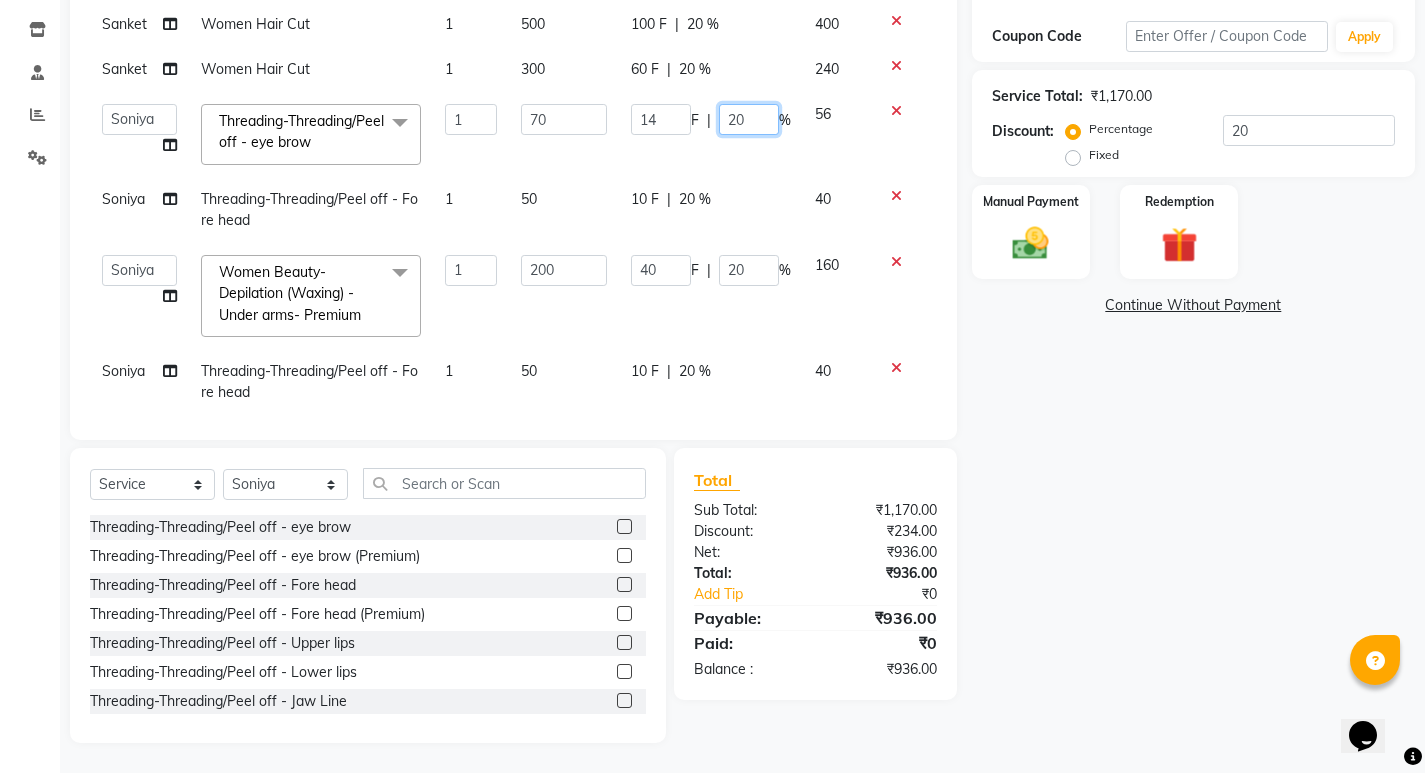 click on "20" 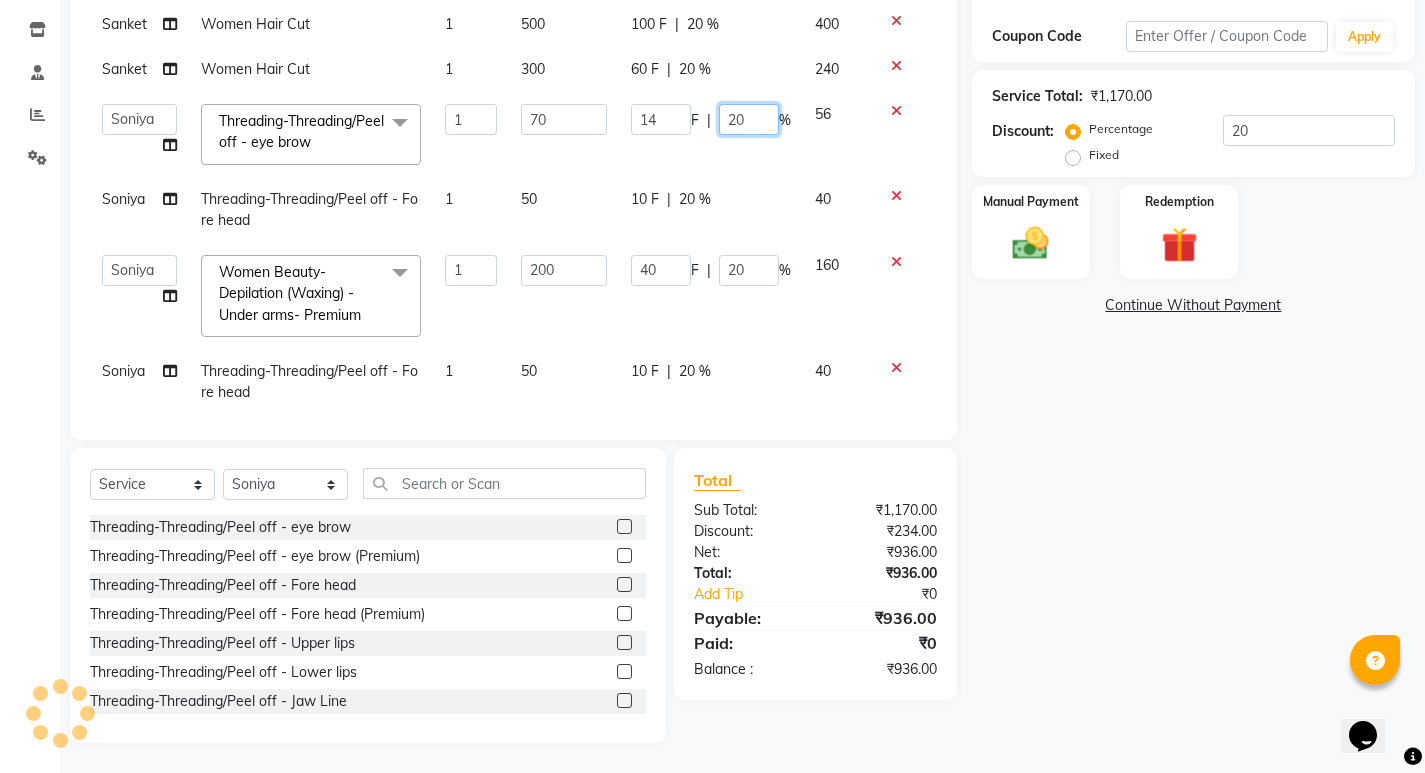 click on "20" 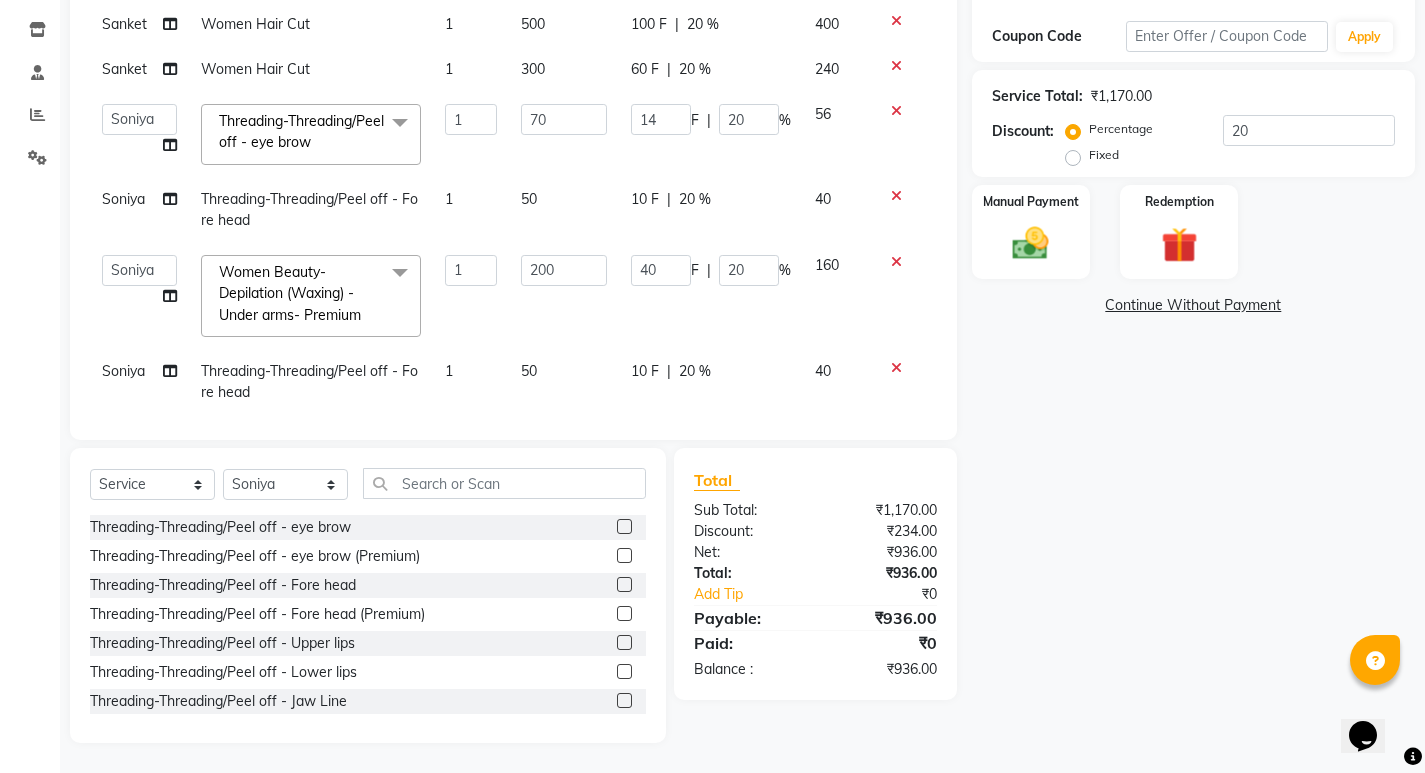click on "Sanket Women Hair Cut 1 500 100 F | 20 % 400 Sanket Women Hair Cut 1 300 60 F | 20 % 240  Asha   Ashwini   Manager    Neelam   Neeta   Reshma   Sanket   Shanti   Soniya  Threading-Threading/Peel off - eye brow  x Threading-Threading/Peel off - eye brow Threading-Threading/Peel off - eye brow (Premium) Threading-Threading/Peel off - Fore head Threading-Threading/Peel off - Fore head (Premium) Threading-Threading/Peel off - Upper lips Threading-Threading/Peel off - Lower lips Threading-Threading/Peel off - Jaw Line Threading-Threading/Peel off - Jaw Line (Premium) Threading-Threading/Peel off - Neck Threading-Threading/Peel off - Neck (Premium) Threading-Threading/Peel off - face Threading-Threading/Peel off - face (Premium) Threading-Threading/Peel off - chin Threading-Threading/Peel off - chin (Premium) Threading-Threading/Peel off - side locks Threading-Threading/Peel off - side locks (Premium) Basic Makeup Nail Gel Overlay Women Hair Color- Amonia Free Root Touchup Basic Hairstyle Advance Hairstyle Facewax" 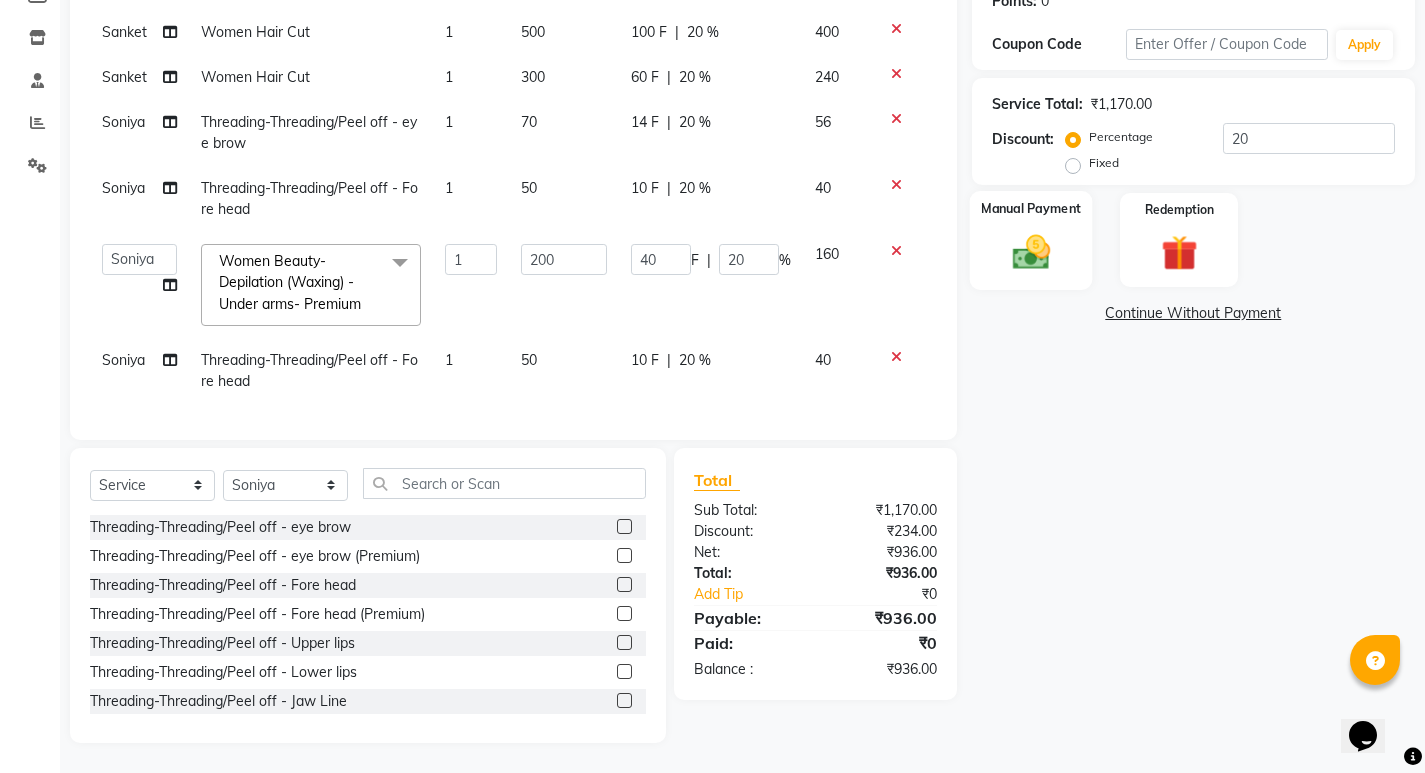 click 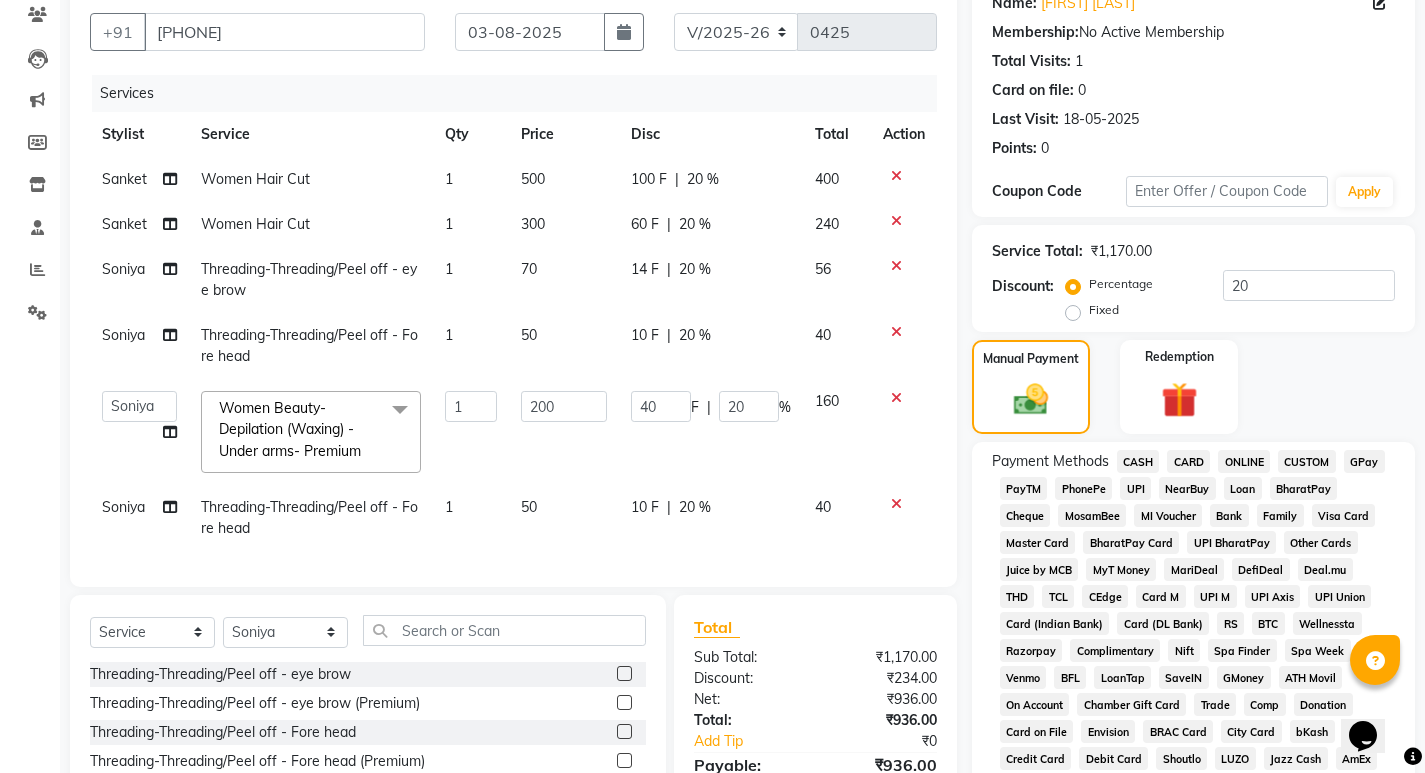 scroll, scrollTop: 128, scrollLeft: 0, axis: vertical 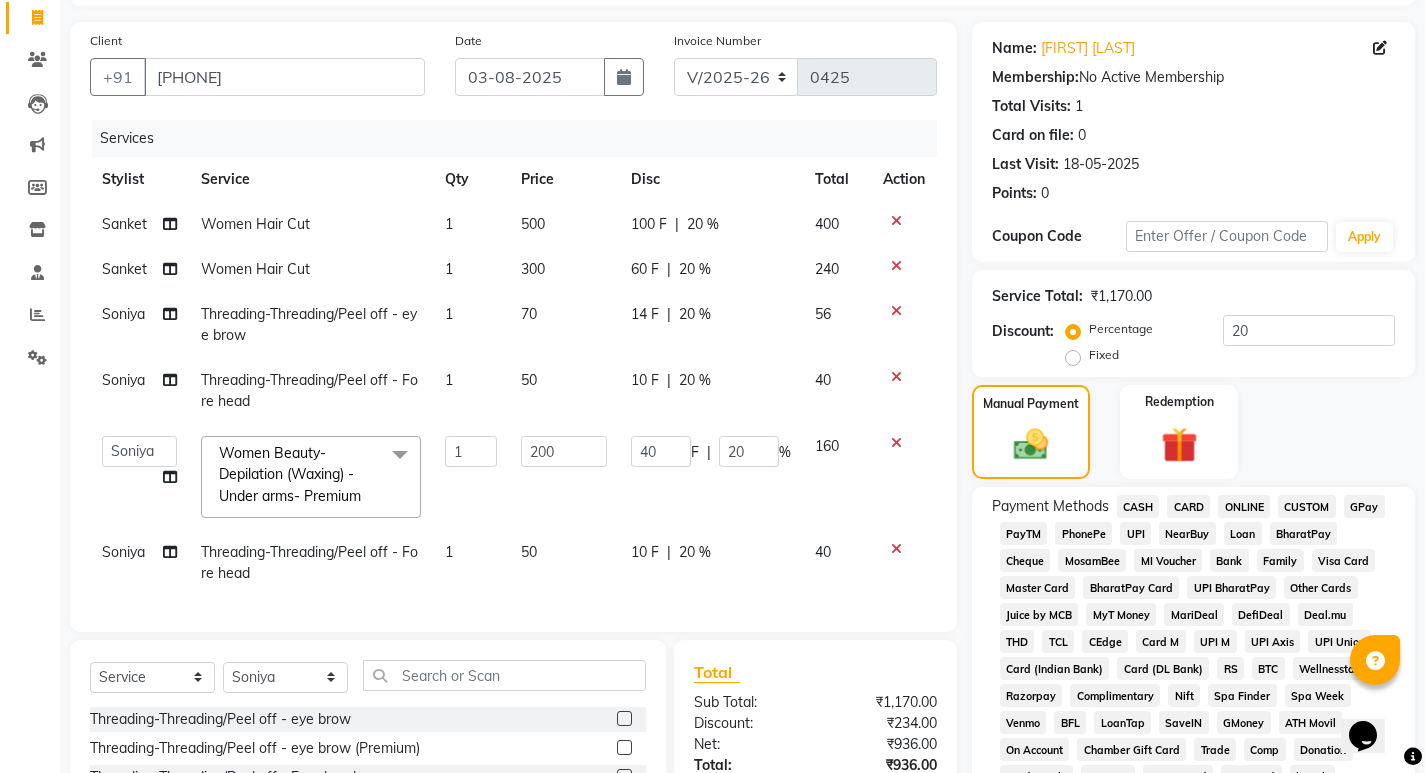 click on "60 F | 20 %" 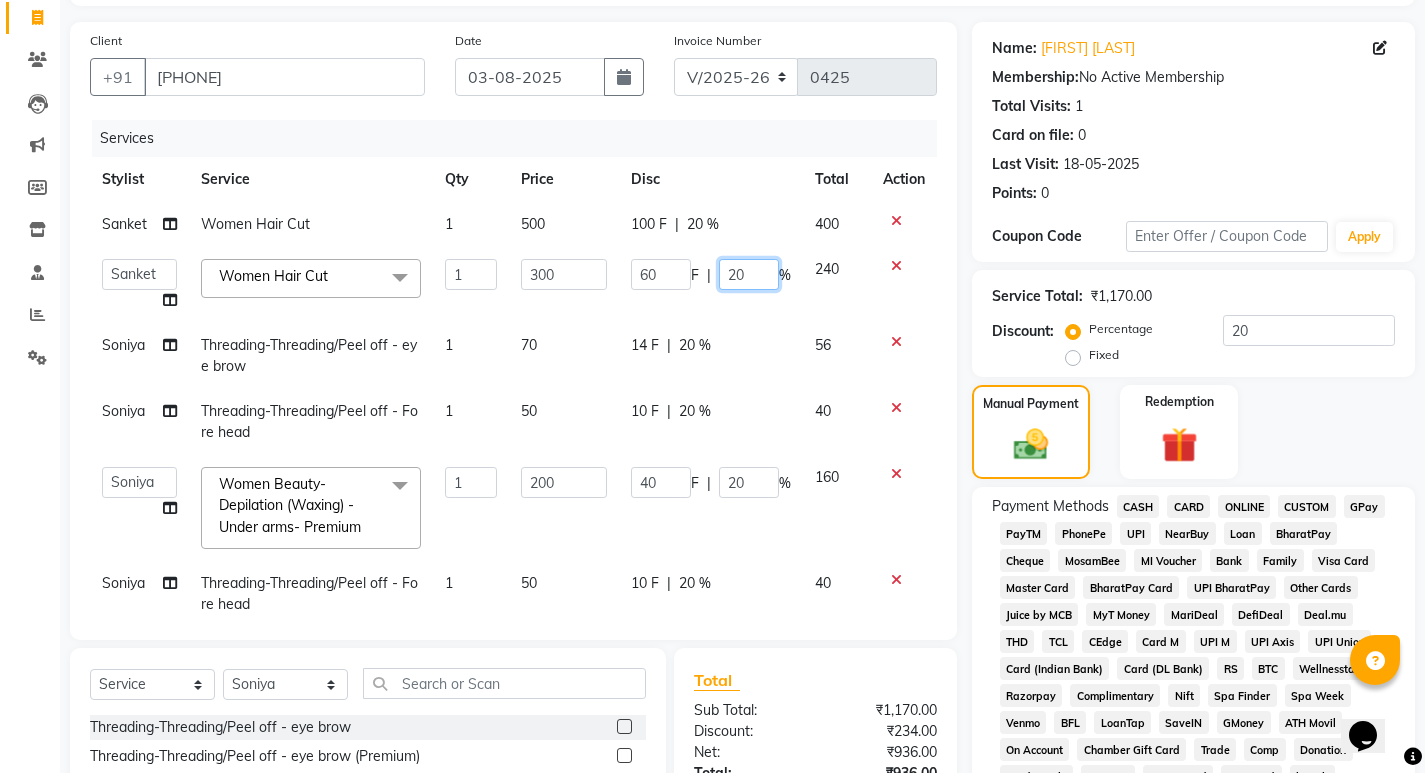 click on "20" 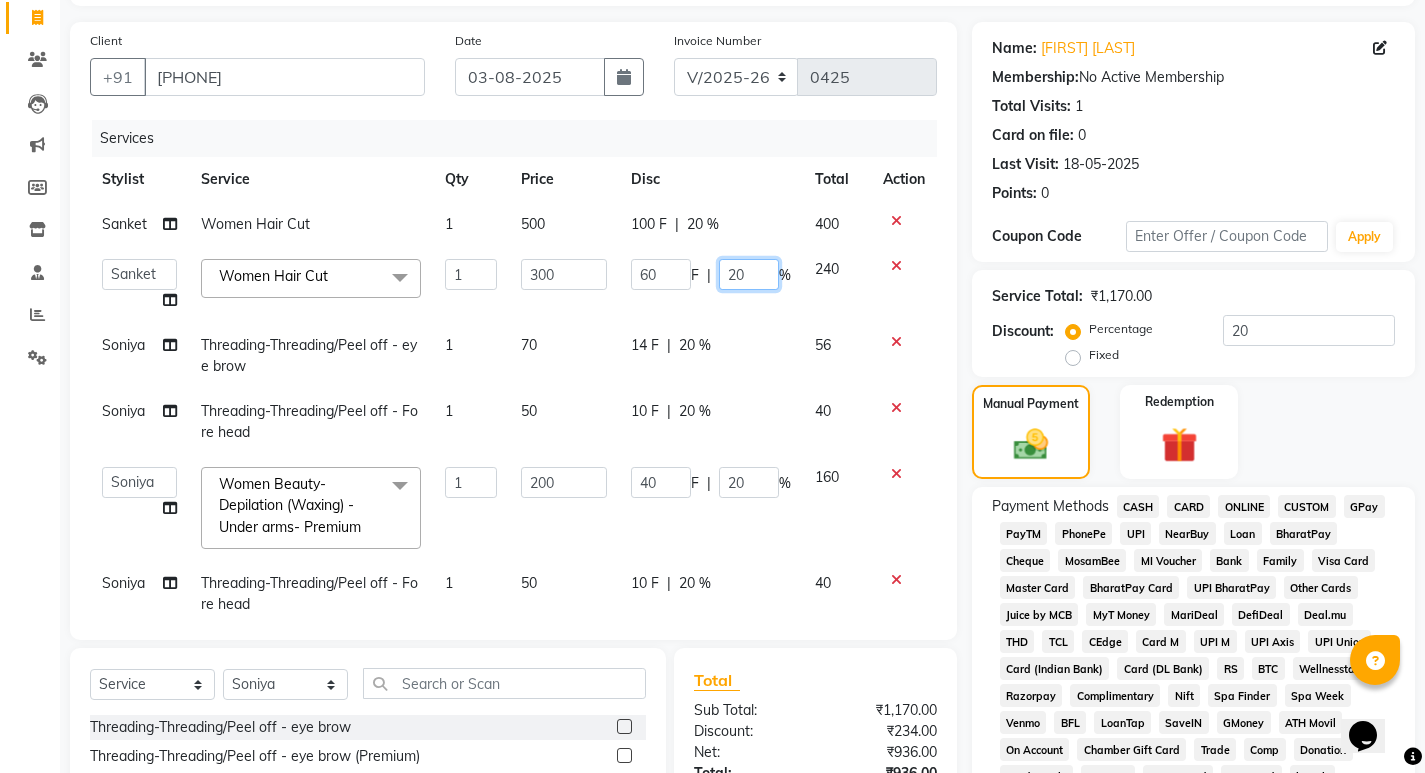 type on "0" 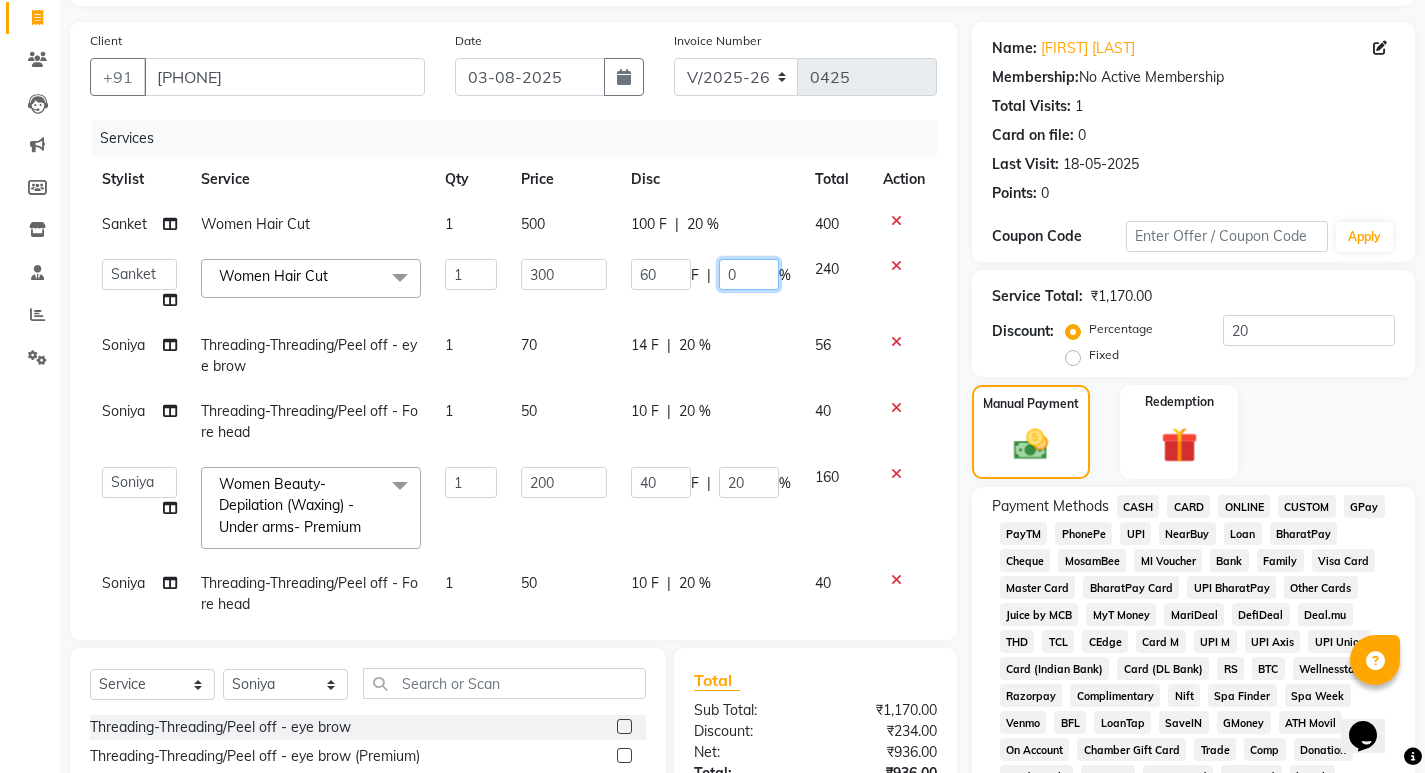 click on "0" 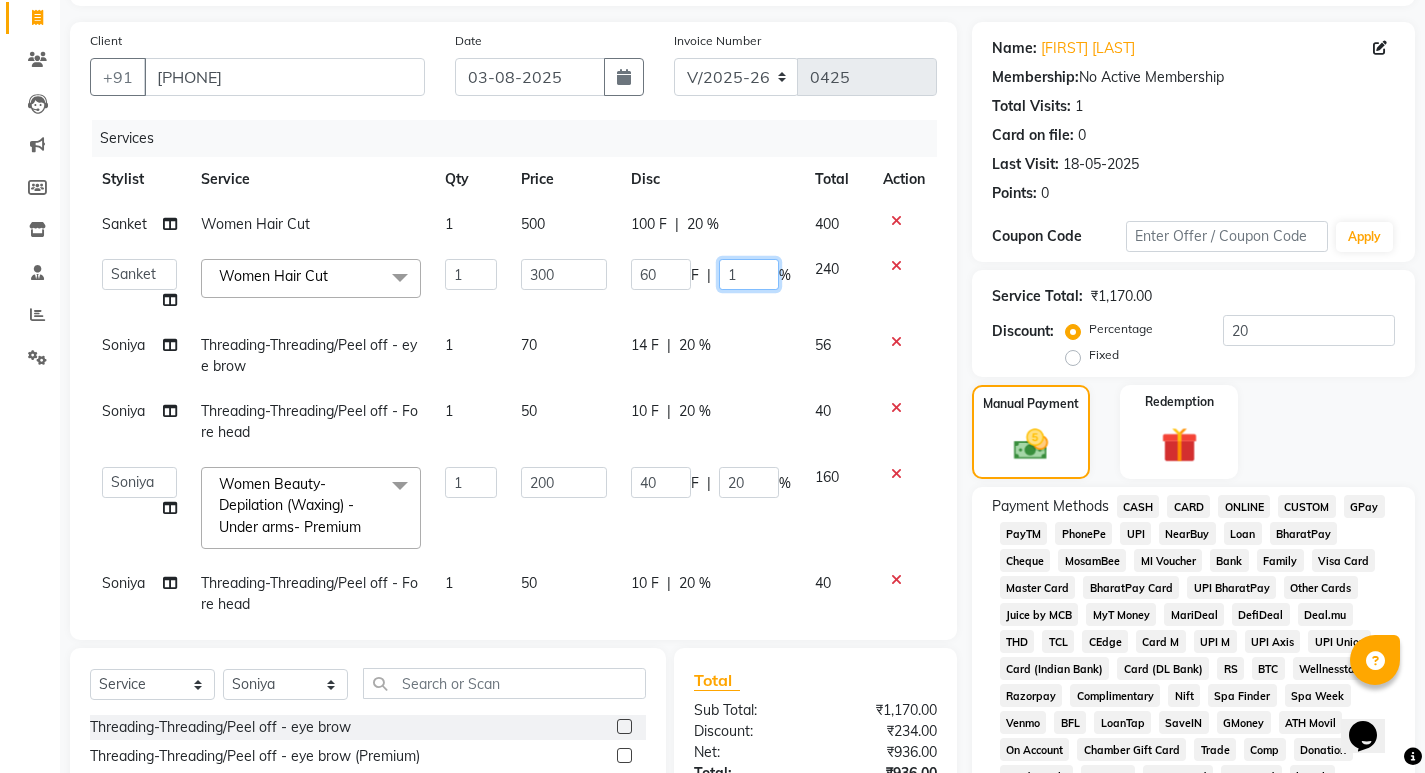 type on "18" 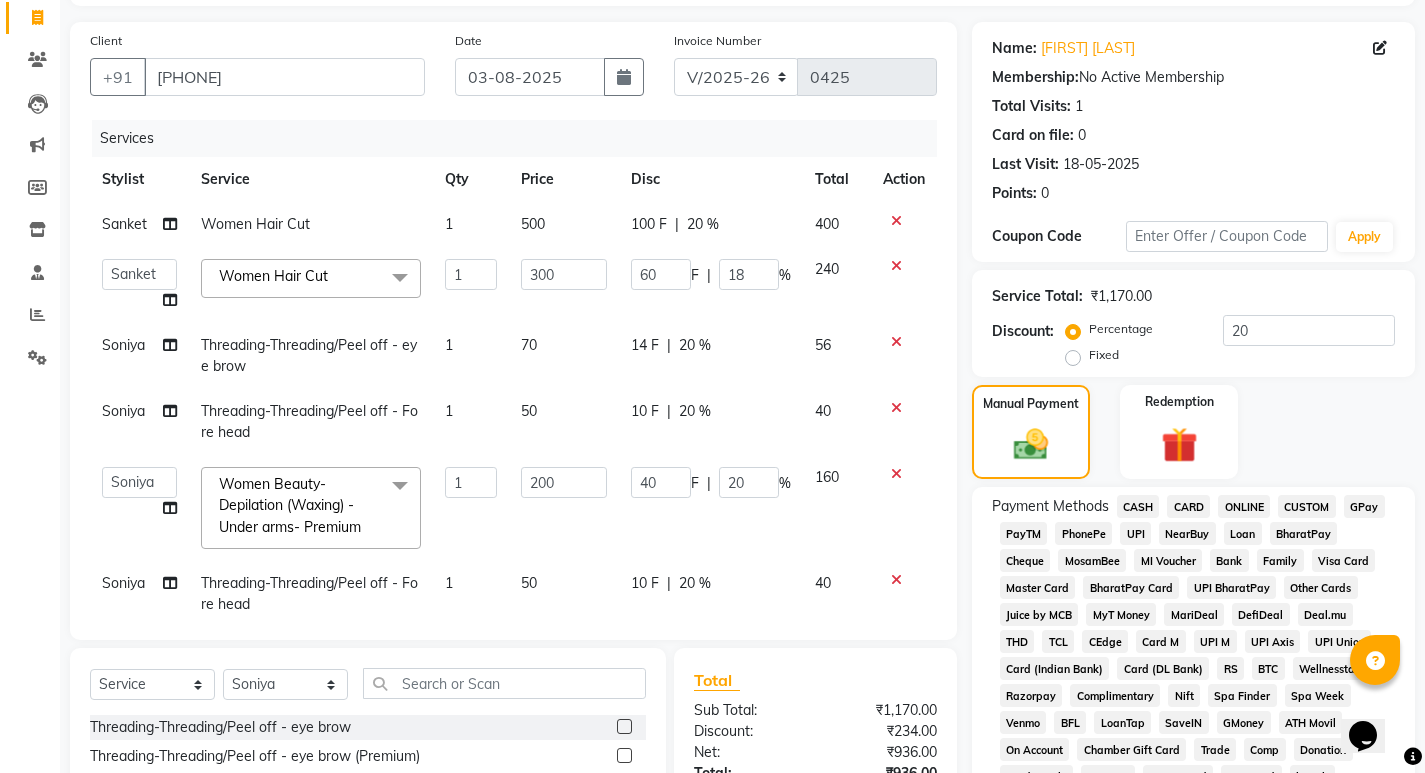 click on "Sanket Women Hair Cut 1 500 100 F | 20 % 400  Asha   Ashwini   Manager    Neelam   Neeta   Reshma   Sanket   Shanti   Soniya  Women Hair Cut  x Threading-Threading/Peel off - eye brow Threading-Threading/Peel off - eye brow (Premium) Threading-Threading/Peel off - Fore head Threading-Threading/Peel off - Fore head (Premium) Threading-Threading/Peel off - Upper lips Threading-Threading/Peel off - Lower lips Threading-Threading/Peel off - Jaw Line Threading-Threading/Peel off - Jaw Line (Premium) Threading-Threading/Peel off - Neck Threading-Threading/Peel off - Neck (Premium) Threading-Threading/Peel off - face Threading-Threading/Peel off - face (Premium) Threading-Threading/Peel off - chin Threading-Threading/Peel off - chin (Premium) Threading-Threading/Peel off - side locks Threading-Threading/Peel off - side locks (Premium) Basic Makeup Nail Gel Overlay Women Hair Color- Amonia Free Root Touchup Basic Hairstyle Advance Hairstyle Men Haircut with wash Nose wax Head Massage with wash Beard Triming Facewax" 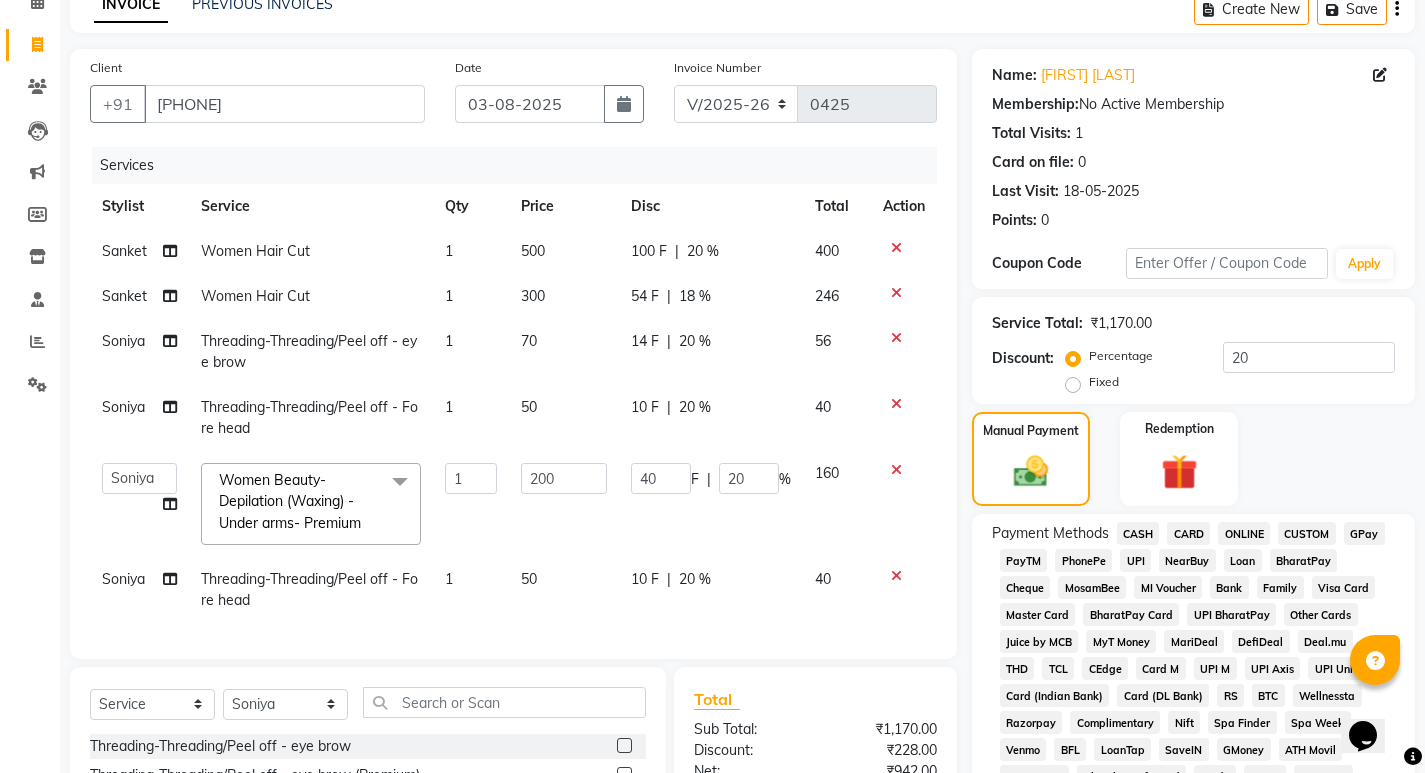 scroll, scrollTop: 99, scrollLeft: 0, axis: vertical 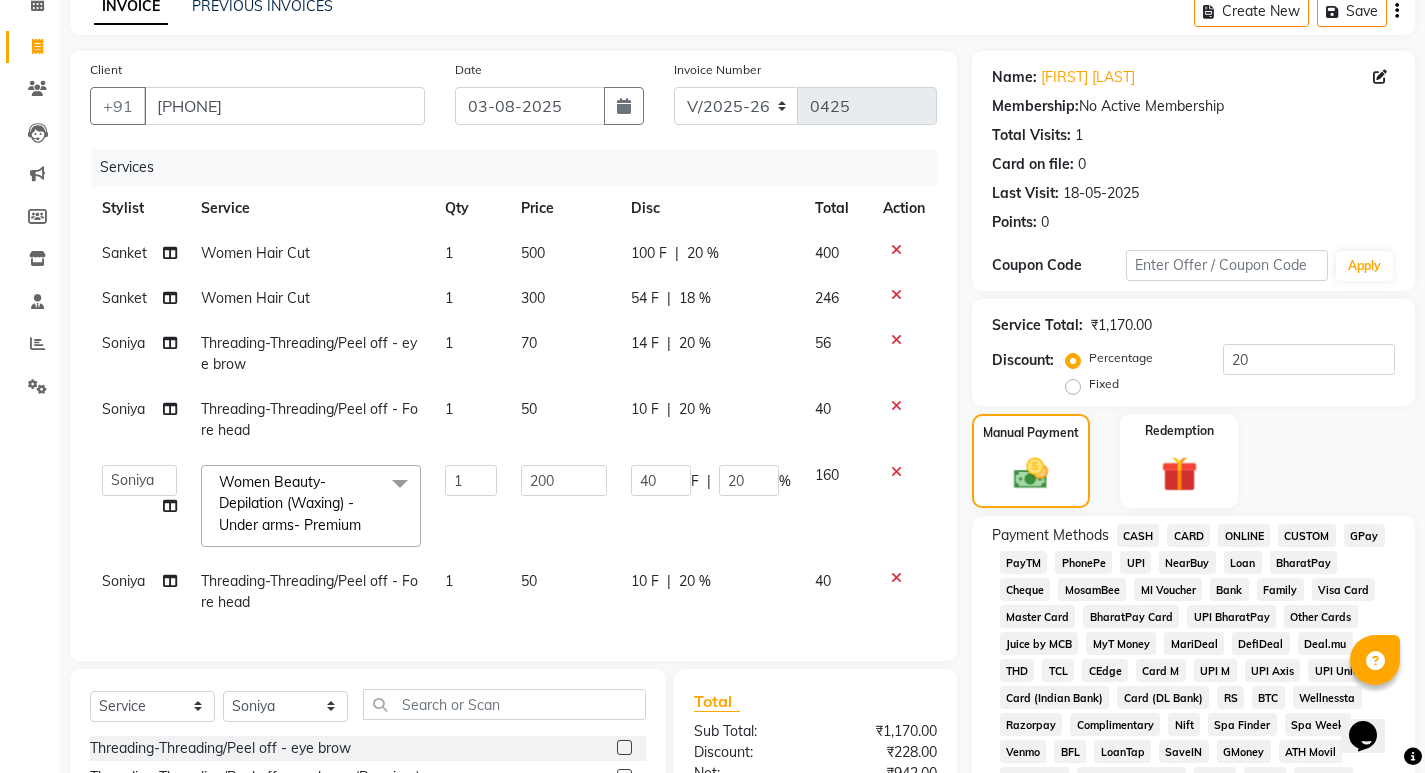 click on "18 %" 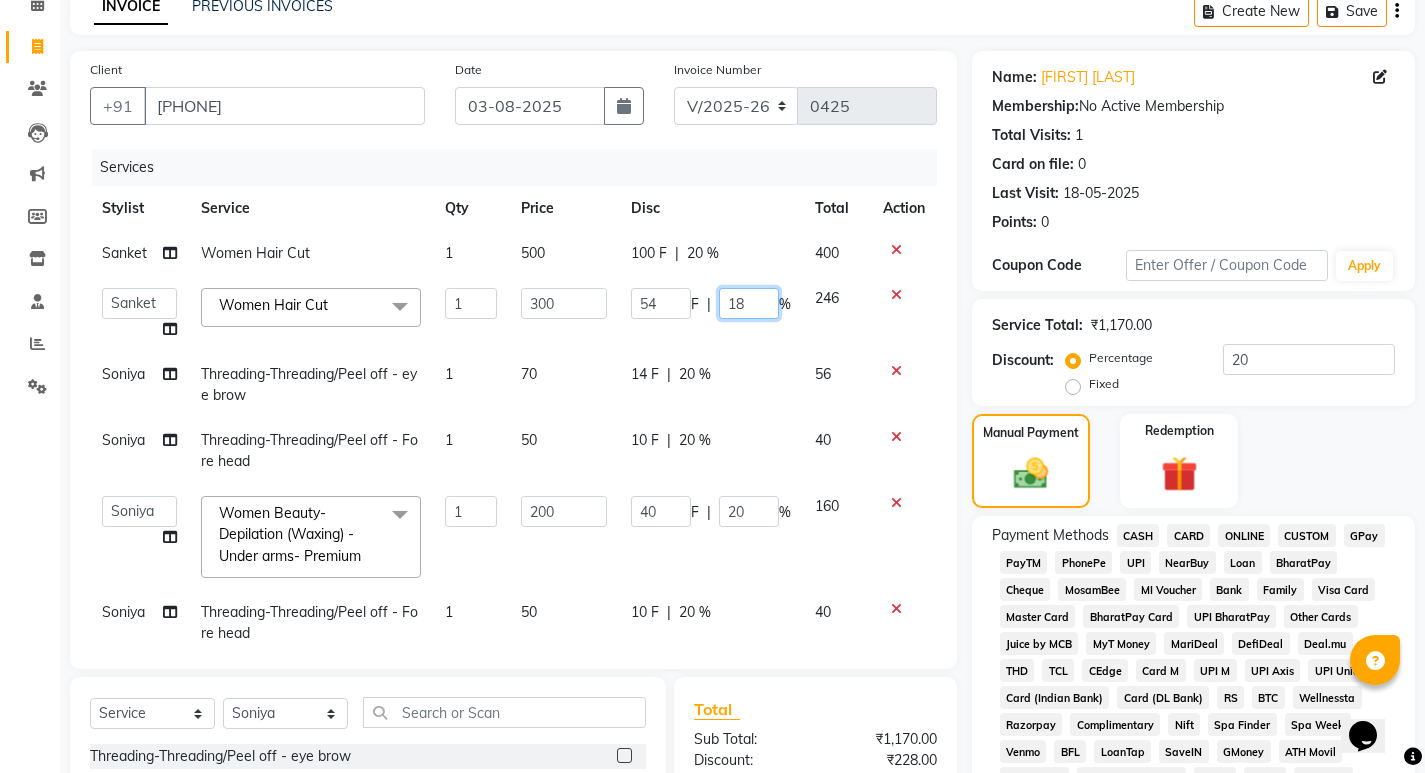 click on "18" 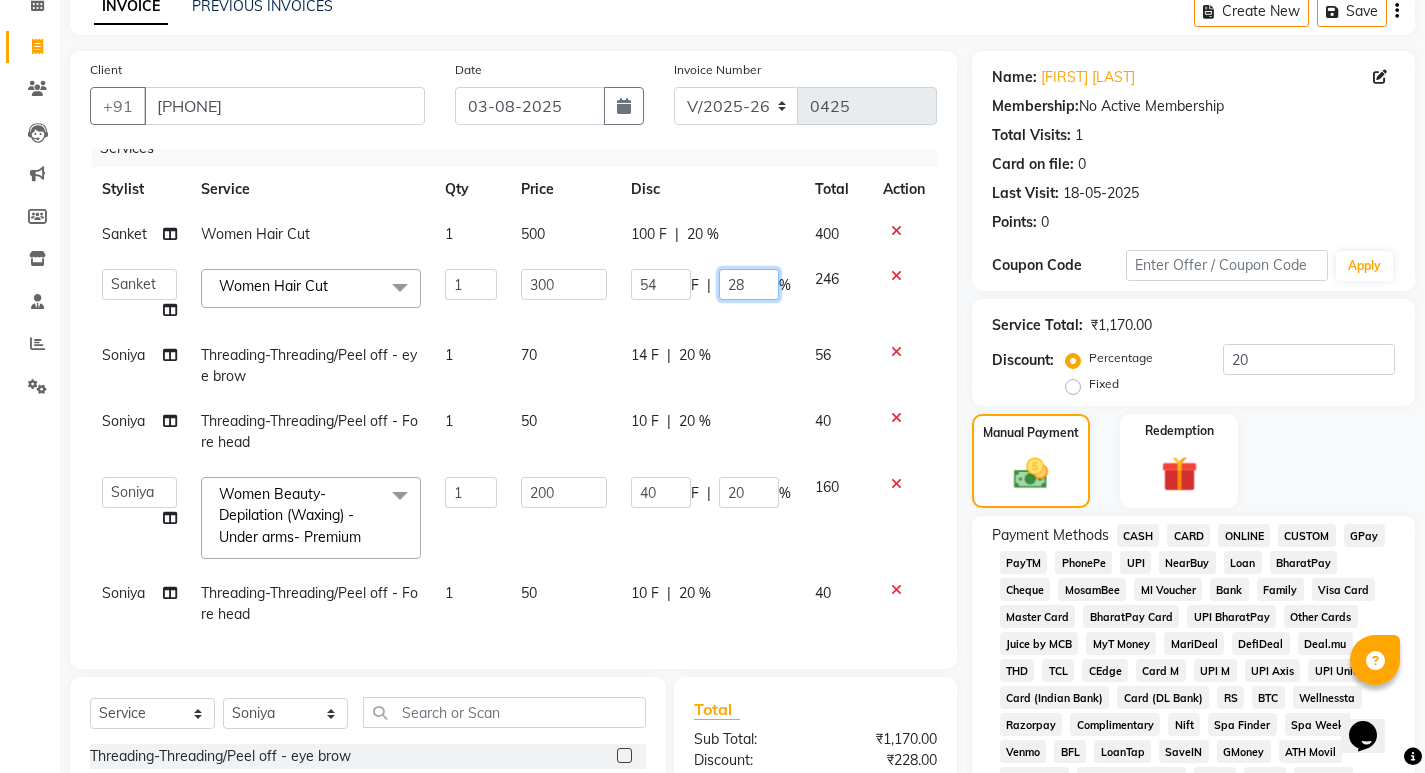 scroll, scrollTop: 38, scrollLeft: 0, axis: vertical 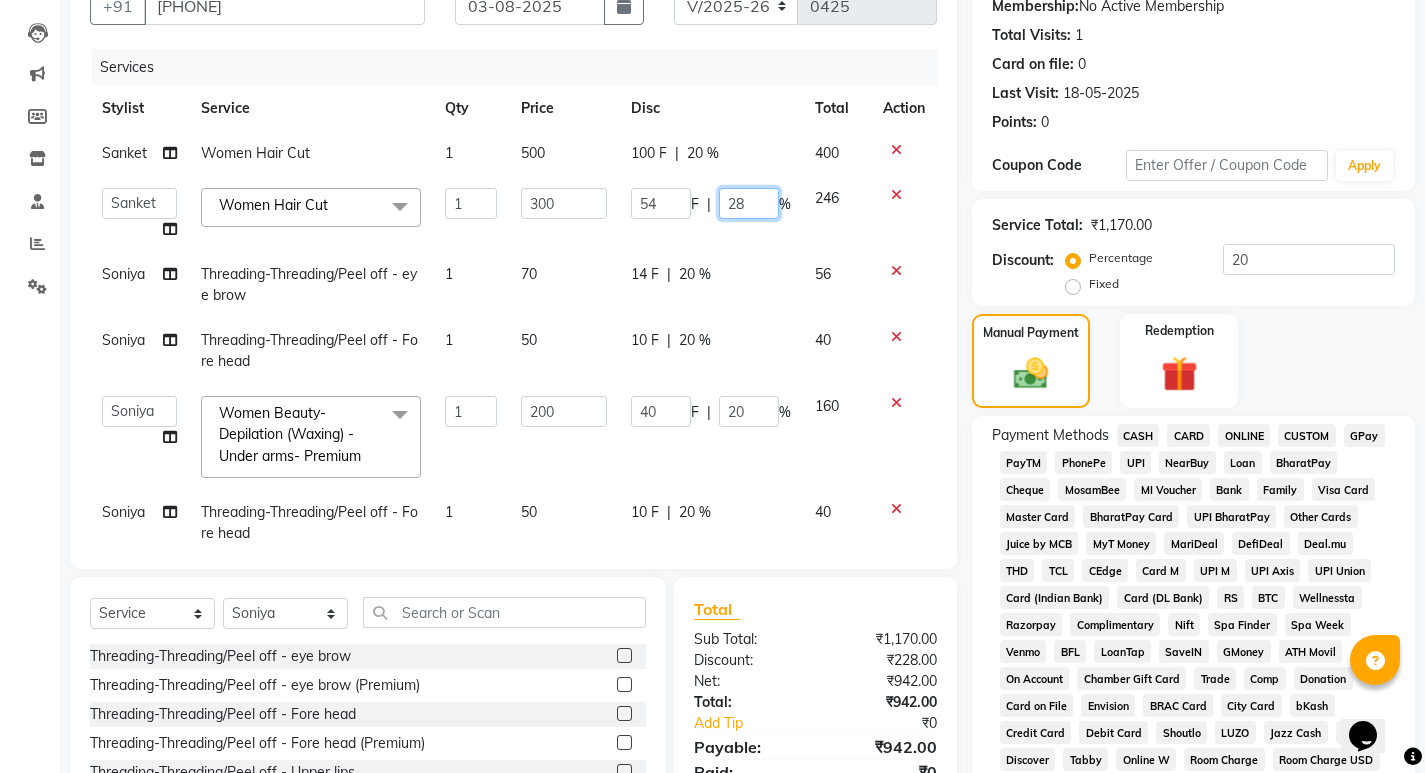 click on "28" 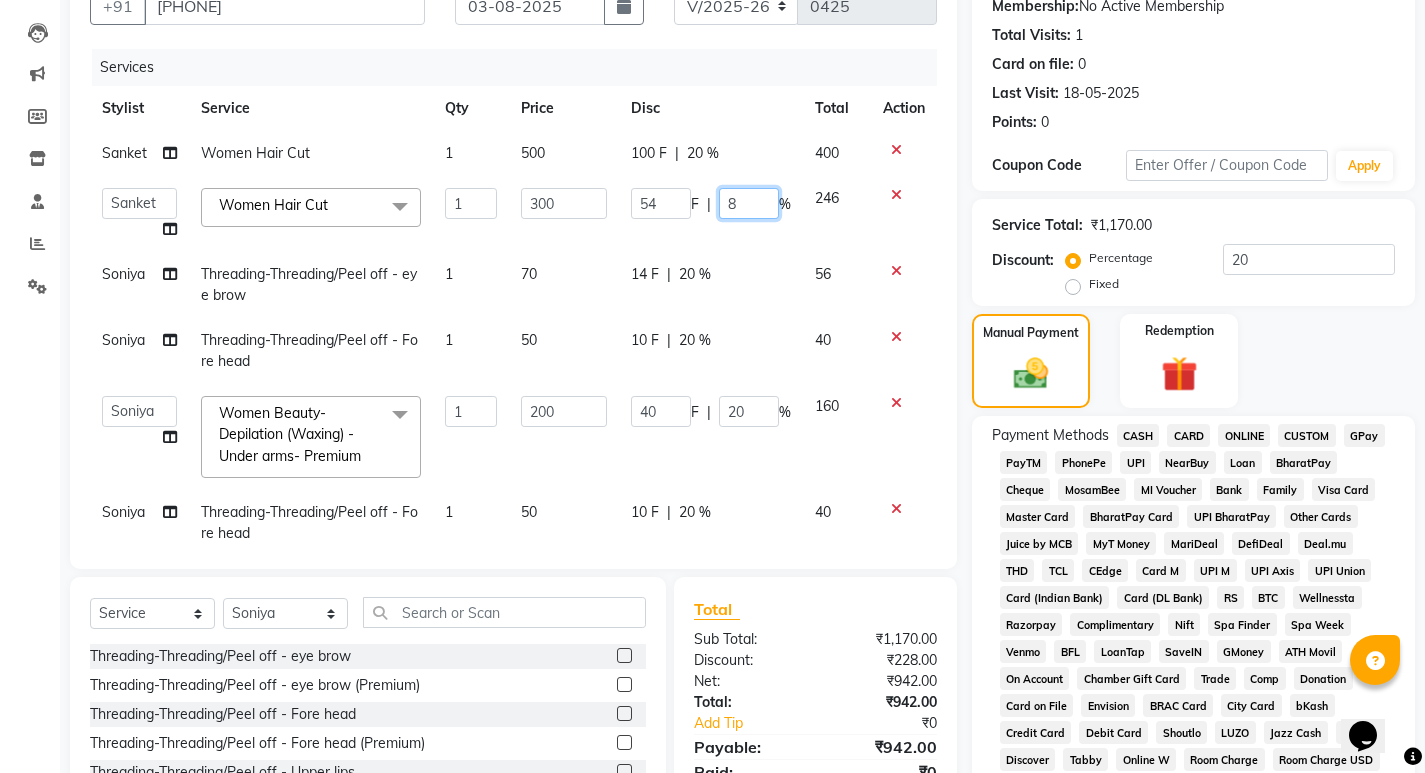 type on "48" 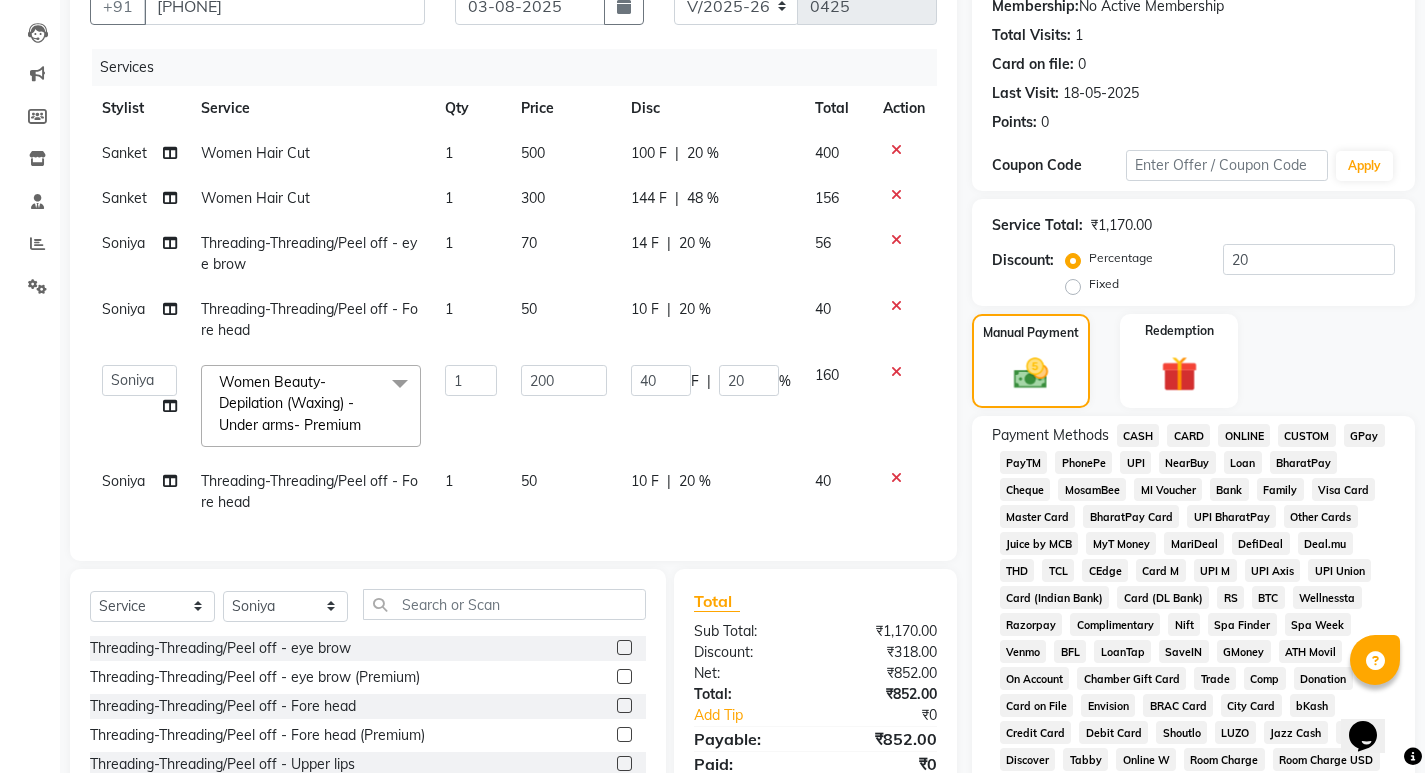 click on "14 F | 20 %" 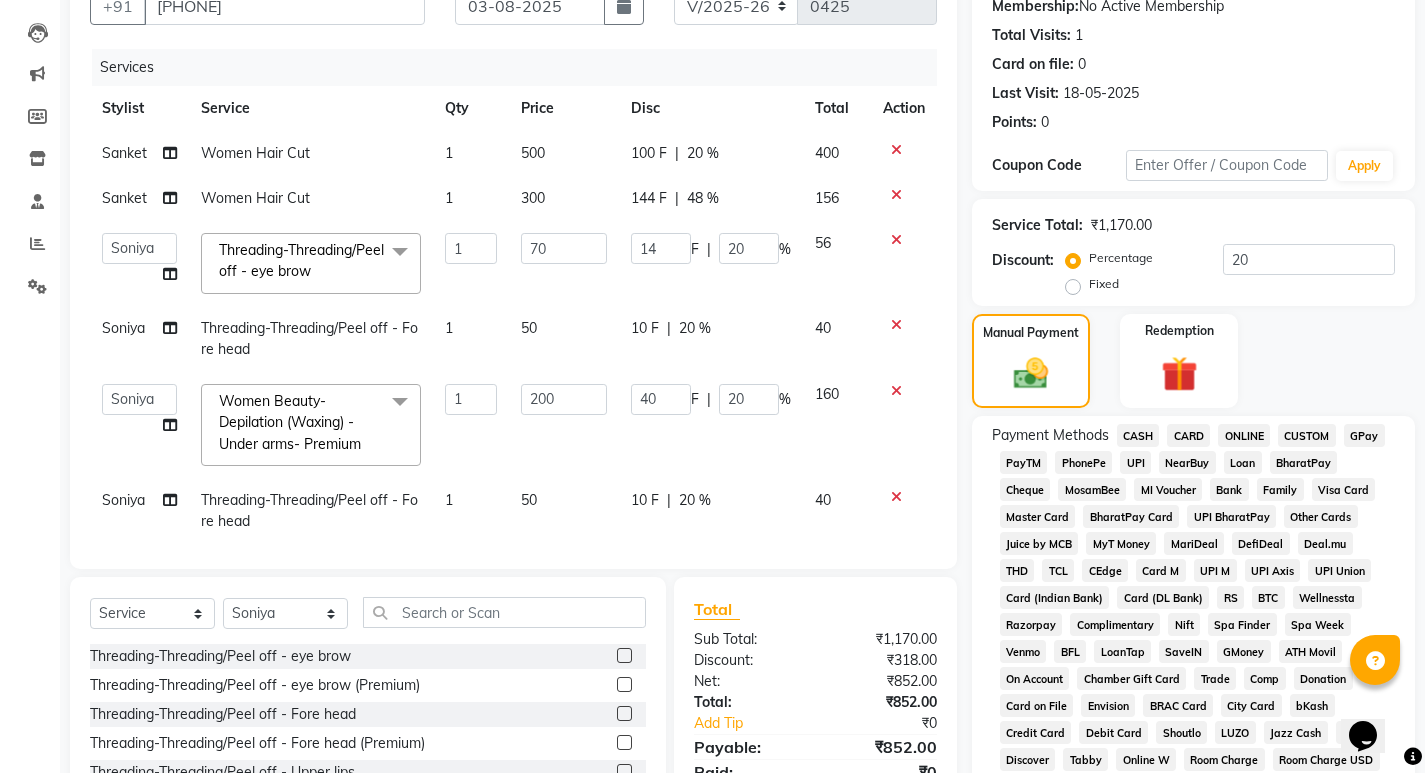 scroll, scrollTop: 47, scrollLeft: 0, axis: vertical 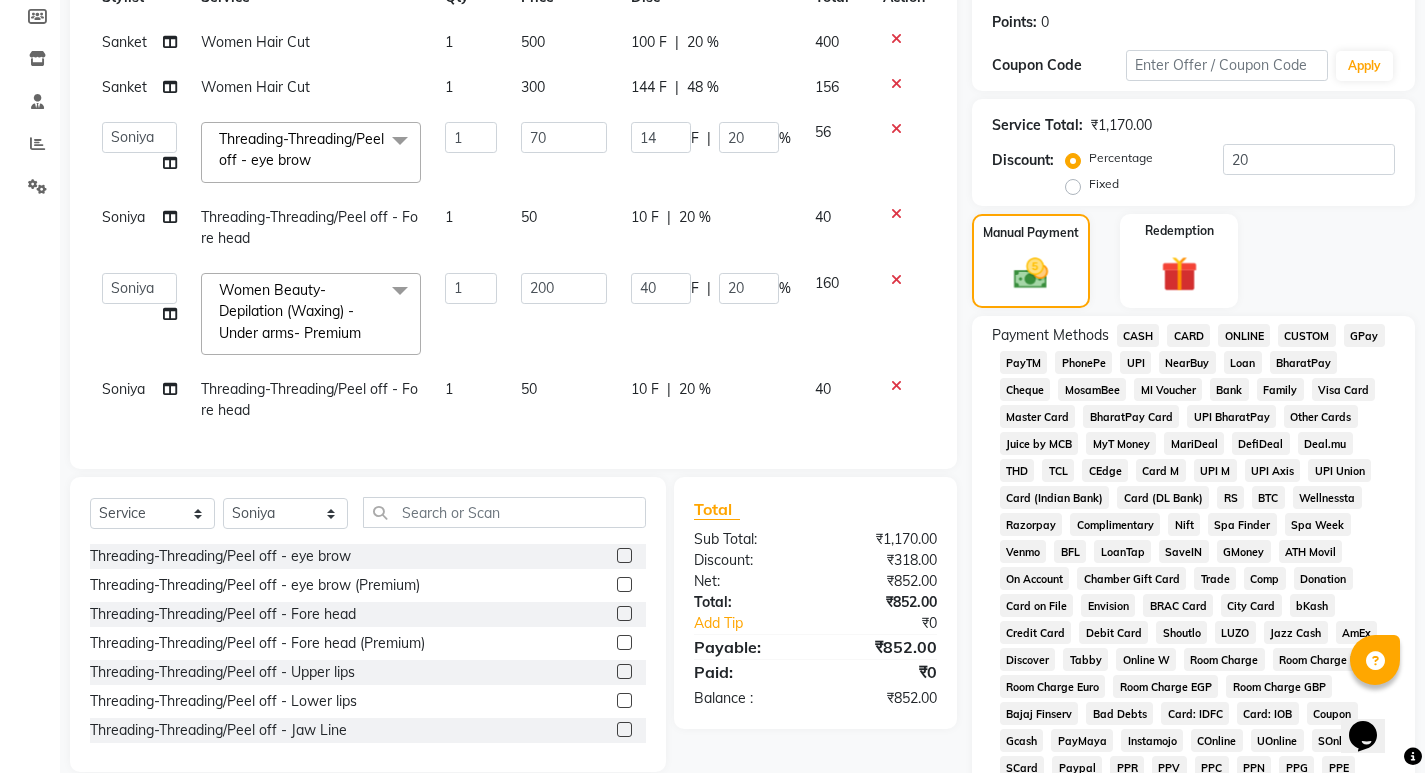 click on "144 F | 48 %" 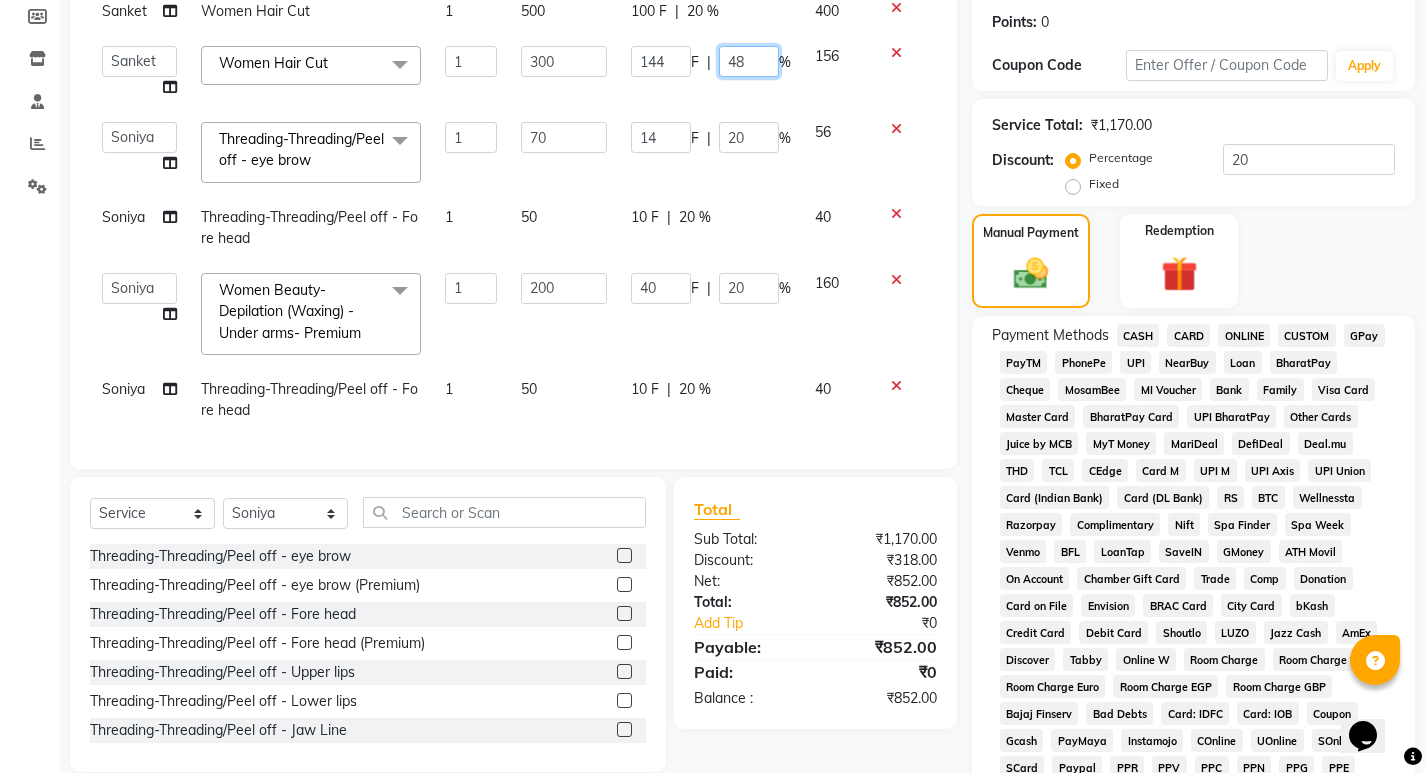 click on "48" 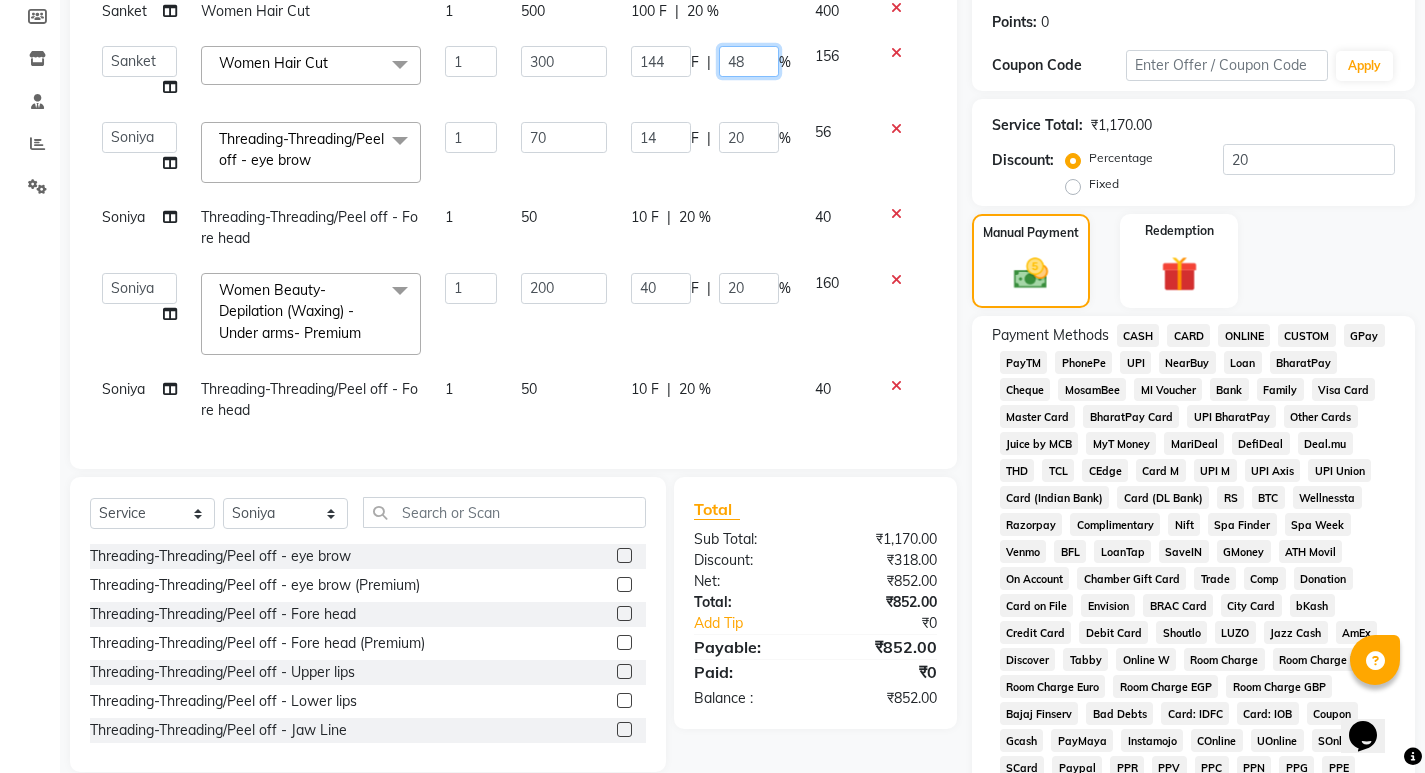 click on "48" 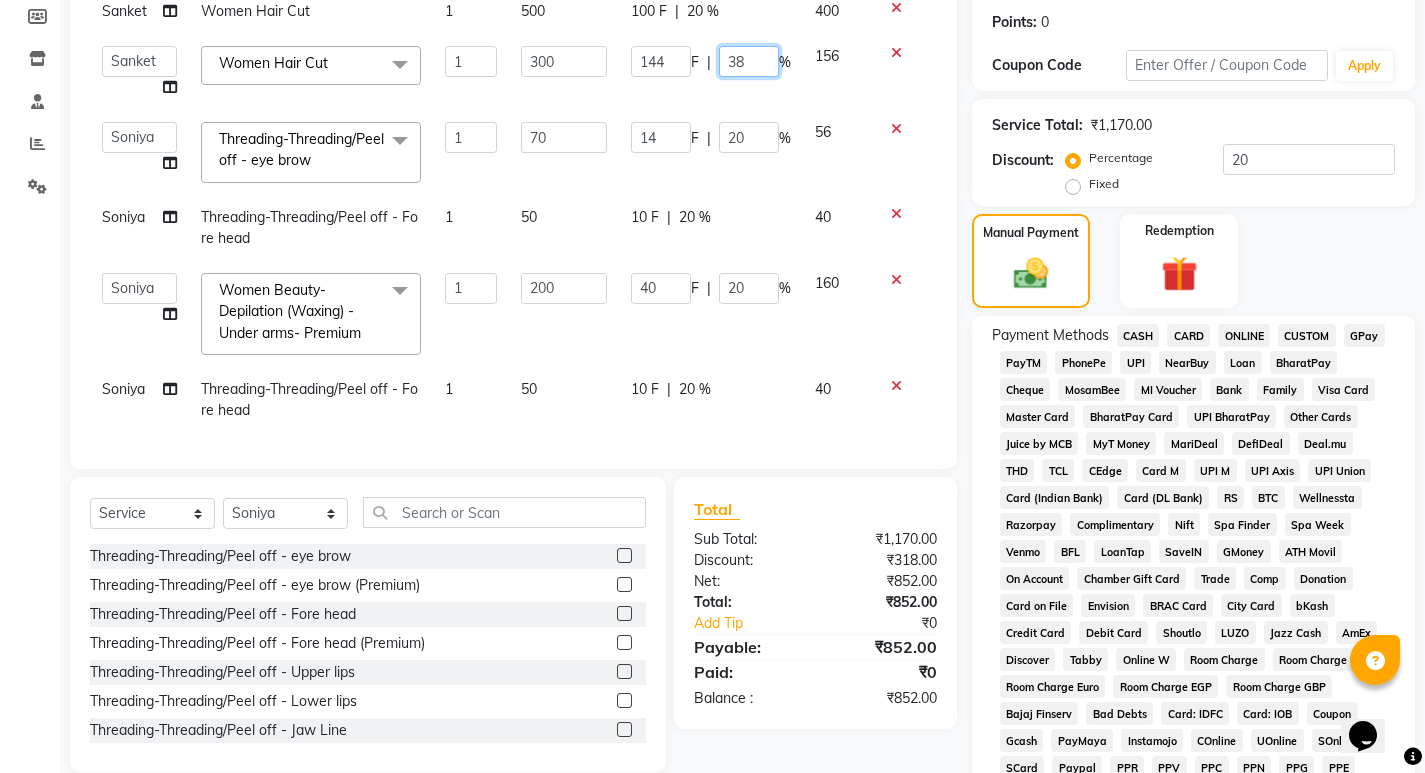 scroll, scrollTop: 78, scrollLeft: 0, axis: vertical 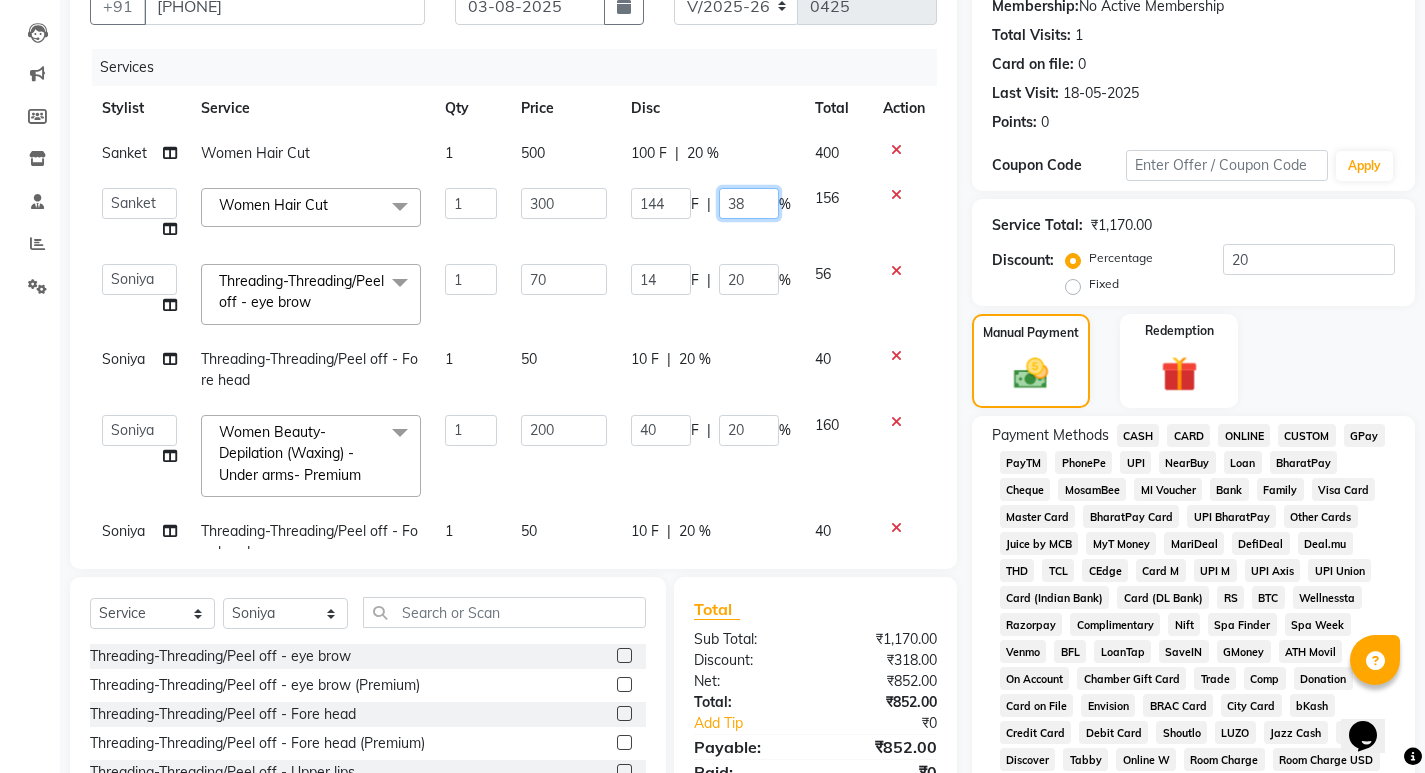 type on "8" 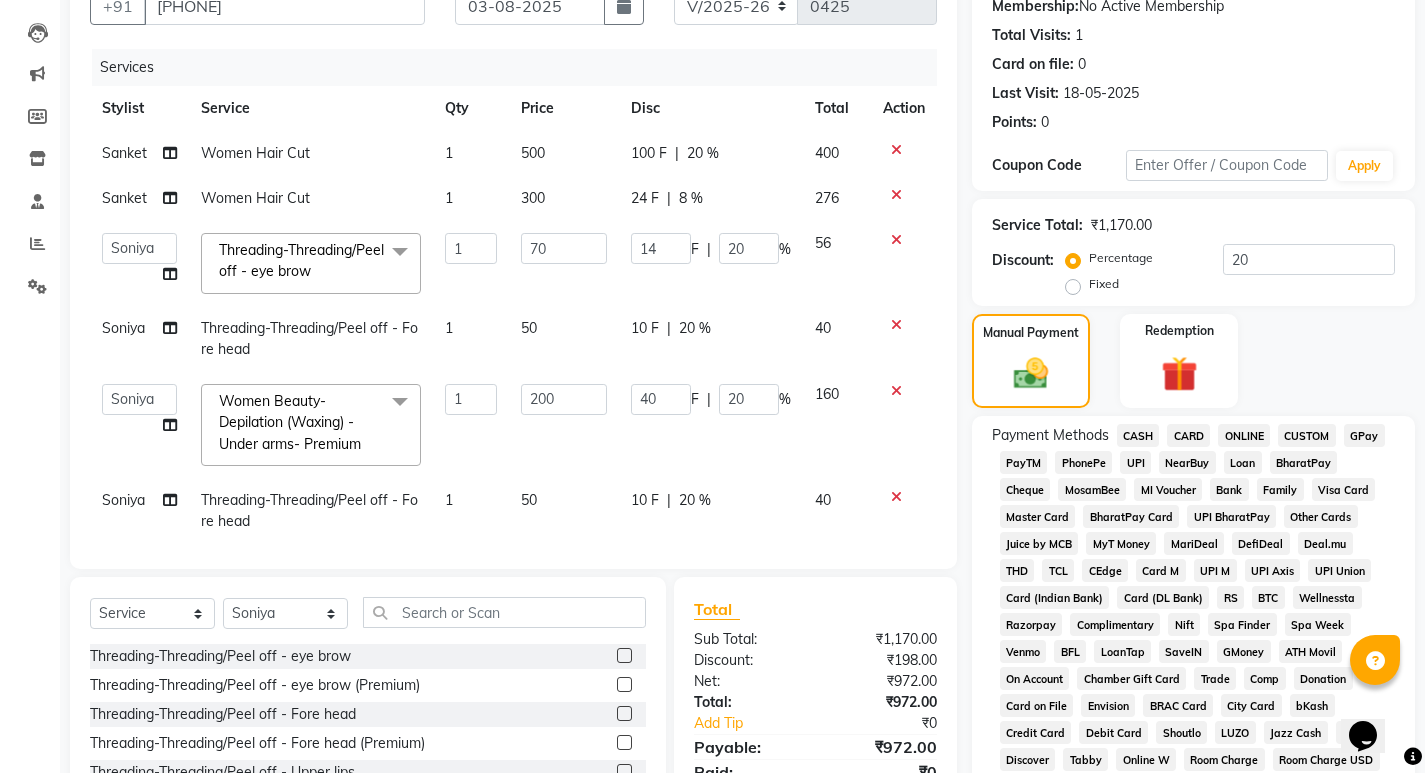 click on "24 F | 8 %" 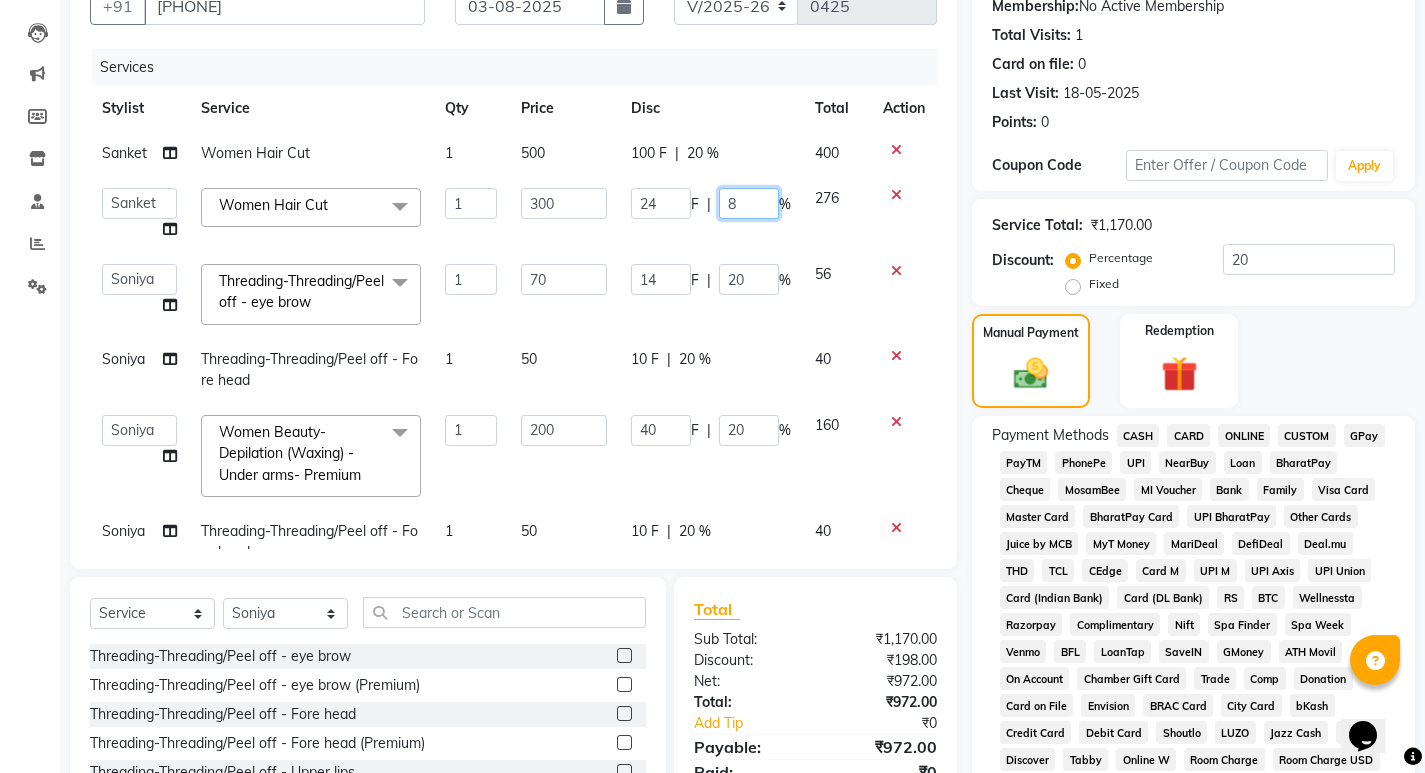 click on "8" 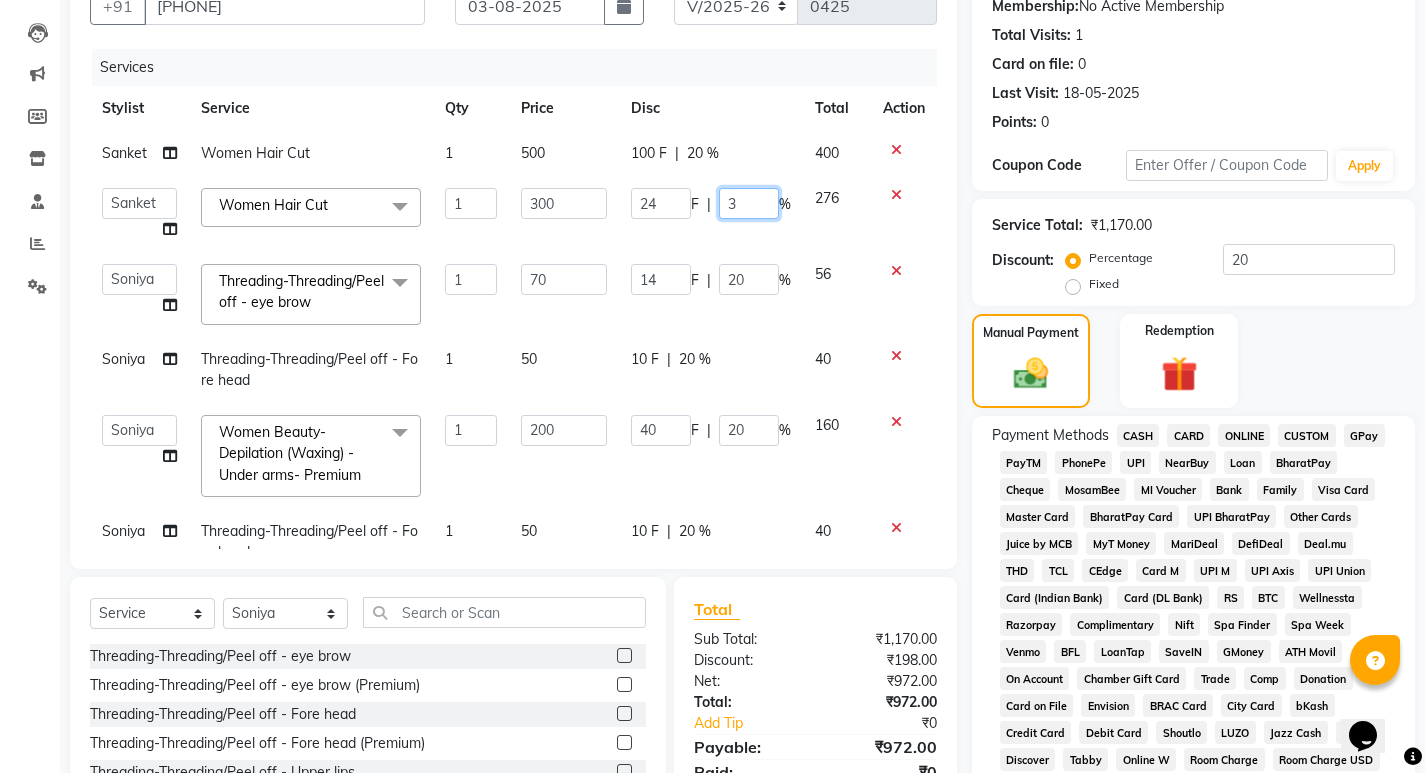 type on "39" 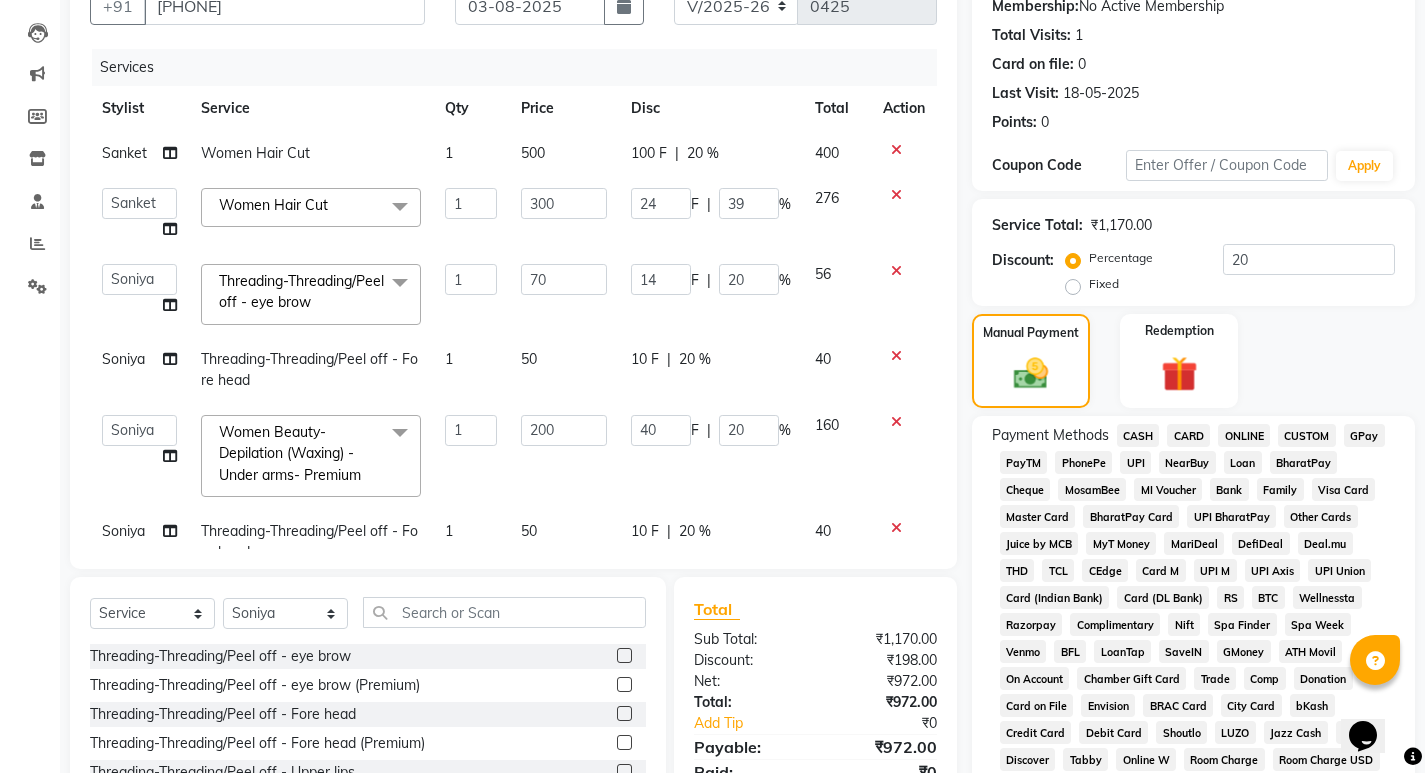 click on "Sanket Women Hair Cut 1 500 100 F | 20 % 400  Asha   Ashwini   Manager    Neelam   Neeta   Reshma   Sanket   Shanti   Soniya  Women Hair Cut  x Threading-Threading/Peel off - eye brow Threading-Threading/Peel off - eye brow (Premium) Threading-Threading/Peel off - Fore head Threading-Threading/Peel off - Fore head (Premium) Threading-Threading/Peel off - Upper lips Threading-Threading/Peel off - Lower lips Threading-Threading/Peel off - Jaw Line Threading-Threading/Peel off - Jaw Line (Premium) Threading-Threading/Peel off - Neck Threading-Threading/Peel off - Neck (Premium) Threading-Threading/Peel off - face Threading-Threading/Peel off - face (Premium) Threading-Threading/Peel off - chin Threading-Threading/Peel off - chin (Premium) Threading-Threading/Peel off - side locks Threading-Threading/Peel off - side locks (Premium) Basic Makeup Nail Gel Overlay Women Hair Color- Amonia Free Root Touchup Basic Hairstyle Advance Hairstyle Men Haircut with wash Nose wax Head Massage with wash Beard Triming Facewax" 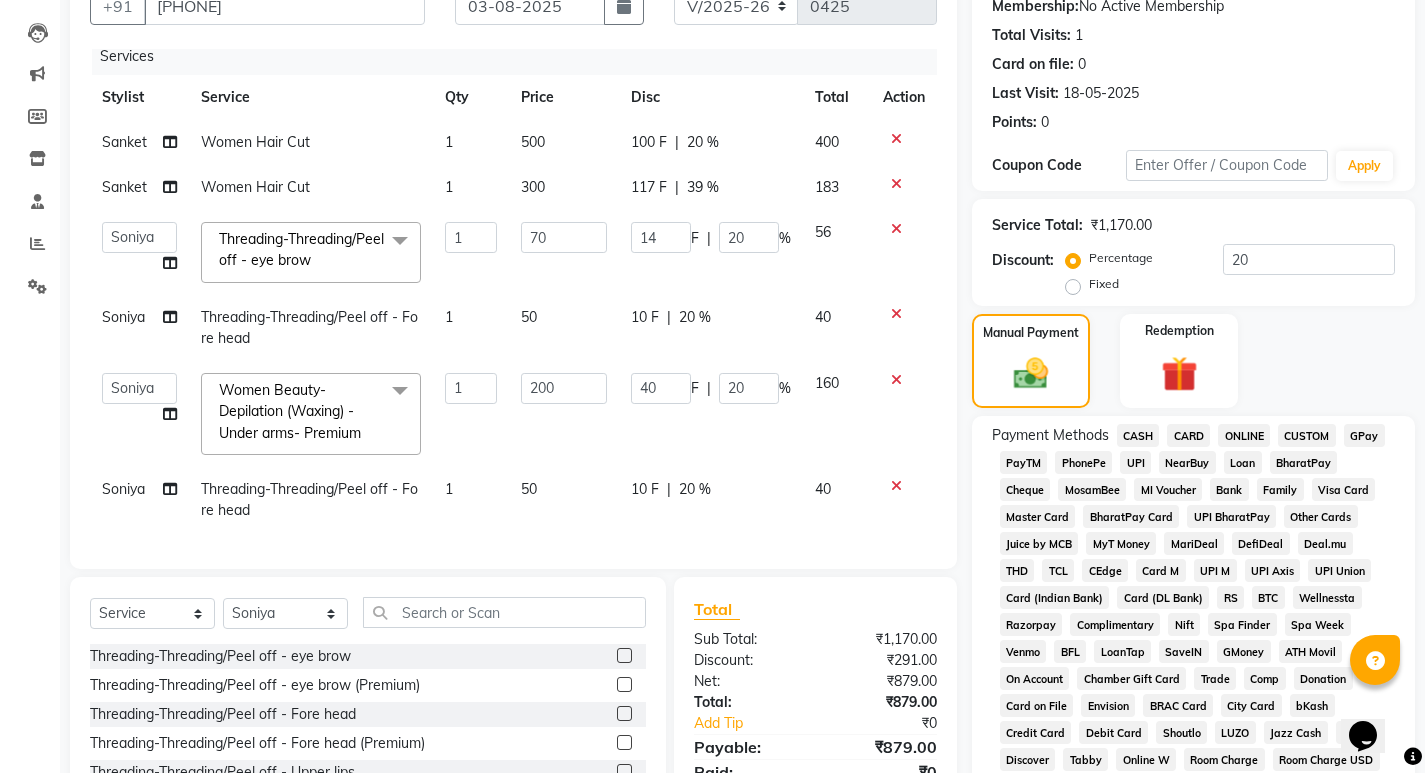scroll, scrollTop: 47, scrollLeft: 0, axis: vertical 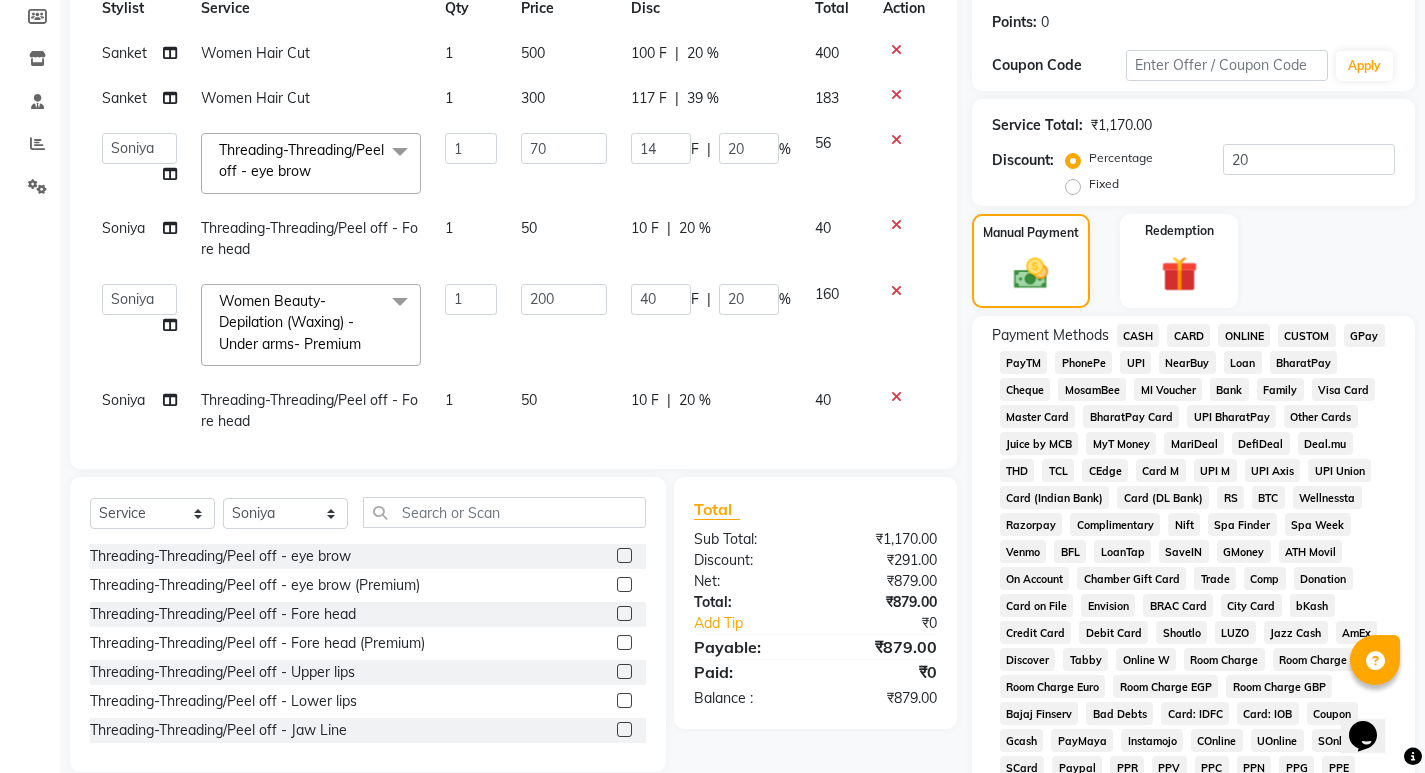 click on "117 F | 39 %" 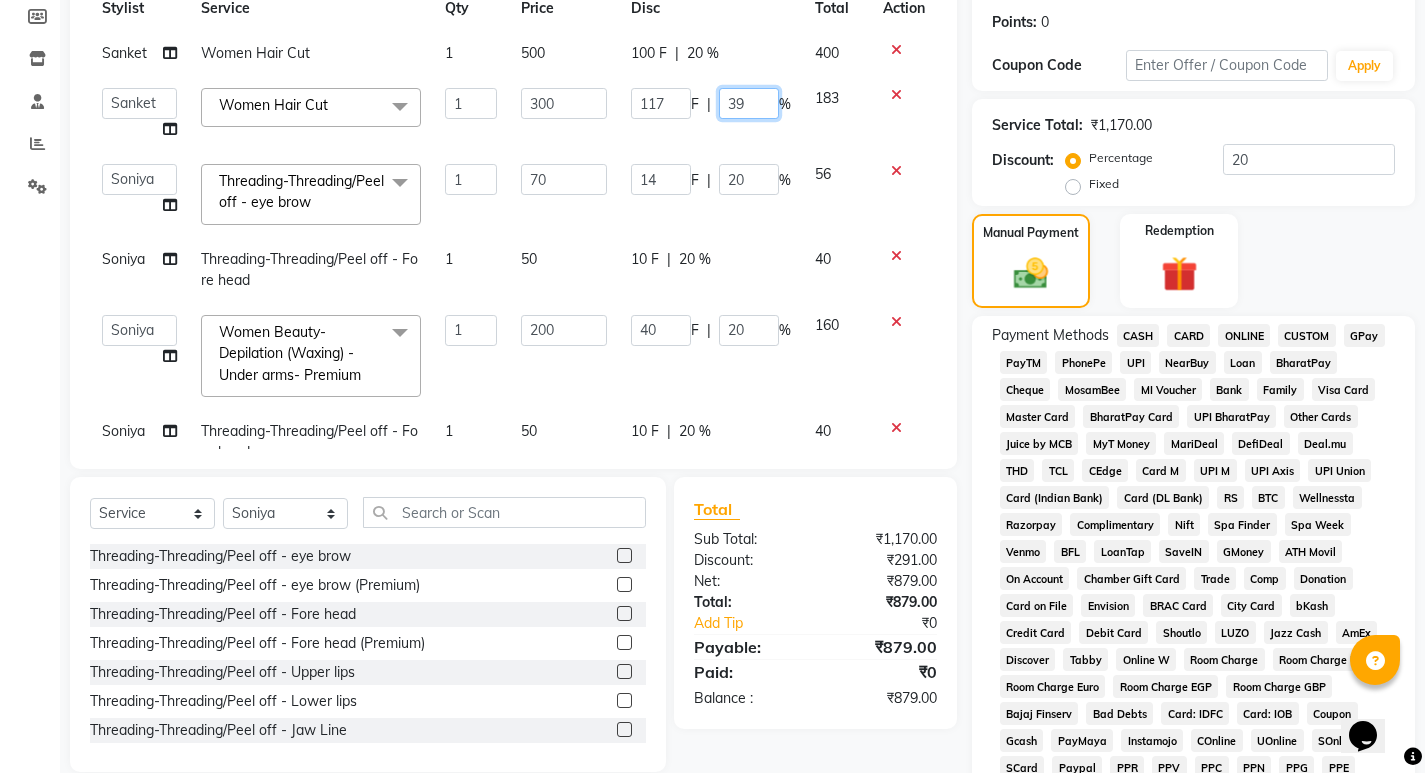 click on "39" 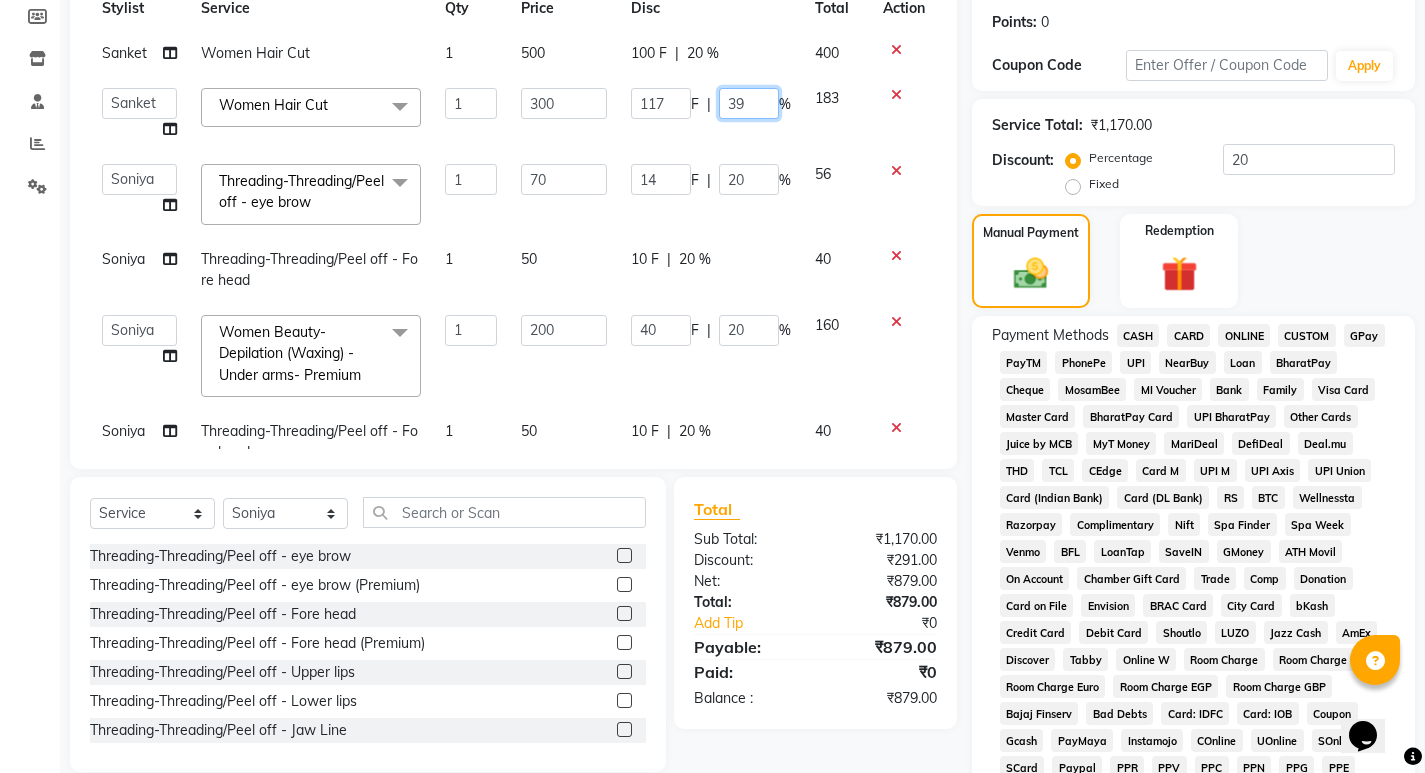 click on "39" 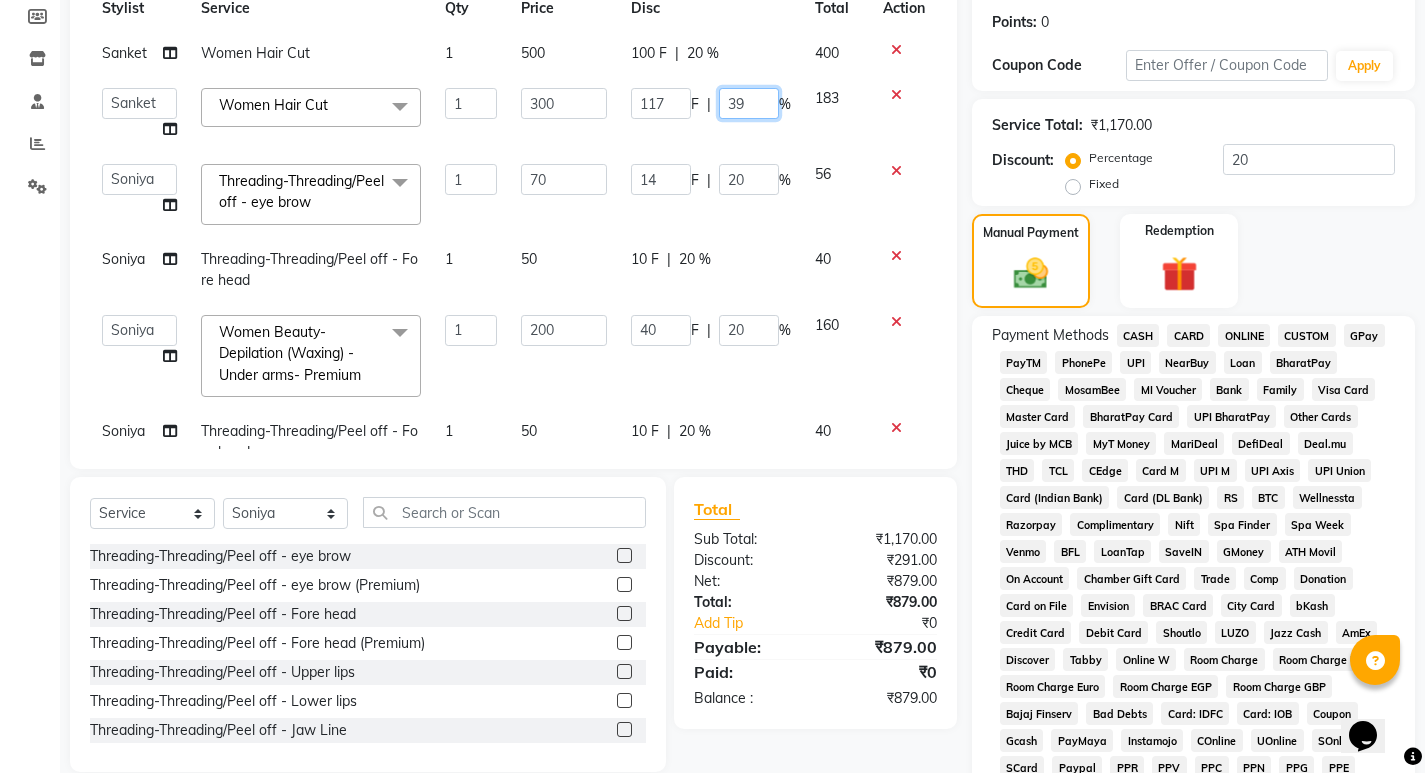 type on "3" 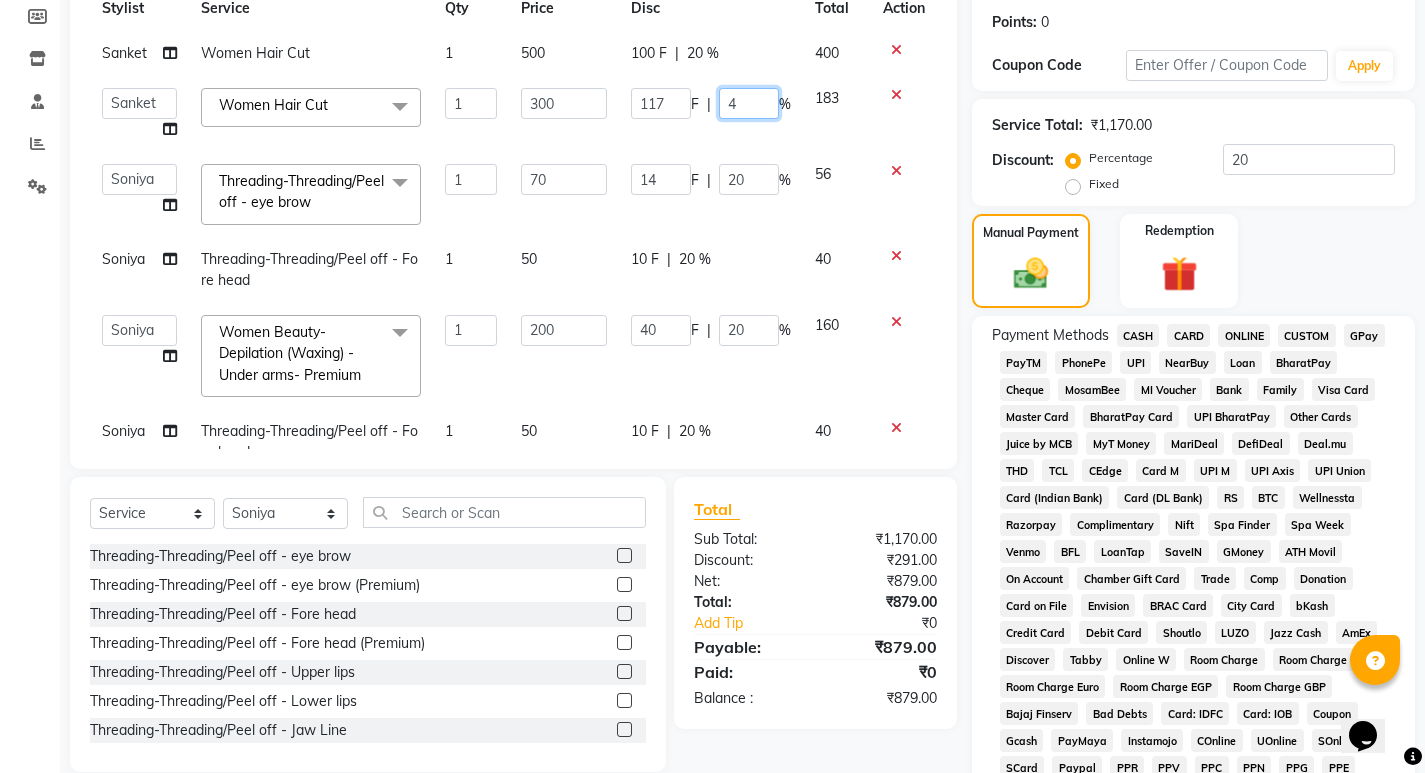 type on "40" 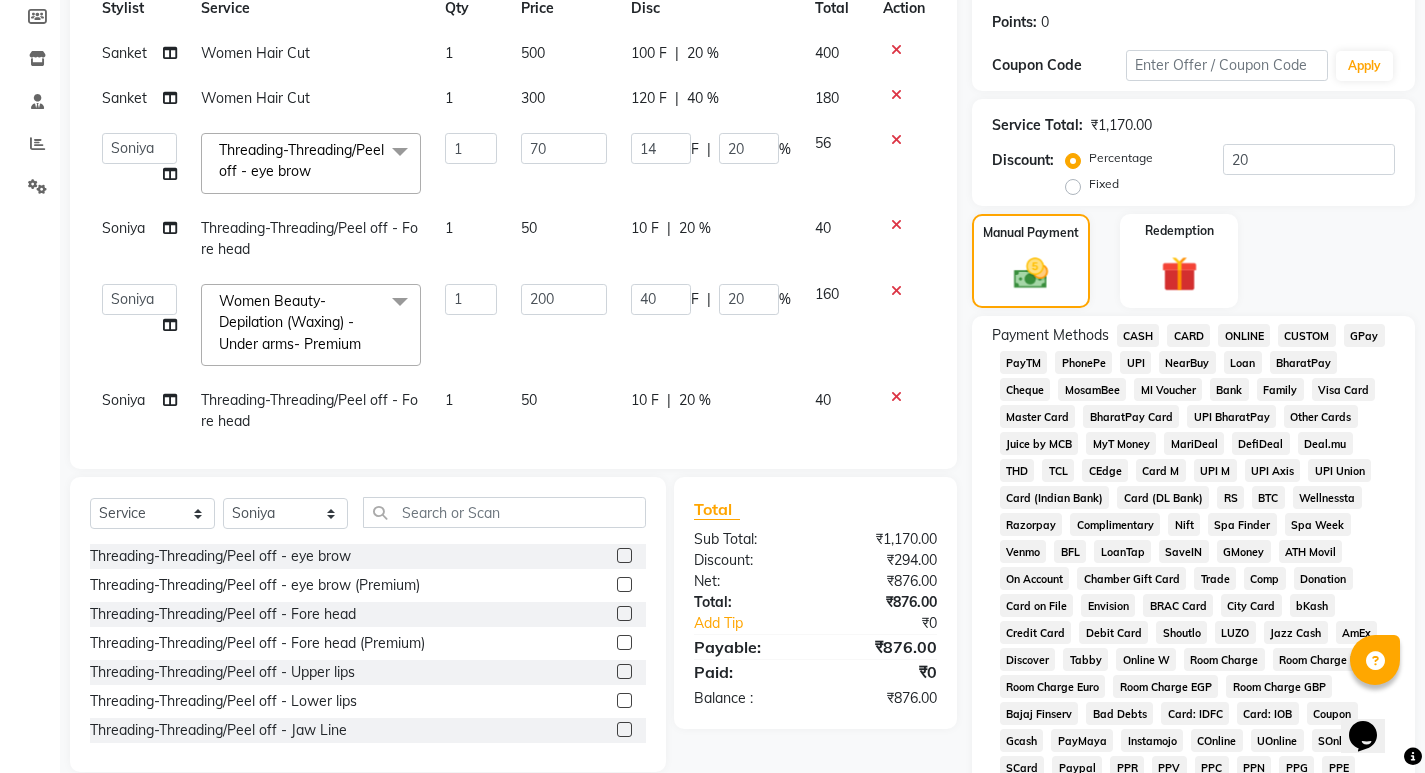 click on "Sanket Women Hair Cut 1 500 100 F | 20 % 400 Sanket Women Hair Cut 1 300 120 F | 40 % 180  Asha   Ashwini   Manager    Neelam   Neeta   Reshma   Sanket   Shanti   Soniya  Threading-Threading/Peel off - eye brow  x Threading-Threading/Peel off - eye brow Threading-Threading/Peel off - eye brow (Premium) Threading-Threading/Peel off - Fore head Threading-Threading/Peel off - Fore head (Premium) Threading-Threading/Peel off - Upper lips Threading-Threading/Peel off - Lower lips Threading-Threading/Peel off - Jaw Line Threading-Threading/Peel off - Jaw Line (Premium) Threading-Threading/Peel off - Neck Threading-Threading/Peel off - Neck (Premium) Threading-Threading/Peel off - face Threading-Threading/Peel off - face (Premium) Threading-Threading/Peel off - chin Threading-Threading/Peel off - chin (Premium) Threading-Threading/Peel off - side locks Threading-Threading/Peel off - side locks (Premium) Basic Makeup Nail Gel Overlay Women Hair Color- Amonia Free Root Touchup Basic Hairstyle Advance Hairstyle makeup" 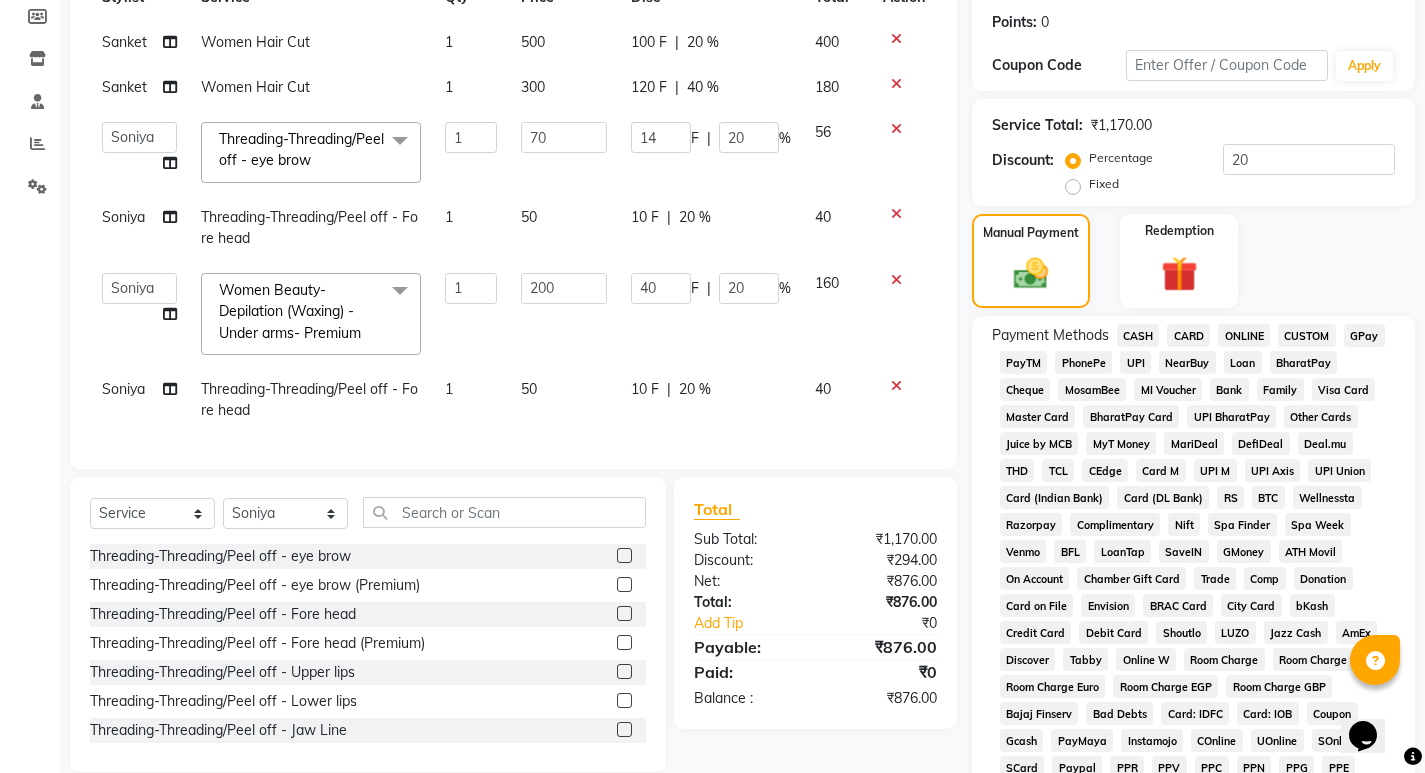 scroll, scrollTop: 0, scrollLeft: 0, axis: both 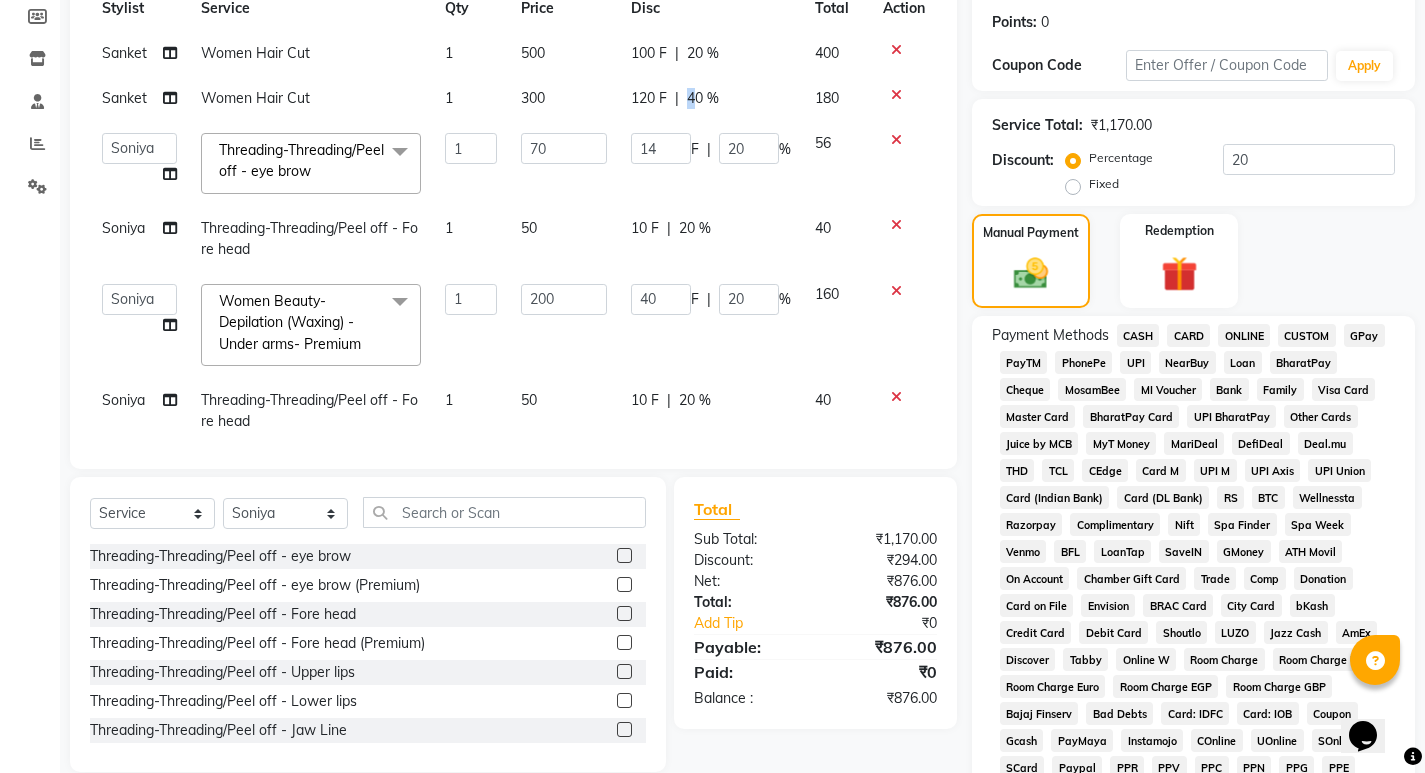 drag, startPoint x: 675, startPoint y: 90, endPoint x: 686, endPoint y: 86, distance: 11.7046995 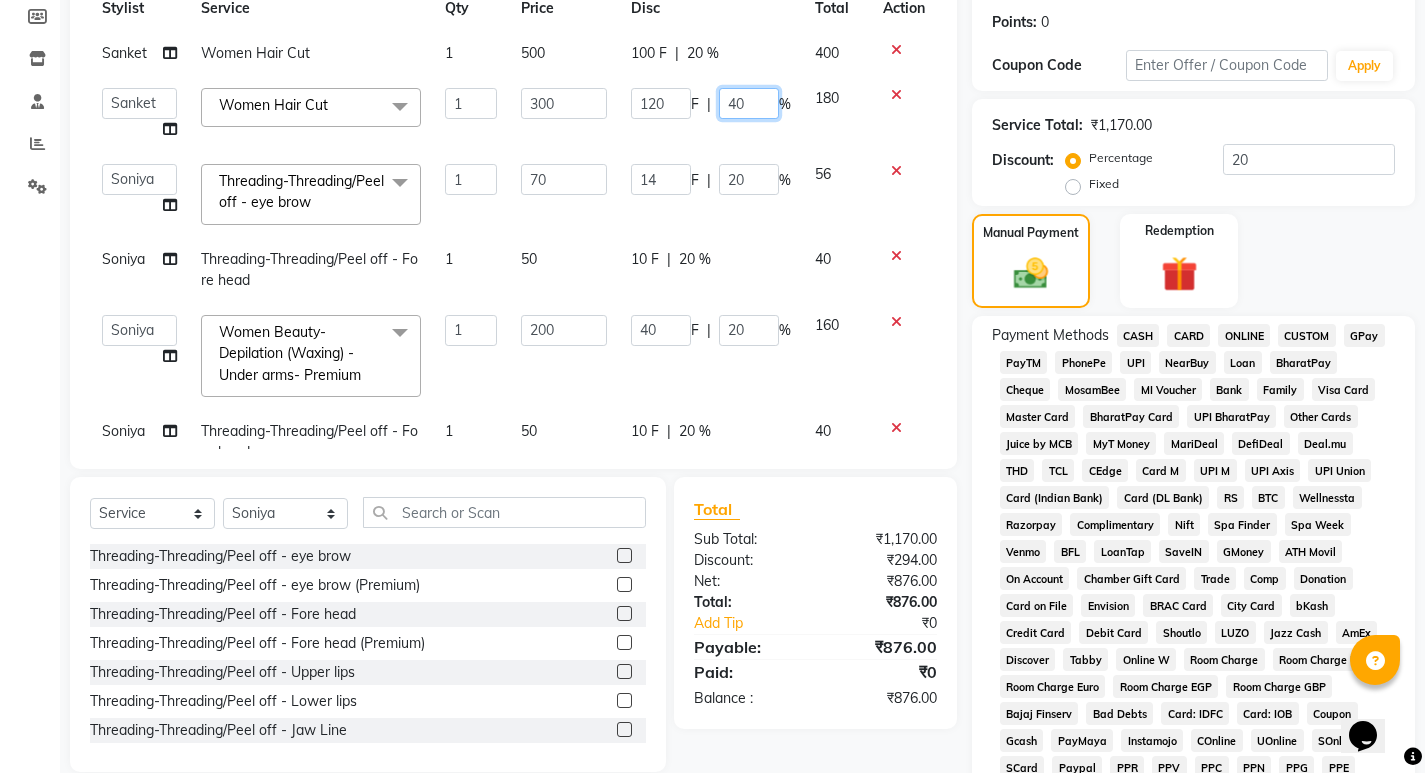 click on "40" 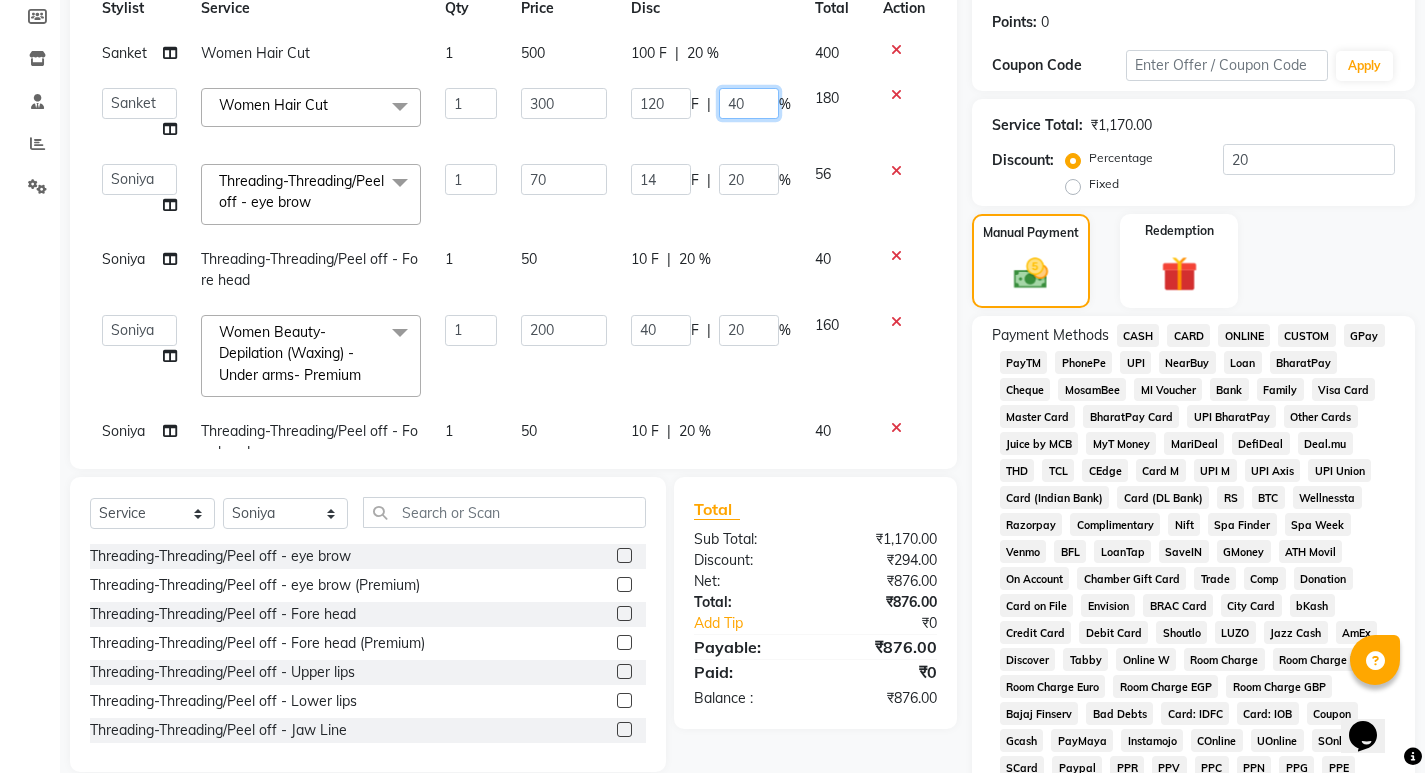 click on "40" 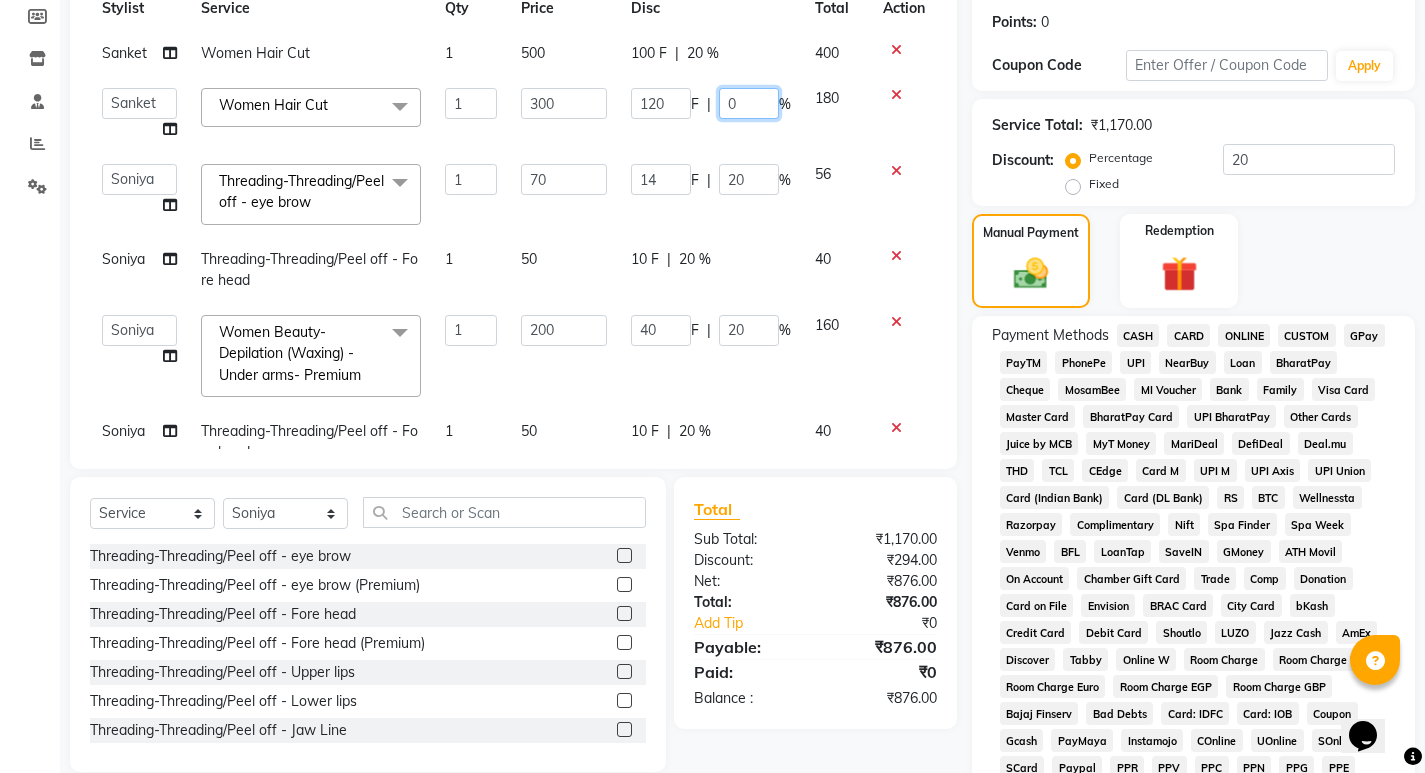 type on "30" 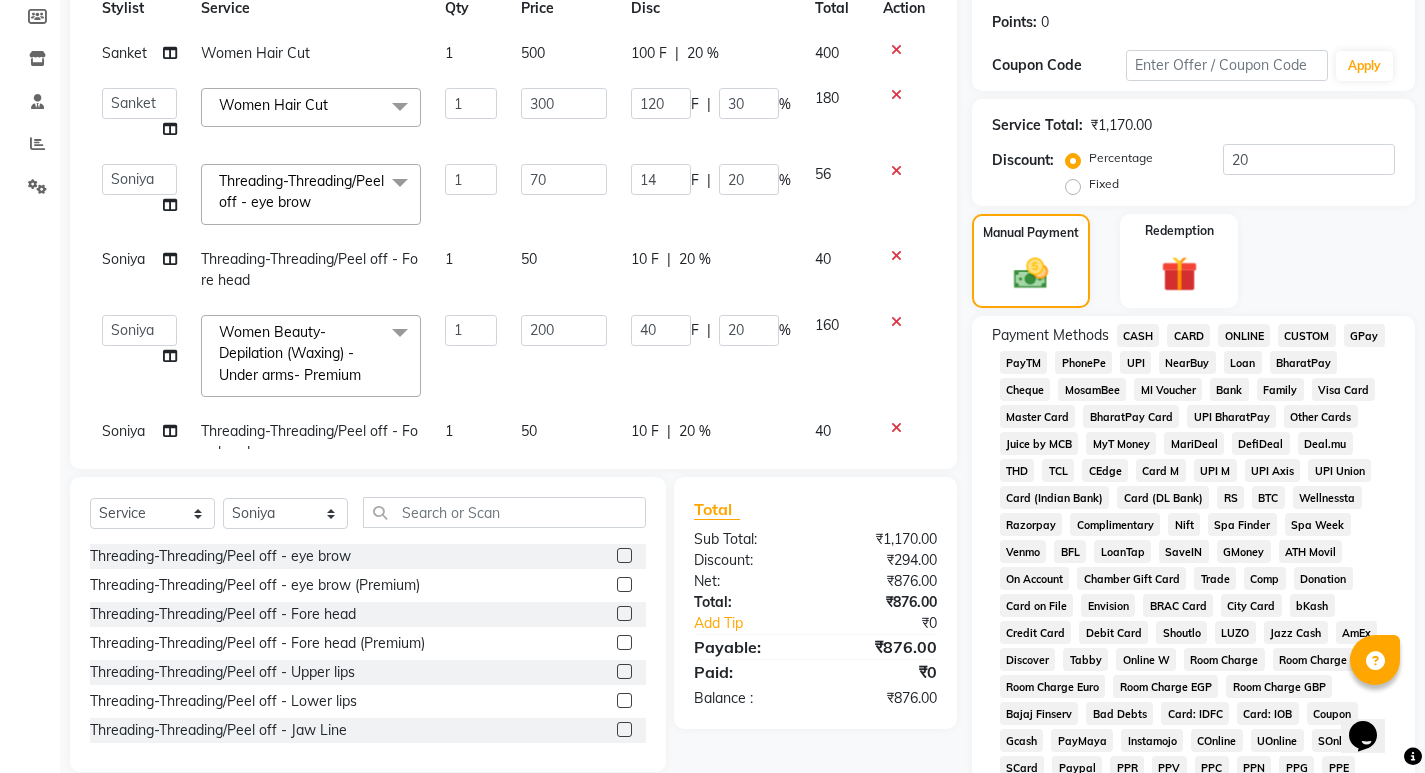 click on "Sanket Women Hair Cut 1 500 100 F | 20 % 400  Asha   Ashwini   Manager    Neelam   Neeta   Reshma   Sanket   Shanti   Soniya  Women Hair Cut  x Threading-Threading/Peel off - eye brow Threading-Threading/Peel off - eye brow (Premium) Threading-Threading/Peel off - Fore head Threading-Threading/Peel off - Fore head (Premium) Threading-Threading/Peel off - Upper lips Threading-Threading/Peel off - Lower lips Threading-Threading/Peel off - Jaw Line Threading-Threading/Peel off - Jaw Line (Premium) Threading-Threading/Peel off - Neck Threading-Threading/Peel off - Neck (Premium) Threading-Threading/Peel off - face Threading-Threading/Peel off - face (Premium) Threading-Threading/Peel off - chin Threading-Threading/Peel off - chin (Premium) Threading-Threading/Peel off - side locks Threading-Threading/Peel off - side locks (Premium) Basic Makeup Nail Gel Overlay Women Hair Color- Amonia Free Root Touchup Basic Hairstyle Advance Hairstyle Men Haircut with wash Nose wax Head Massage with wash Beard Triming Facewax" 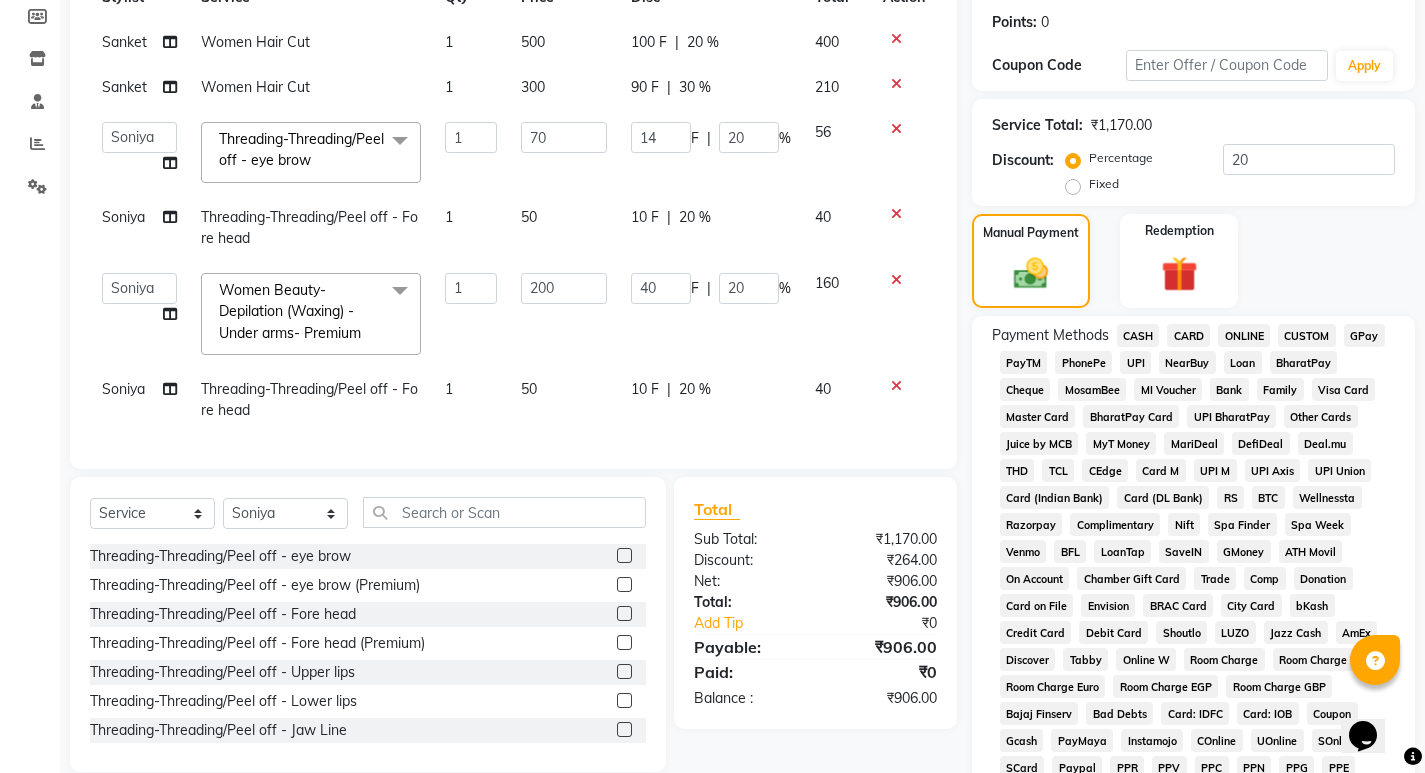 scroll, scrollTop: 47, scrollLeft: 0, axis: vertical 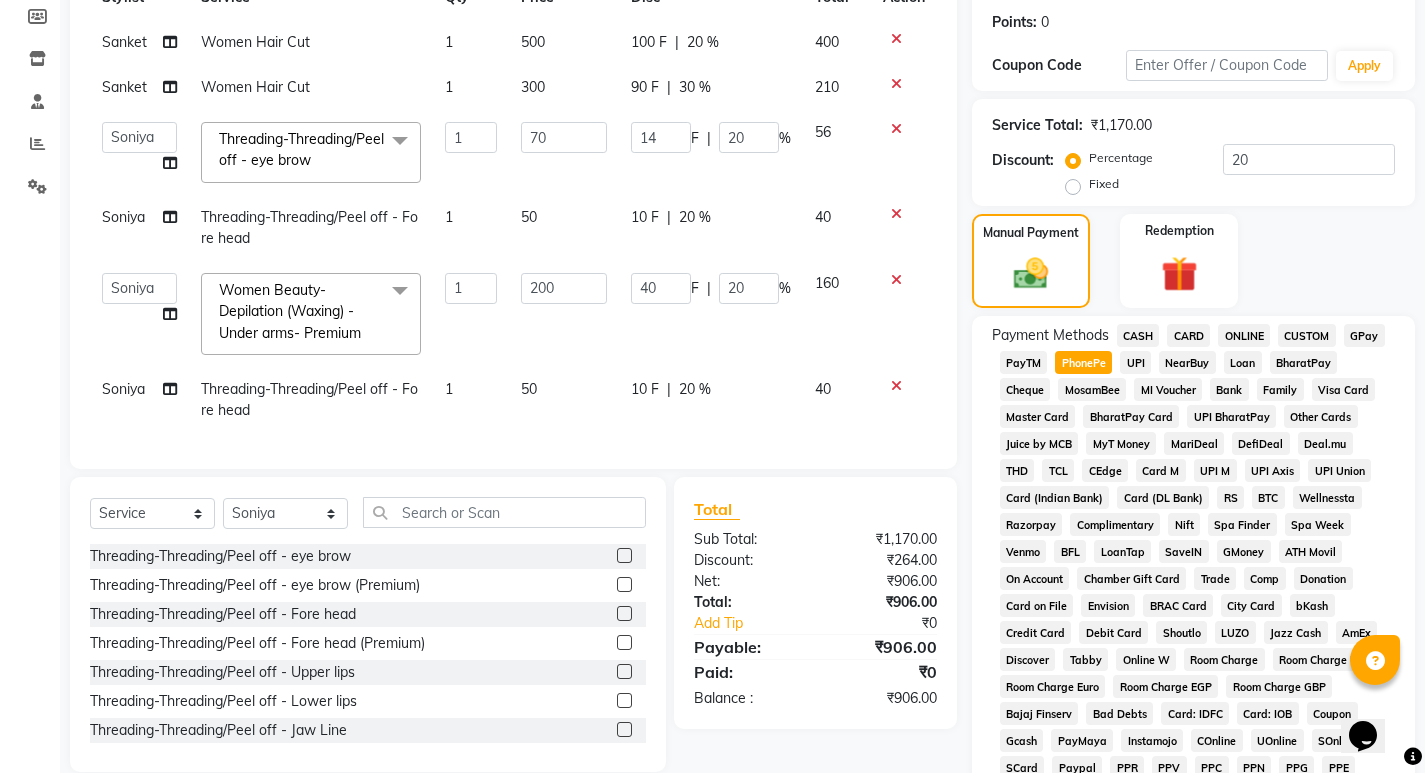 click on "PayTM" 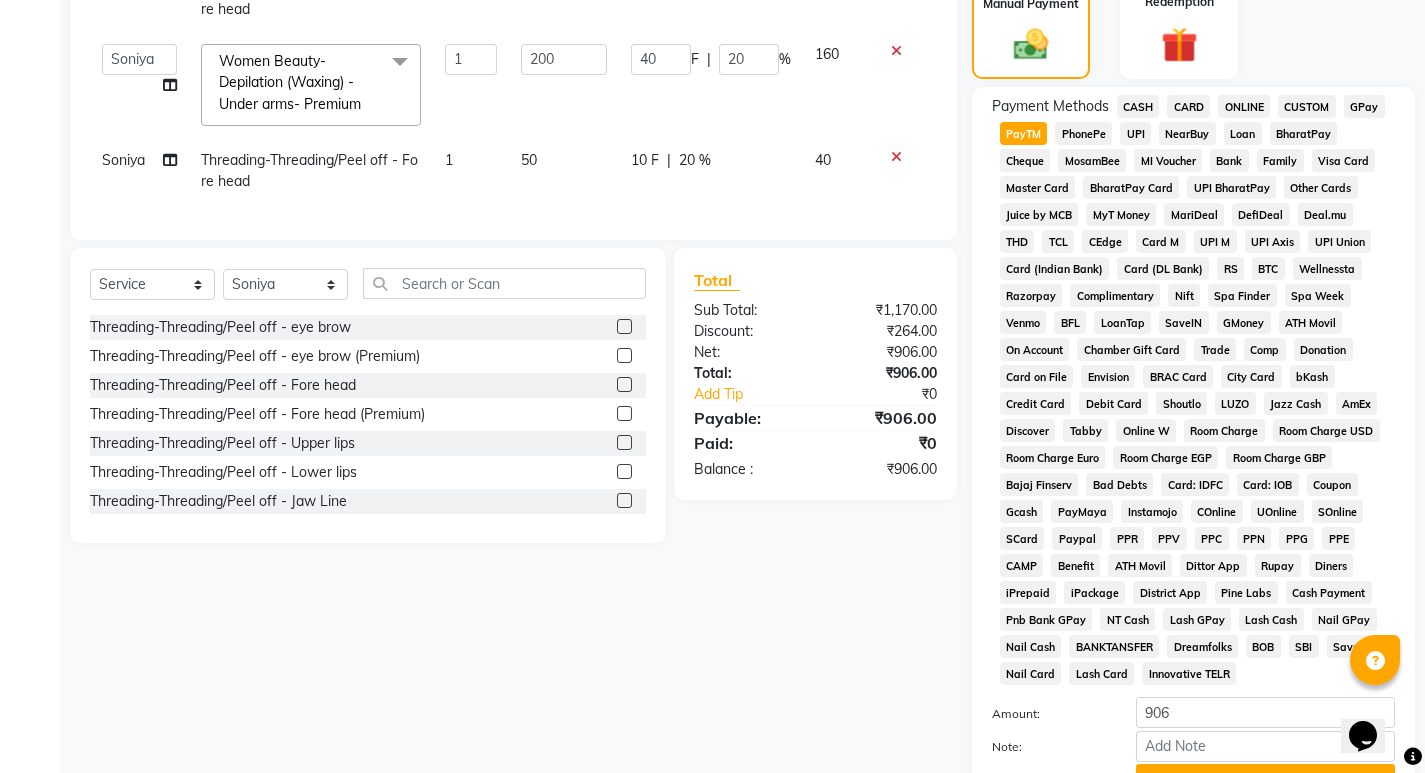 scroll, scrollTop: 705, scrollLeft: 0, axis: vertical 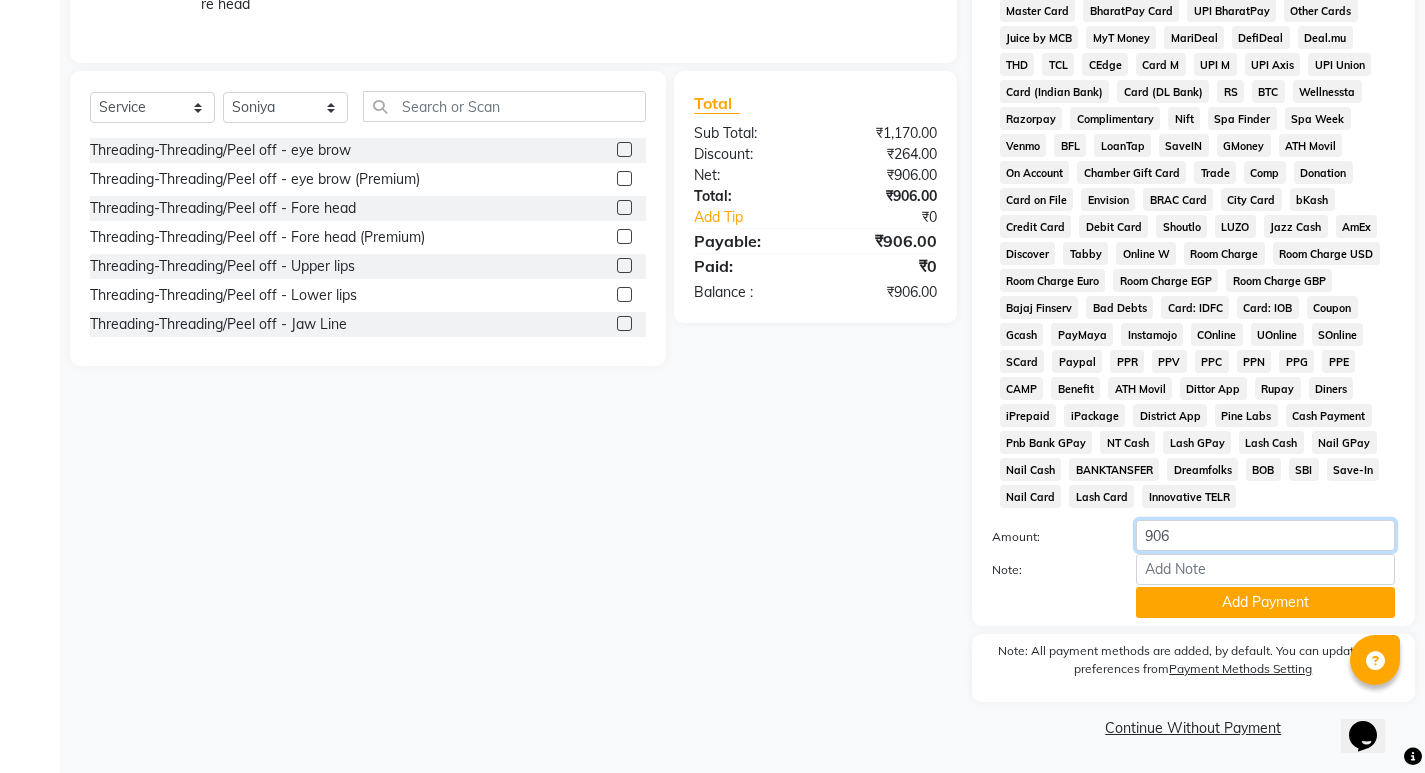 click on "906" 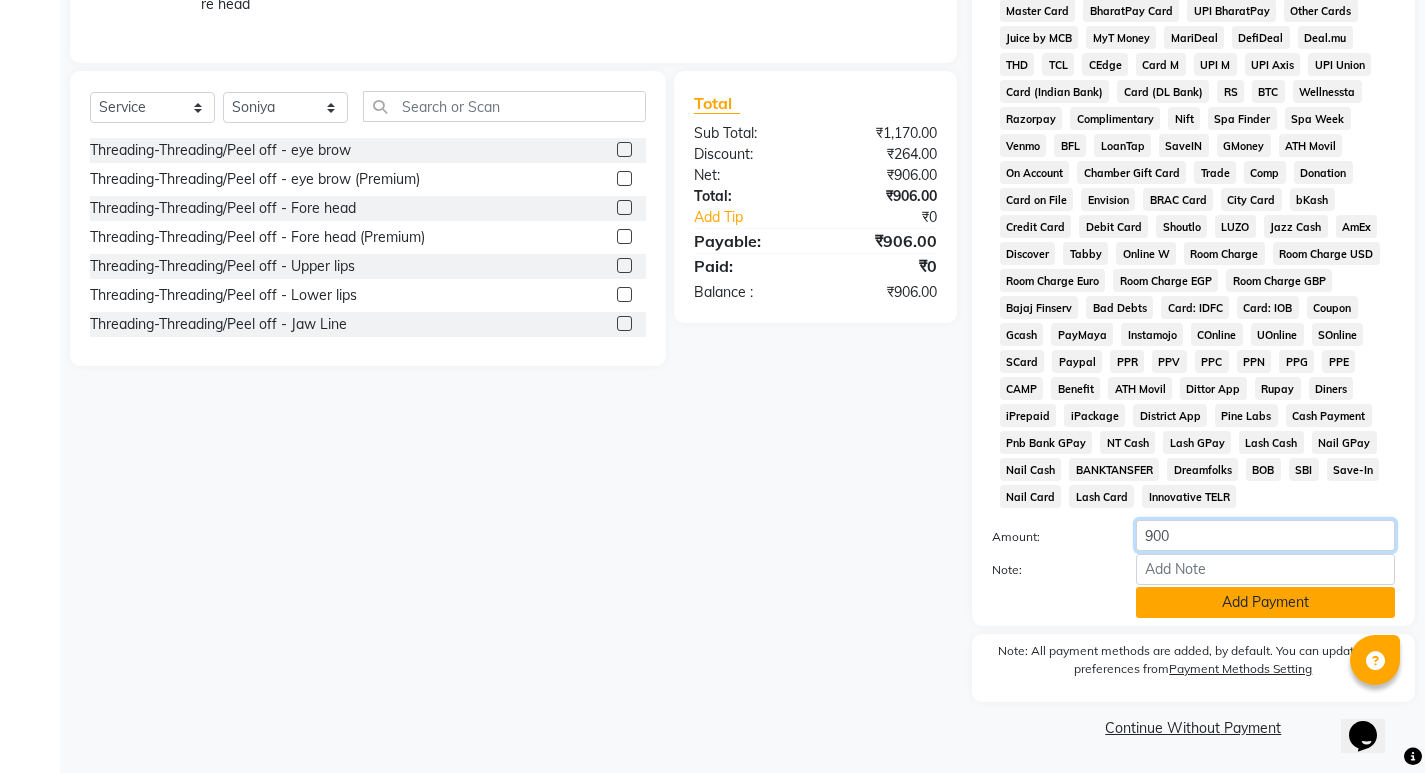 type on "900" 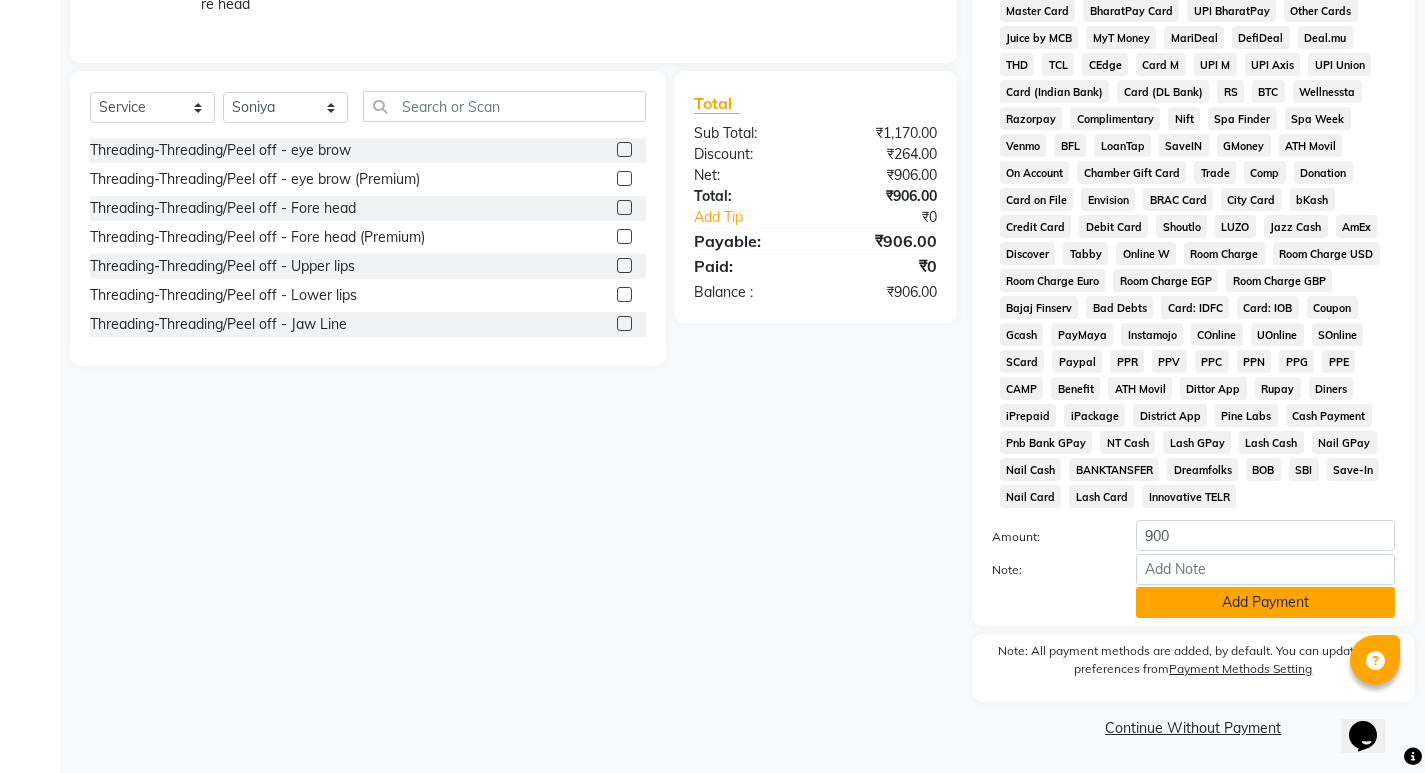 click on "Add Payment" 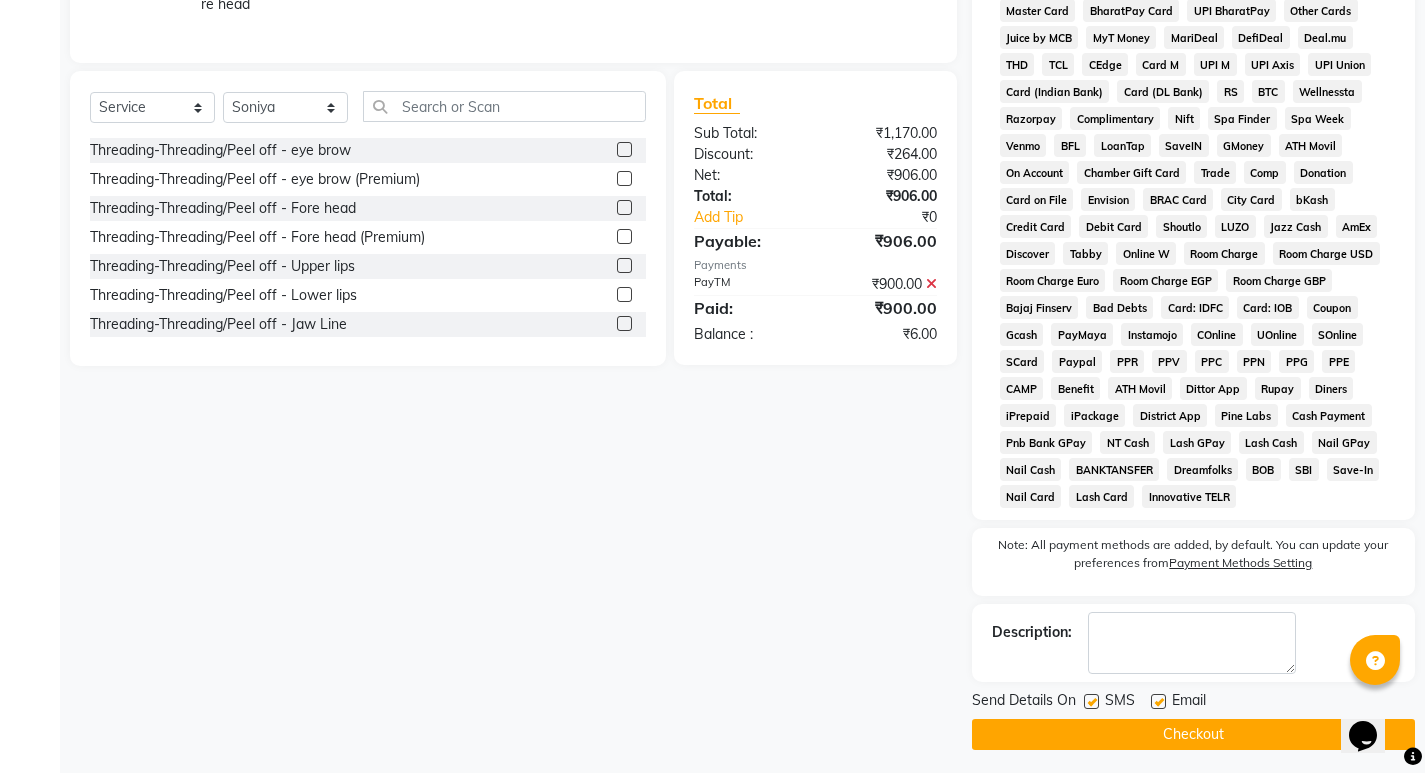 click on "Checkout" 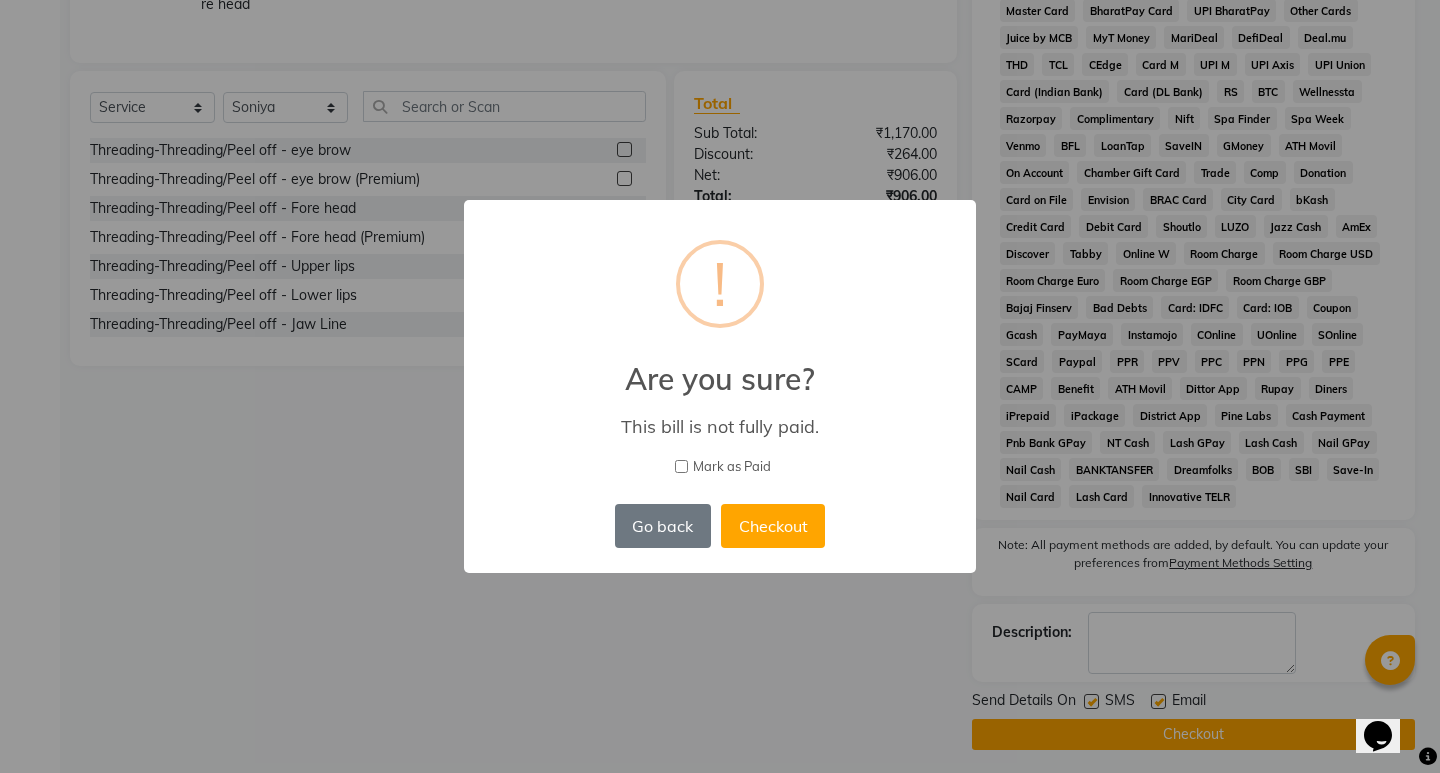 click on "Mark as Paid" at bounding box center [720, 467] 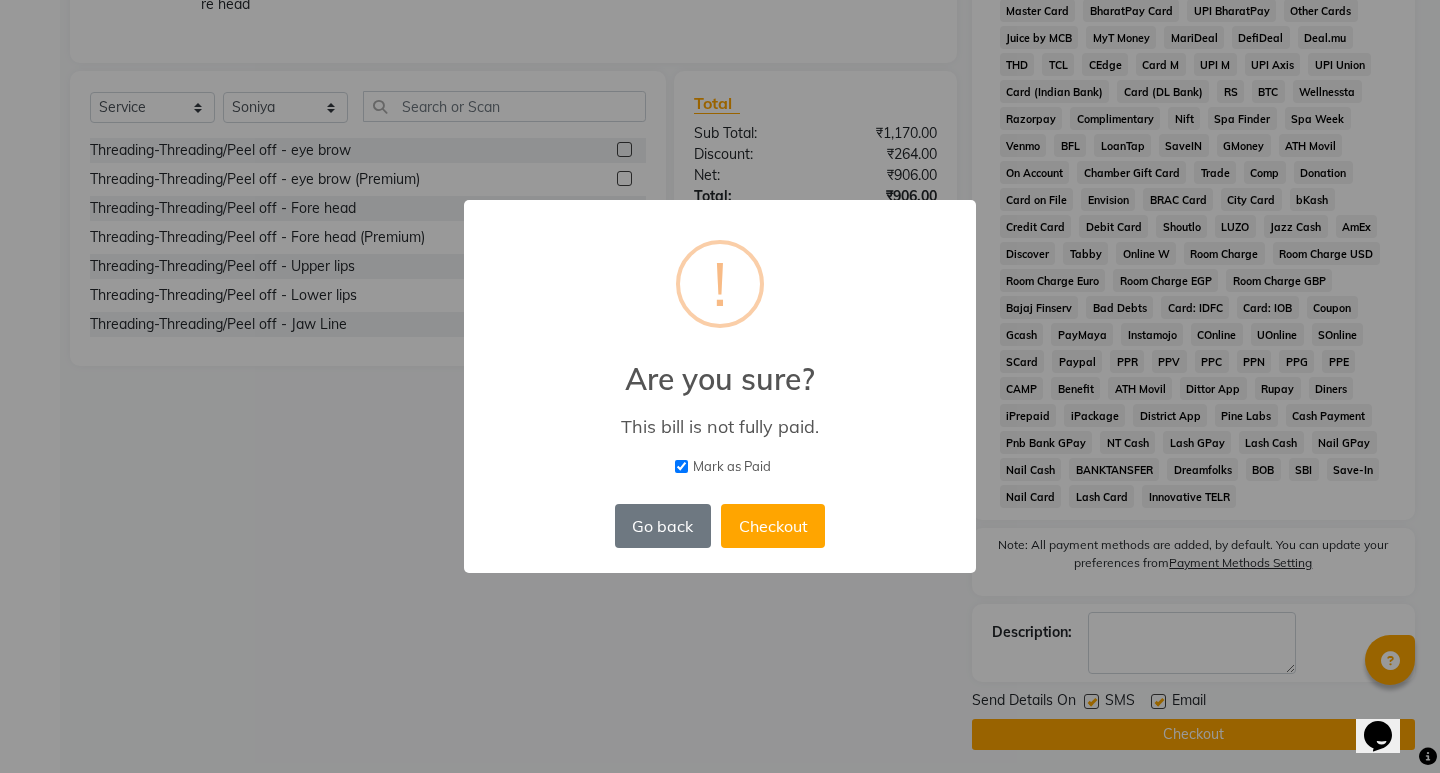 click on "Go back No Checkout" at bounding box center (720, 526) 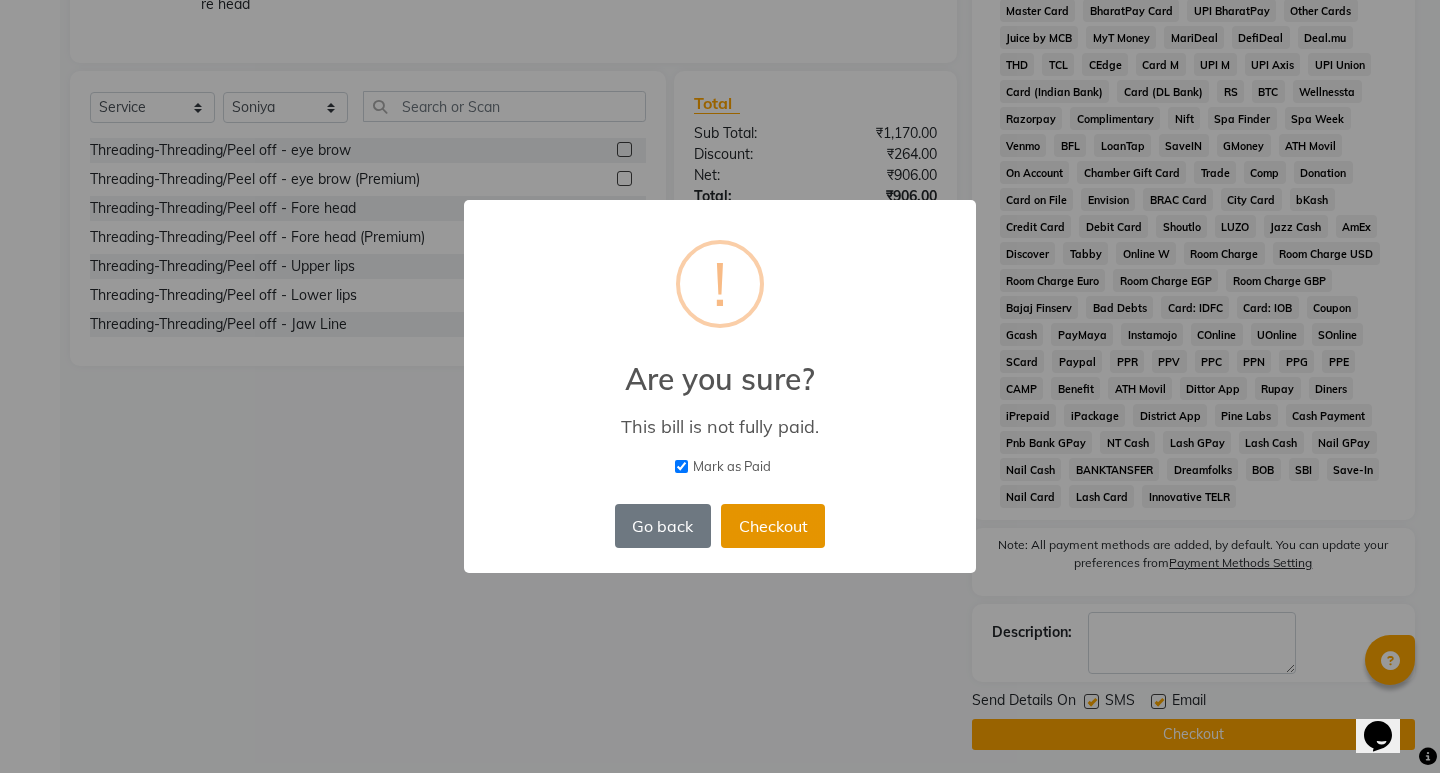 drag, startPoint x: 719, startPoint y: 522, endPoint x: 742, endPoint y: 516, distance: 23.769728 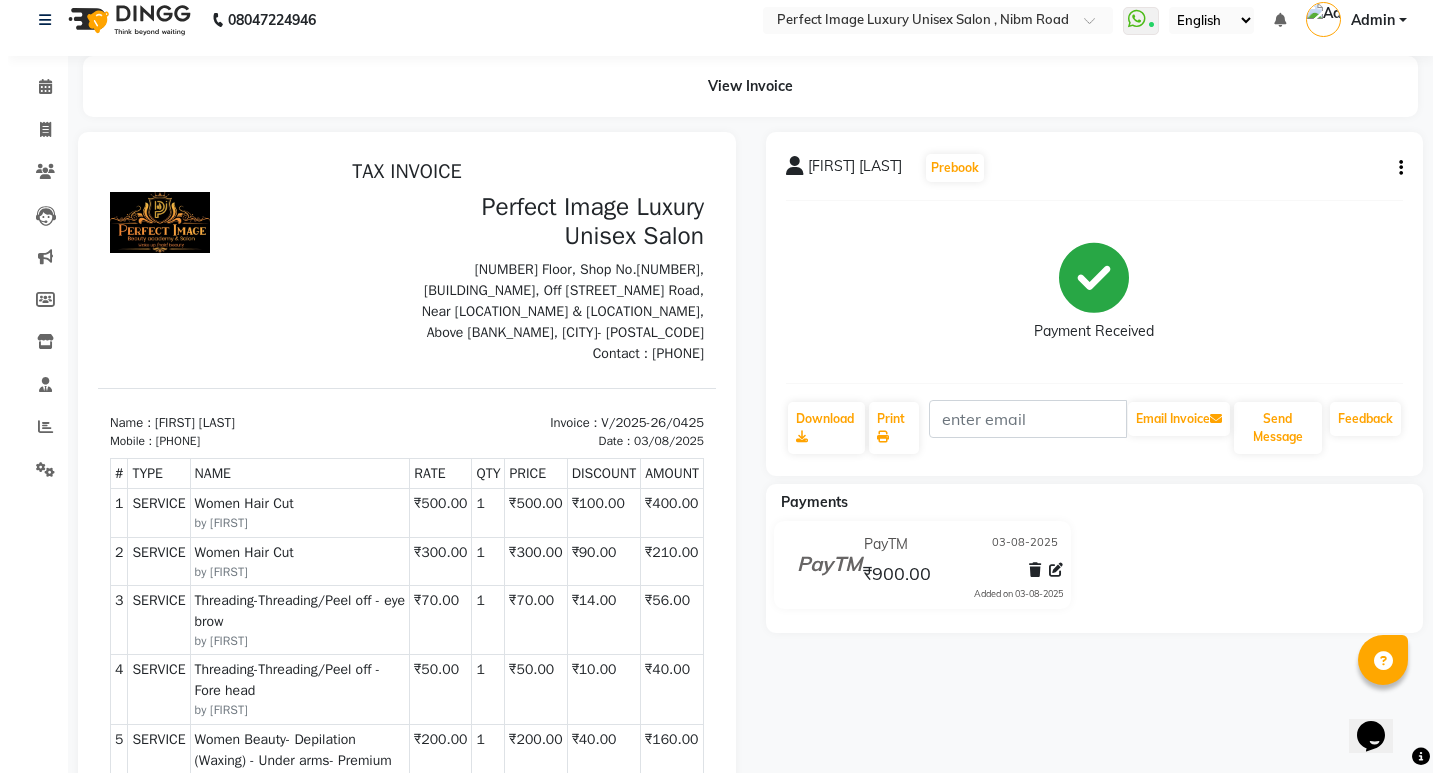 scroll, scrollTop: 0, scrollLeft: 0, axis: both 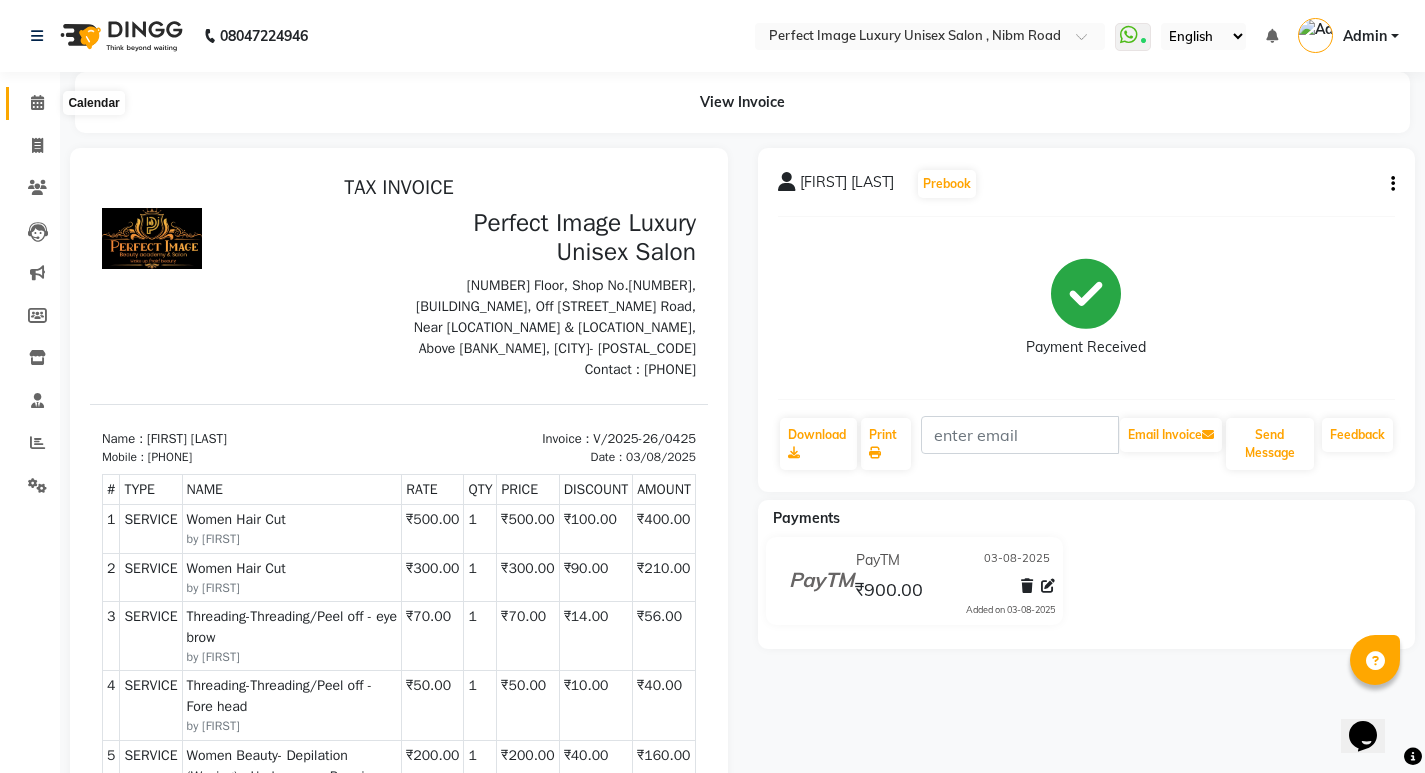 click 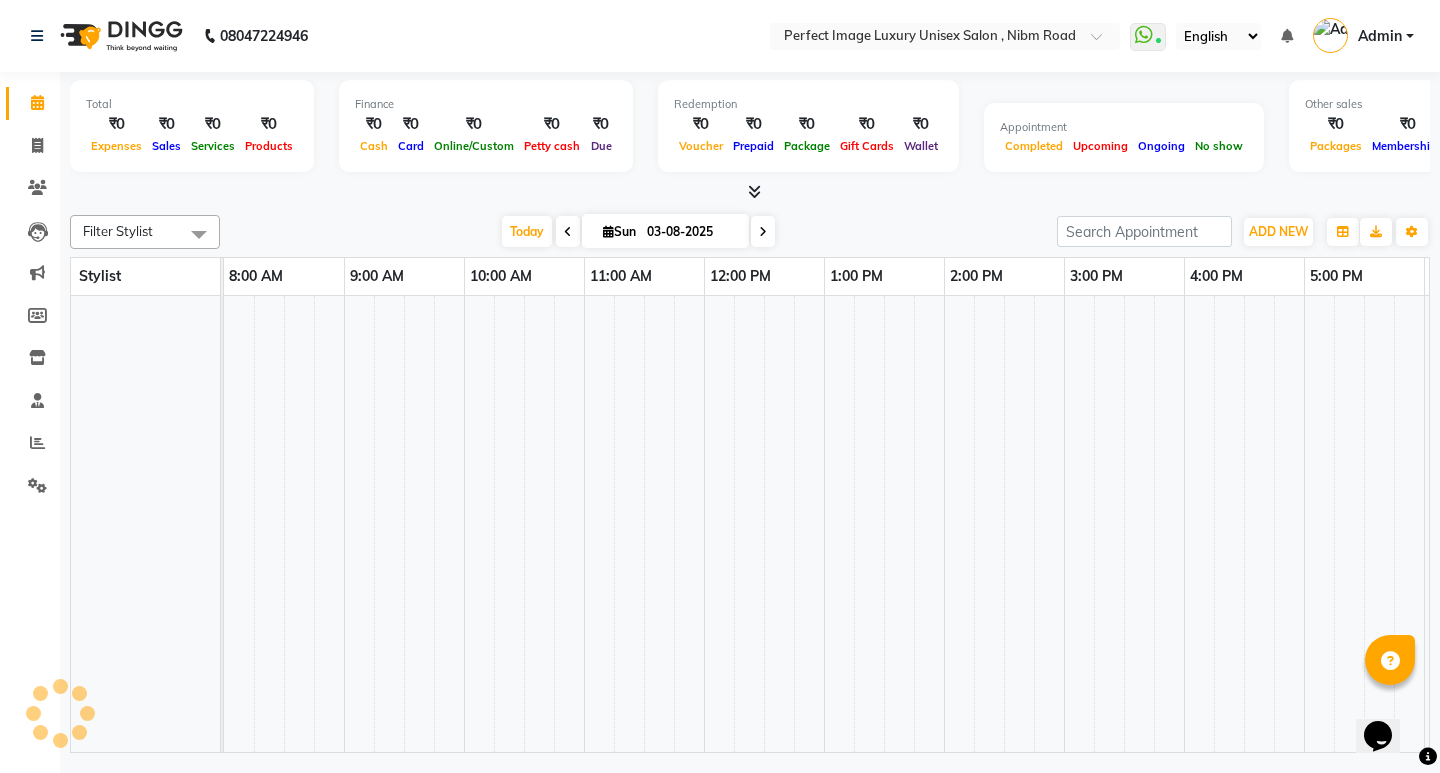 scroll, scrollTop: 0, scrollLeft: 475, axis: horizontal 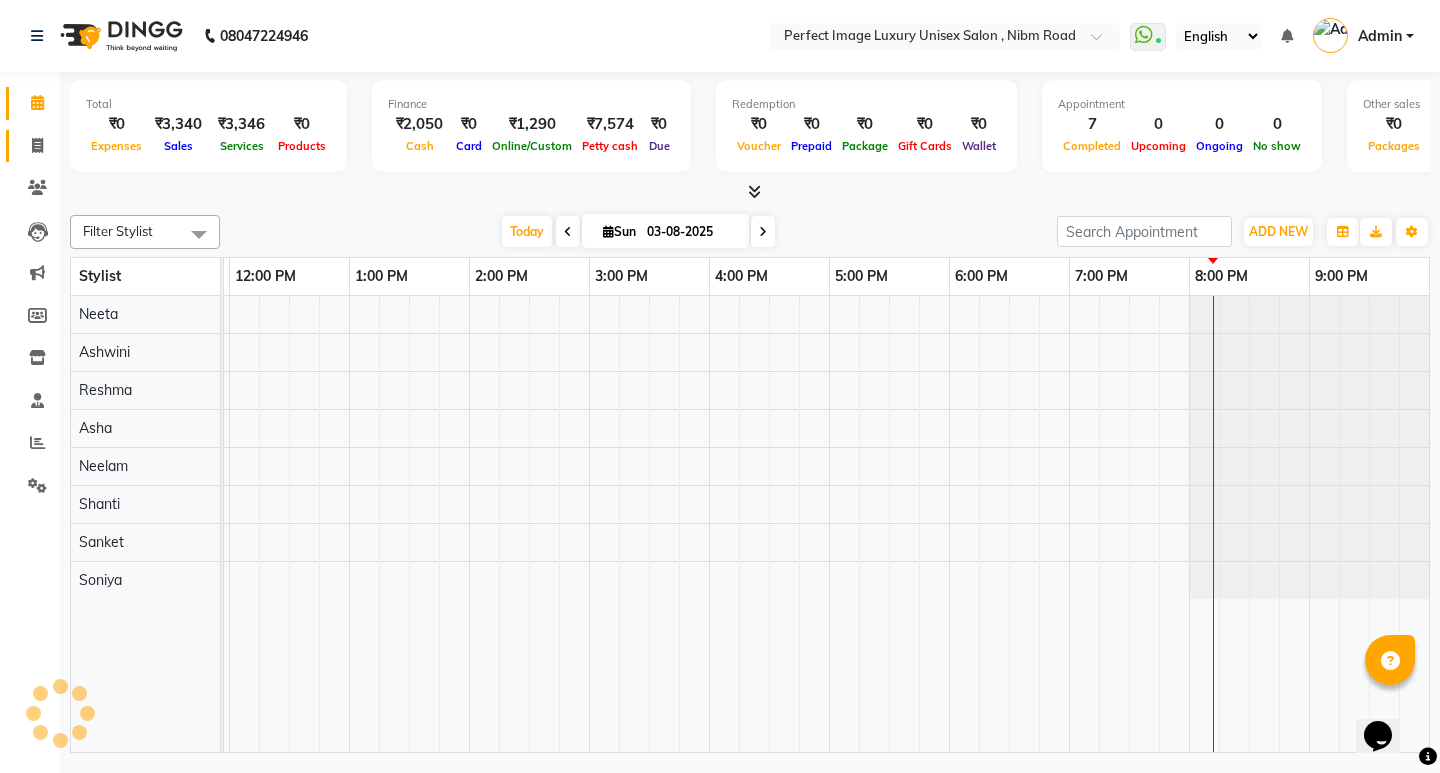 click on "Invoice" 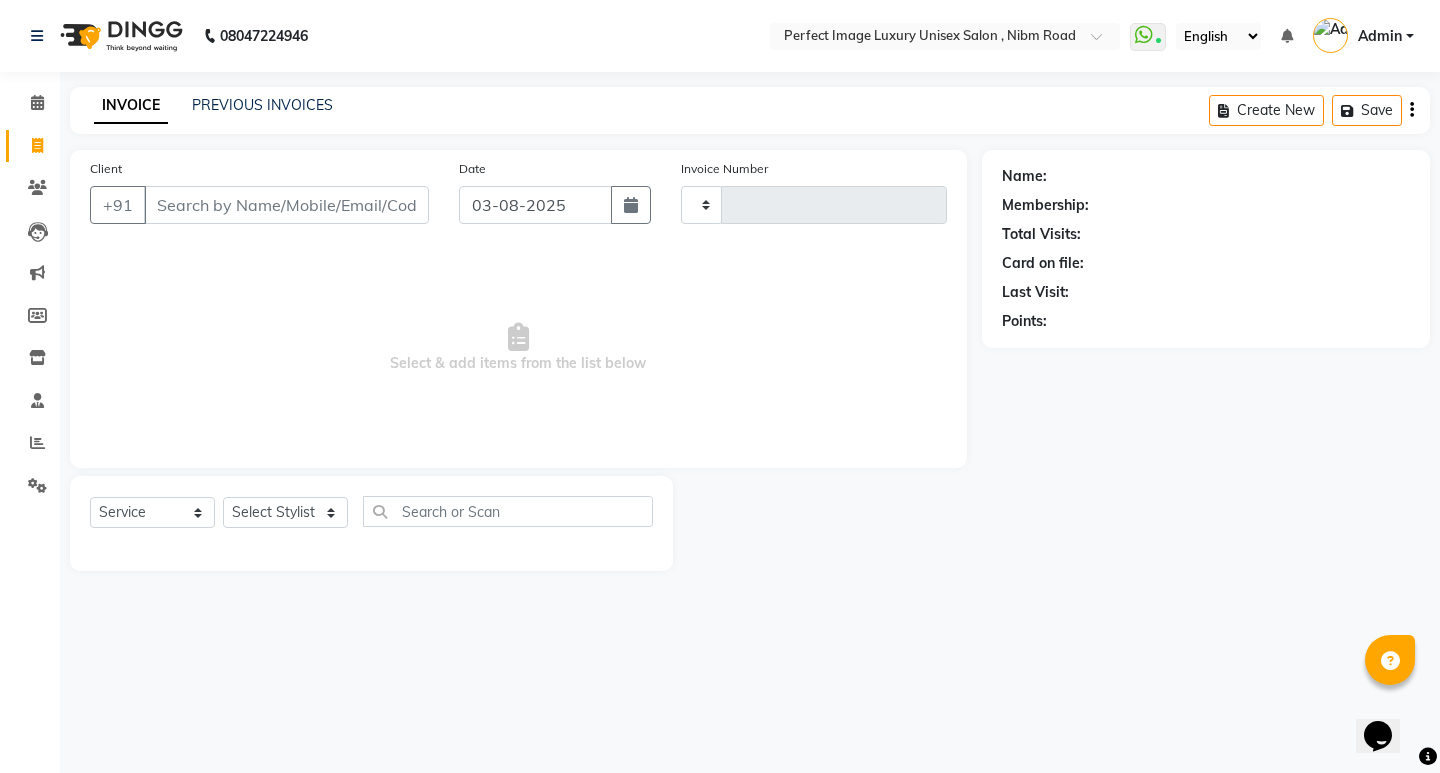 type on "0426" 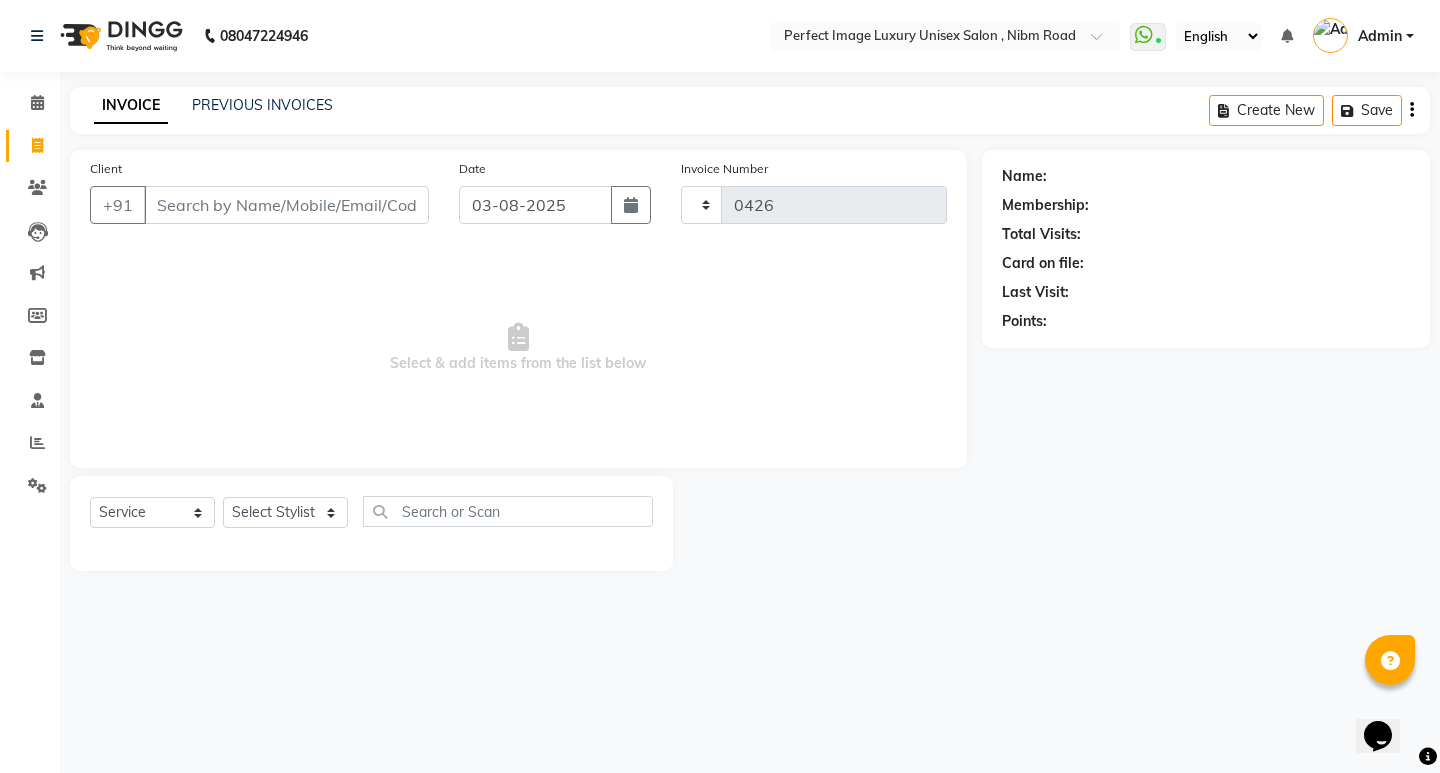 select on "5078" 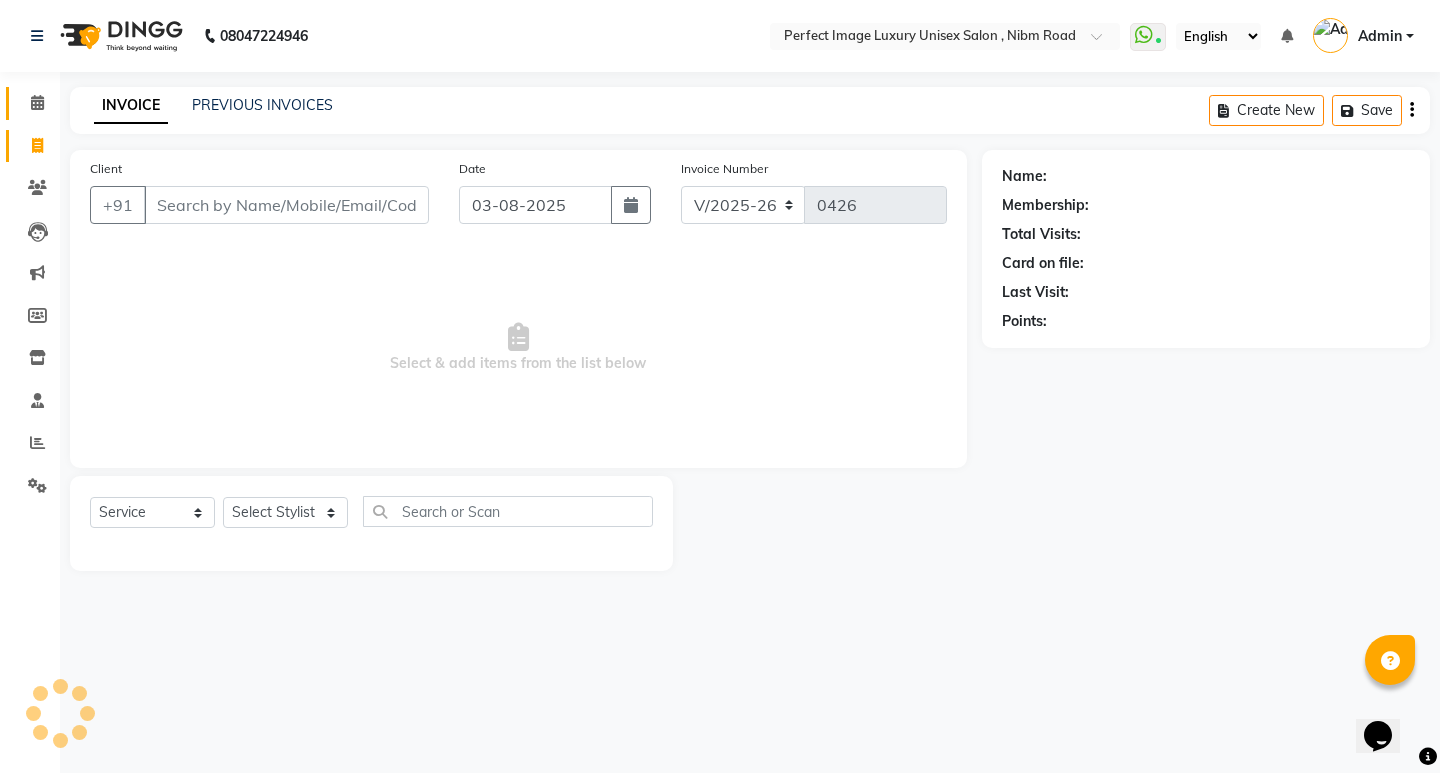 click on "Calendar" 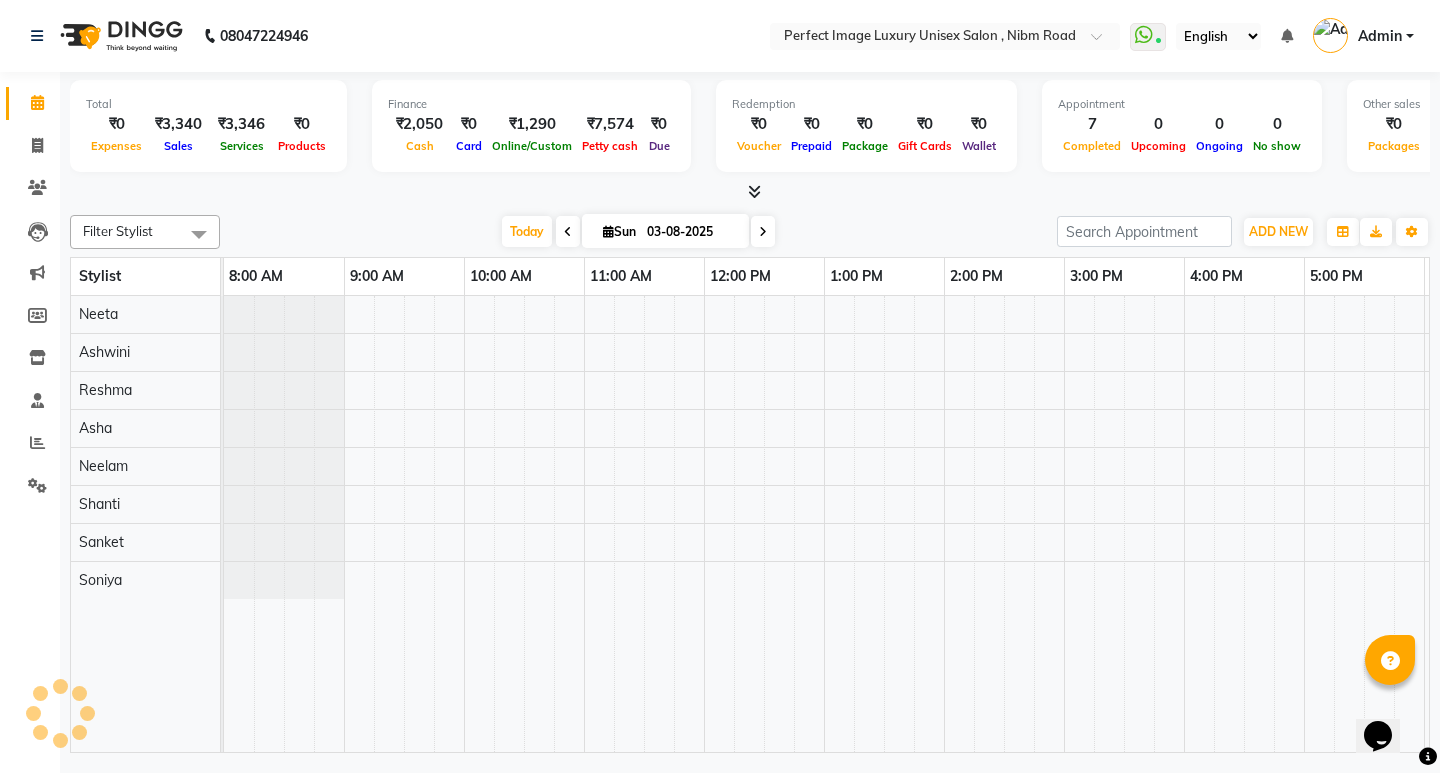 scroll, scrollTop: 0, scrollLeft: 0, axis: both 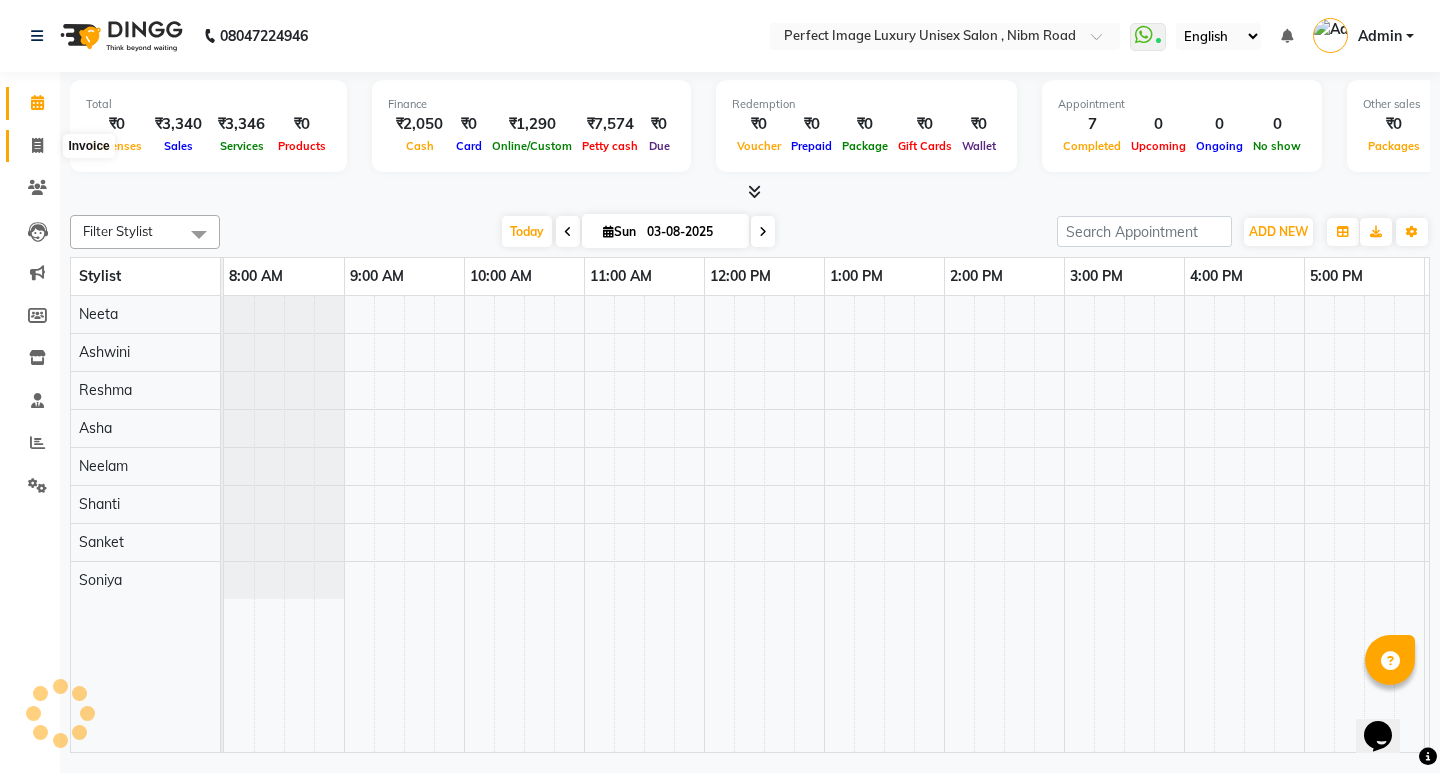 click 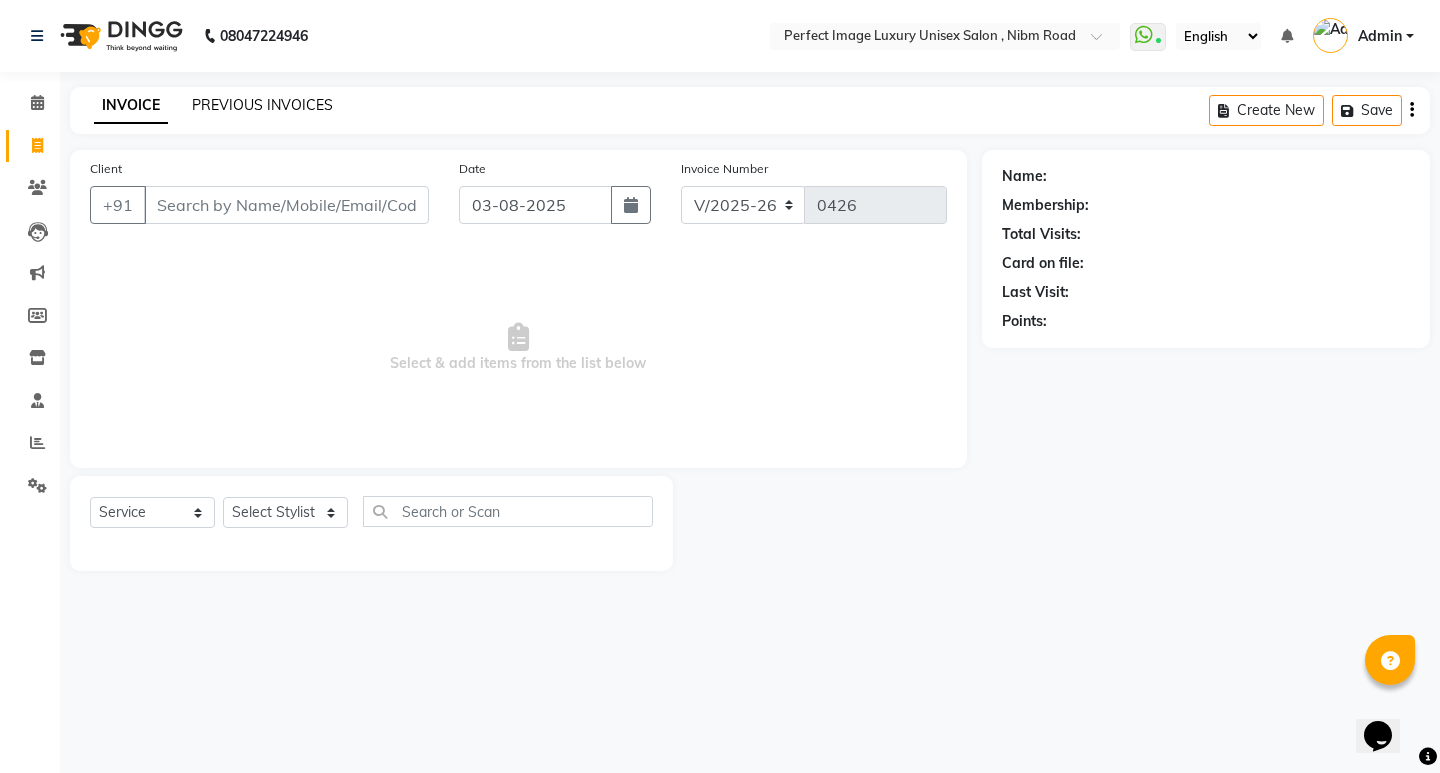 click on "PREVIOUS INVOICES" 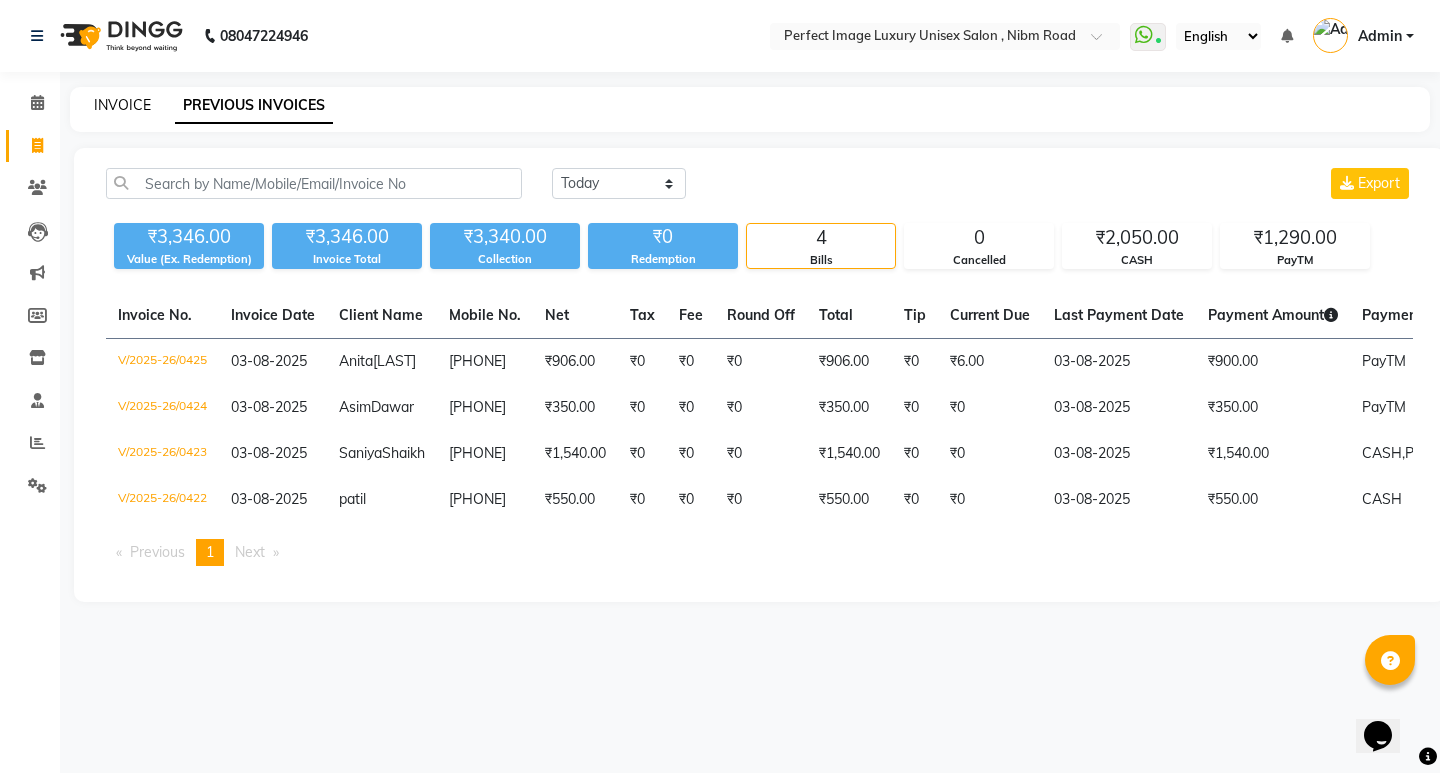click on "INVOICE" 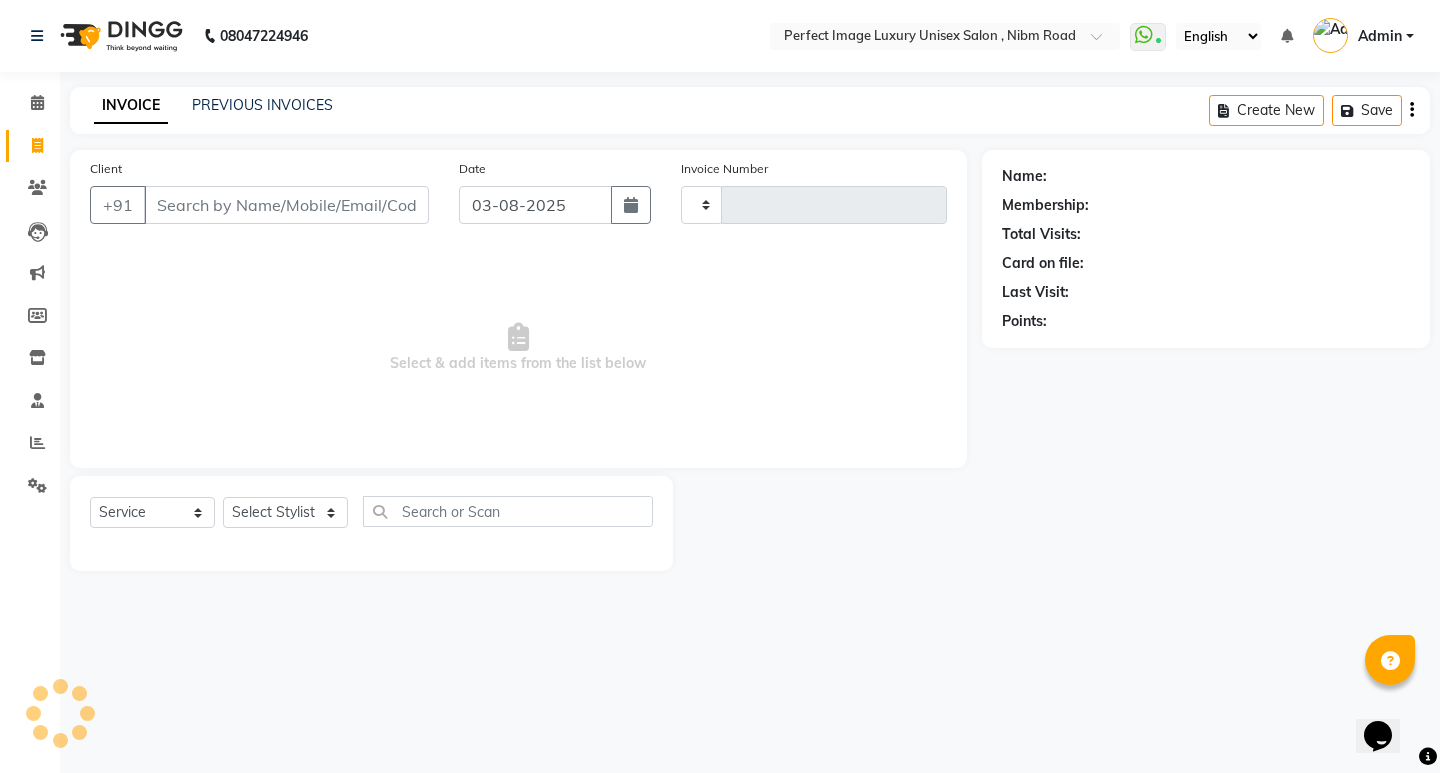 type on "0426" 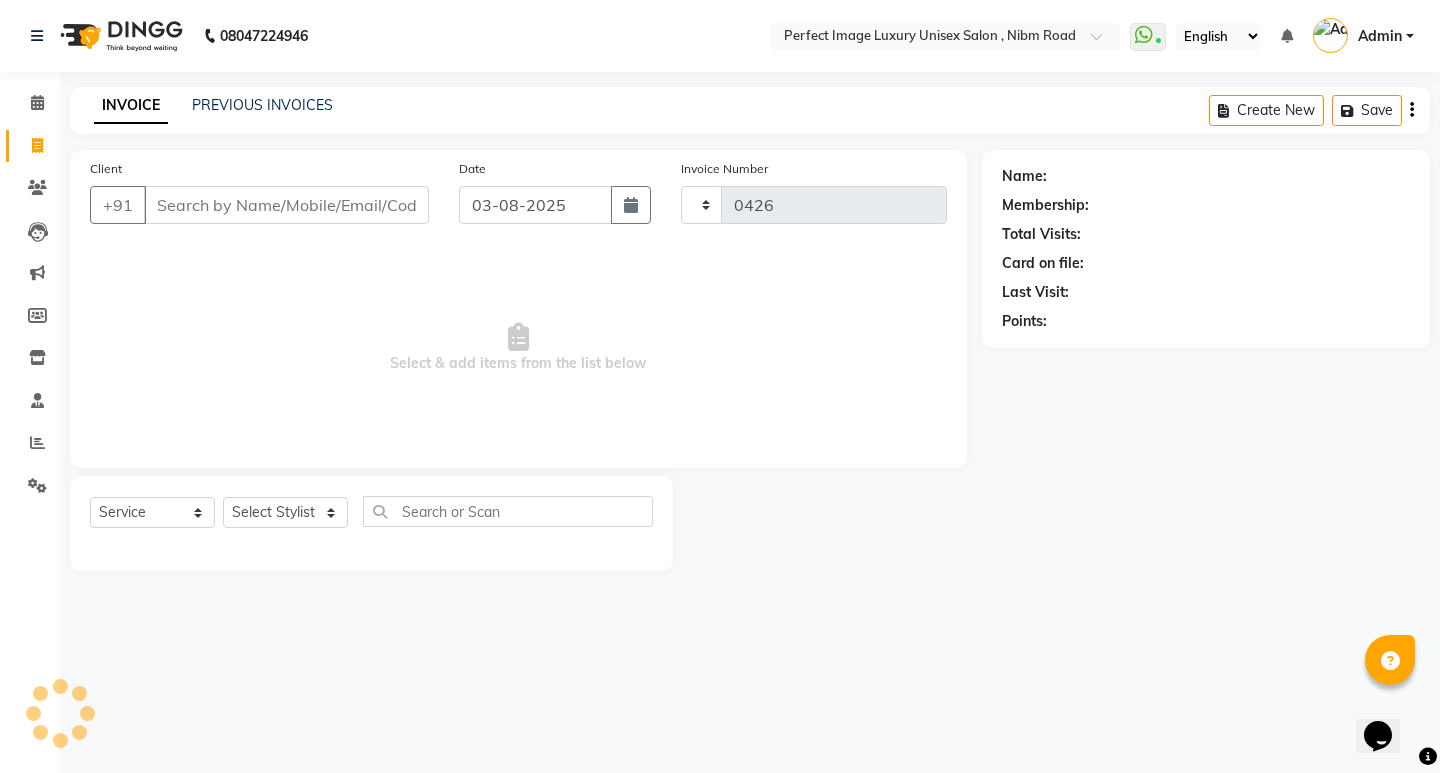 select on "5078" 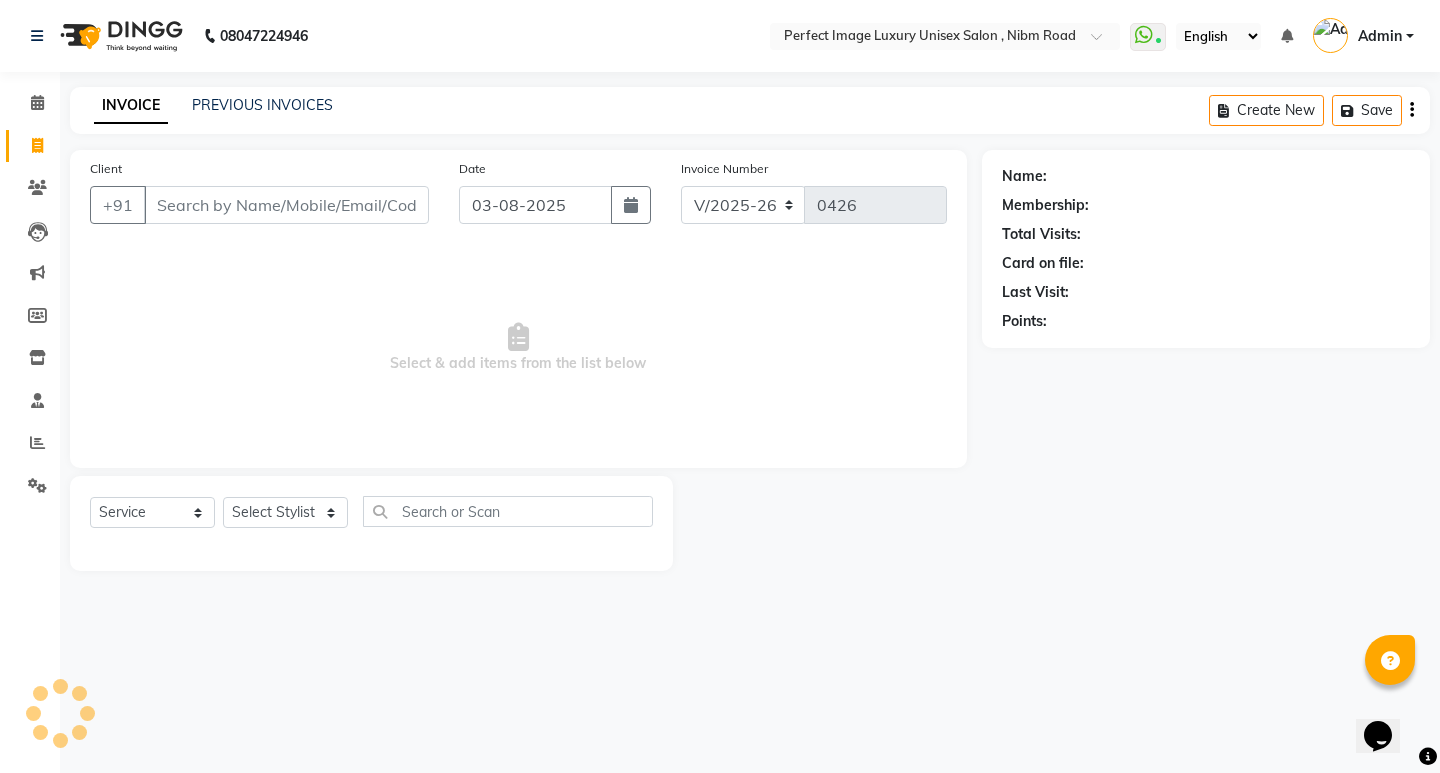 click on "Client" at bounding box center (286, 205) 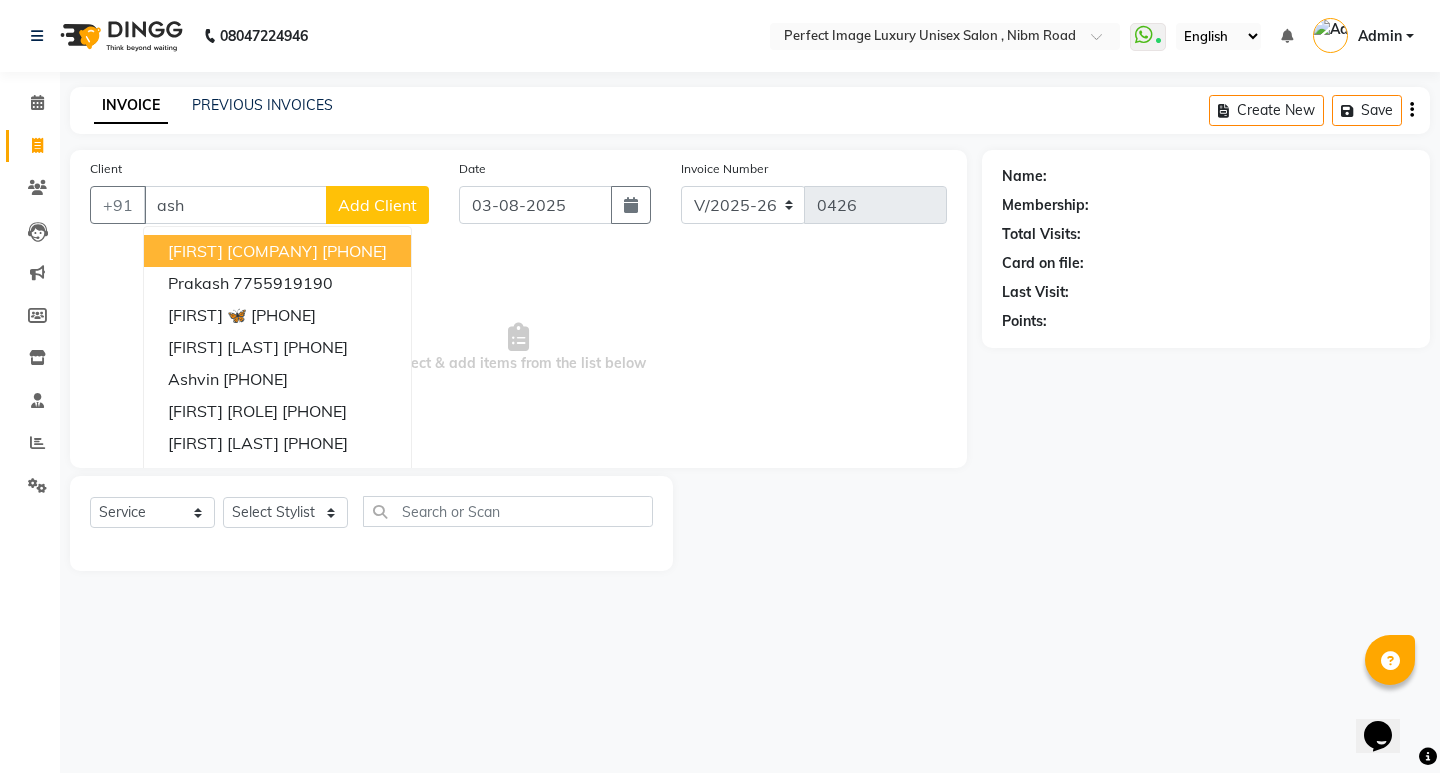 click on "ash" at bounding box center (235, 205) 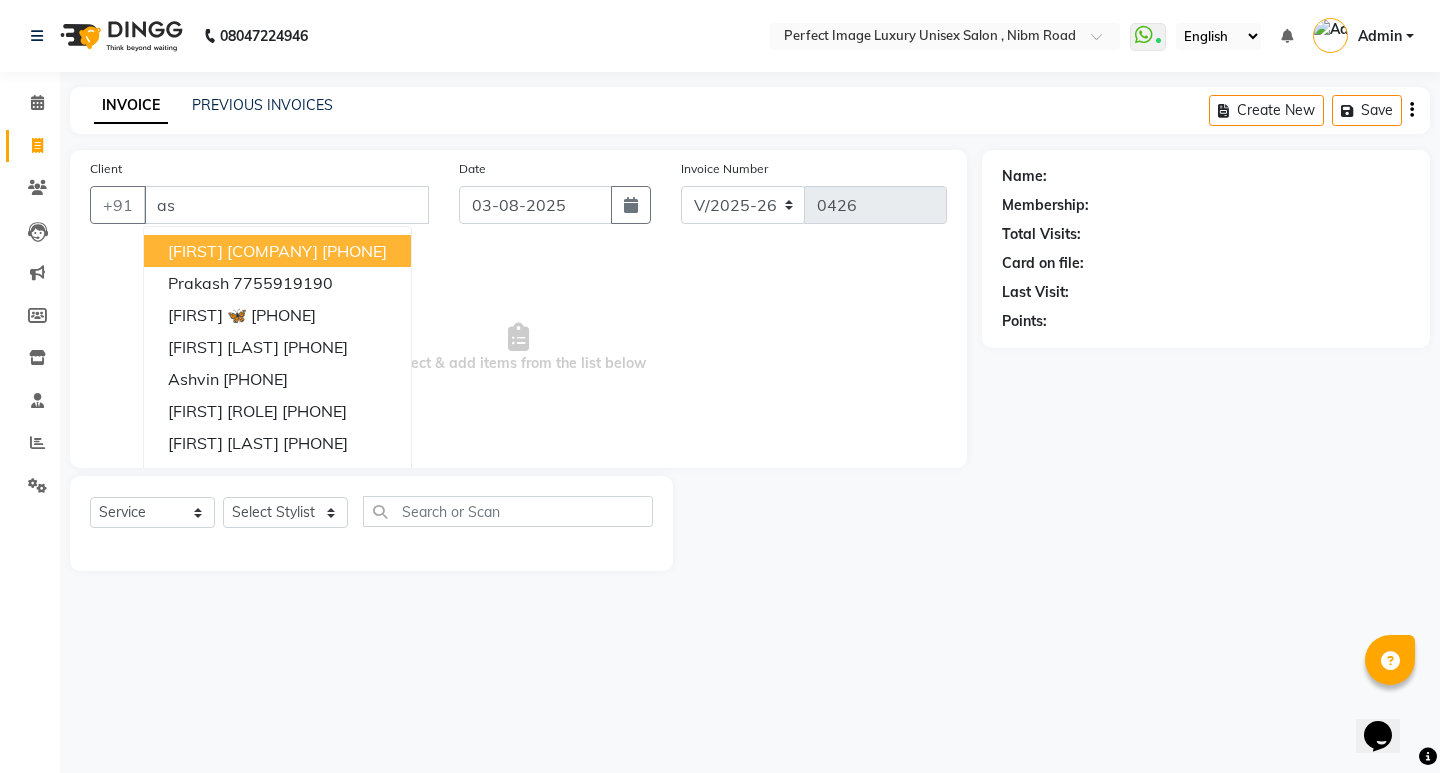 type on "a" 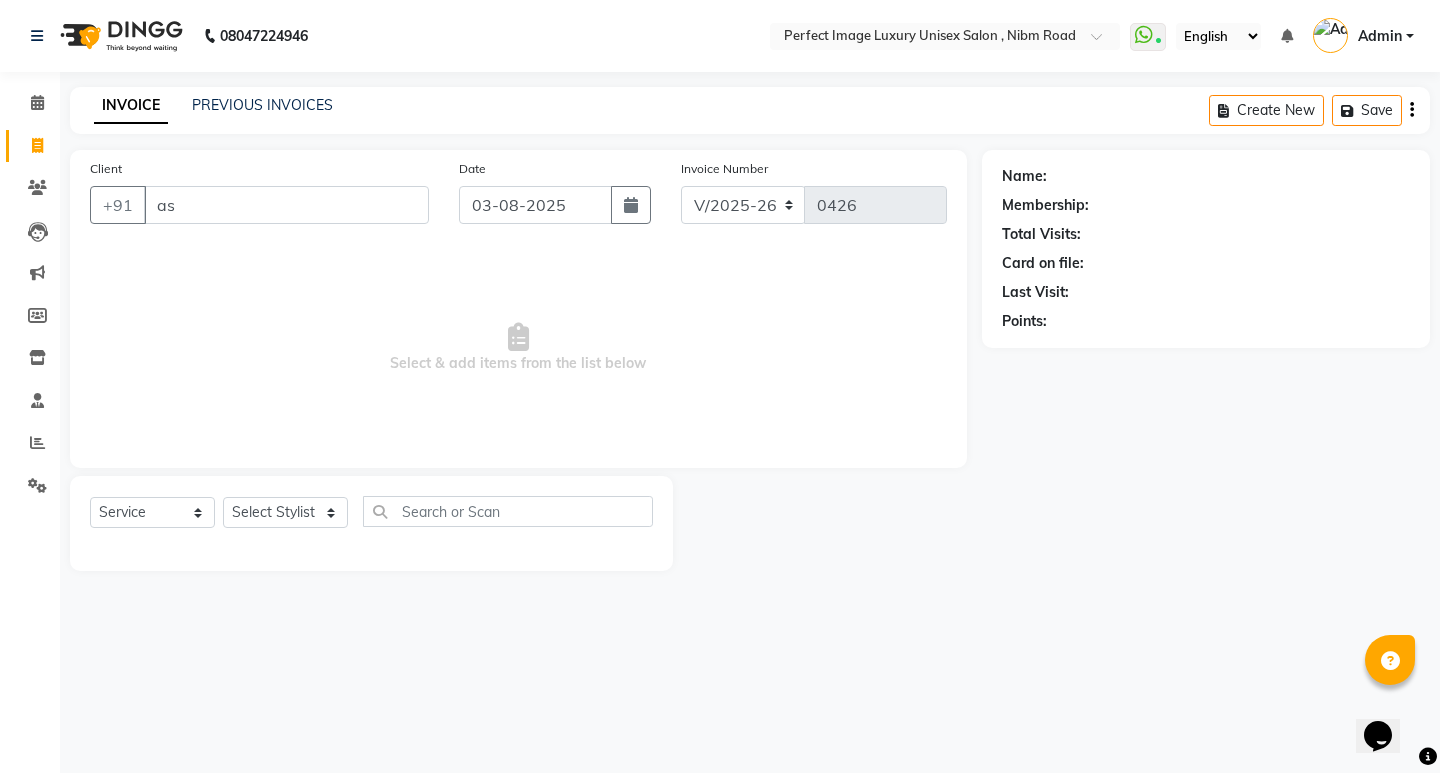 type on "a" 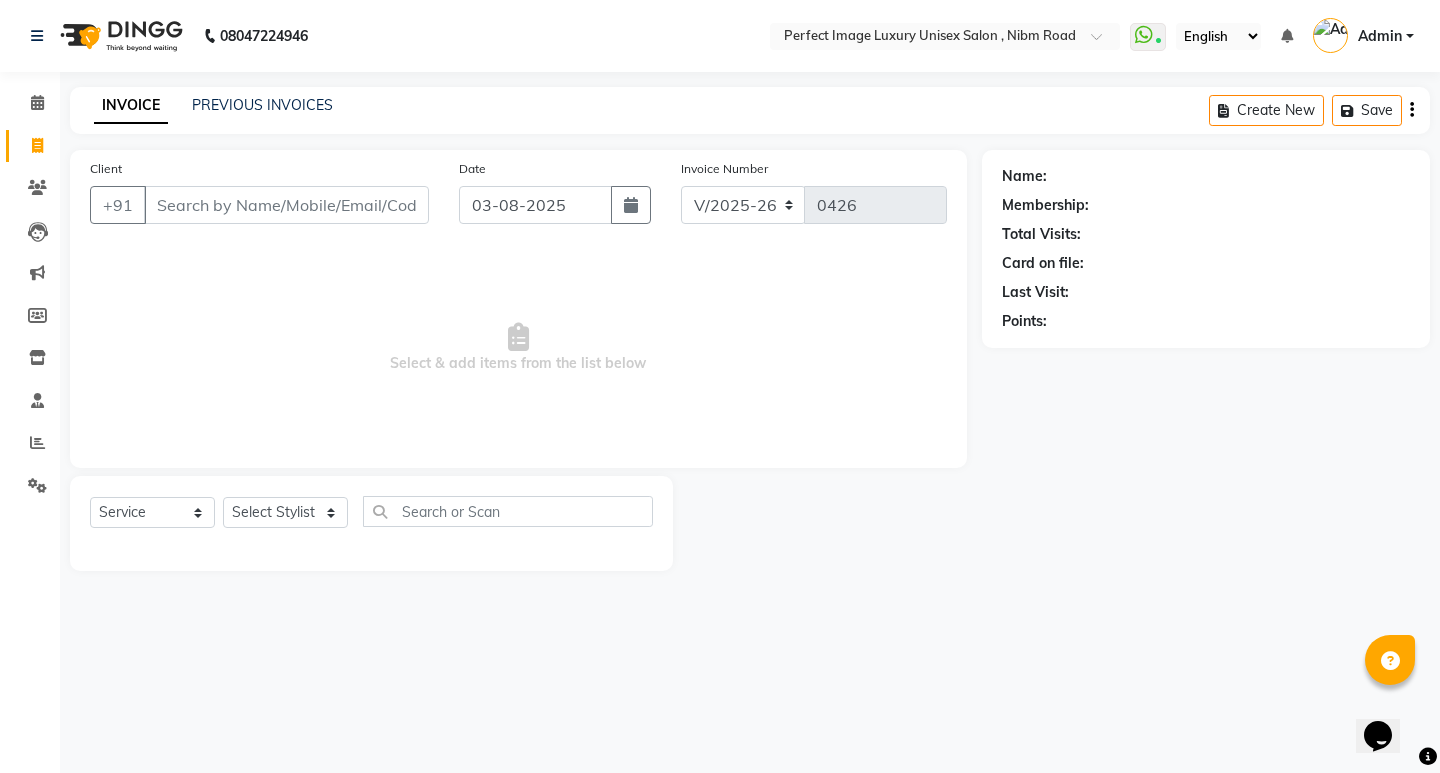click on "Client" at bounding box center [286, 205] 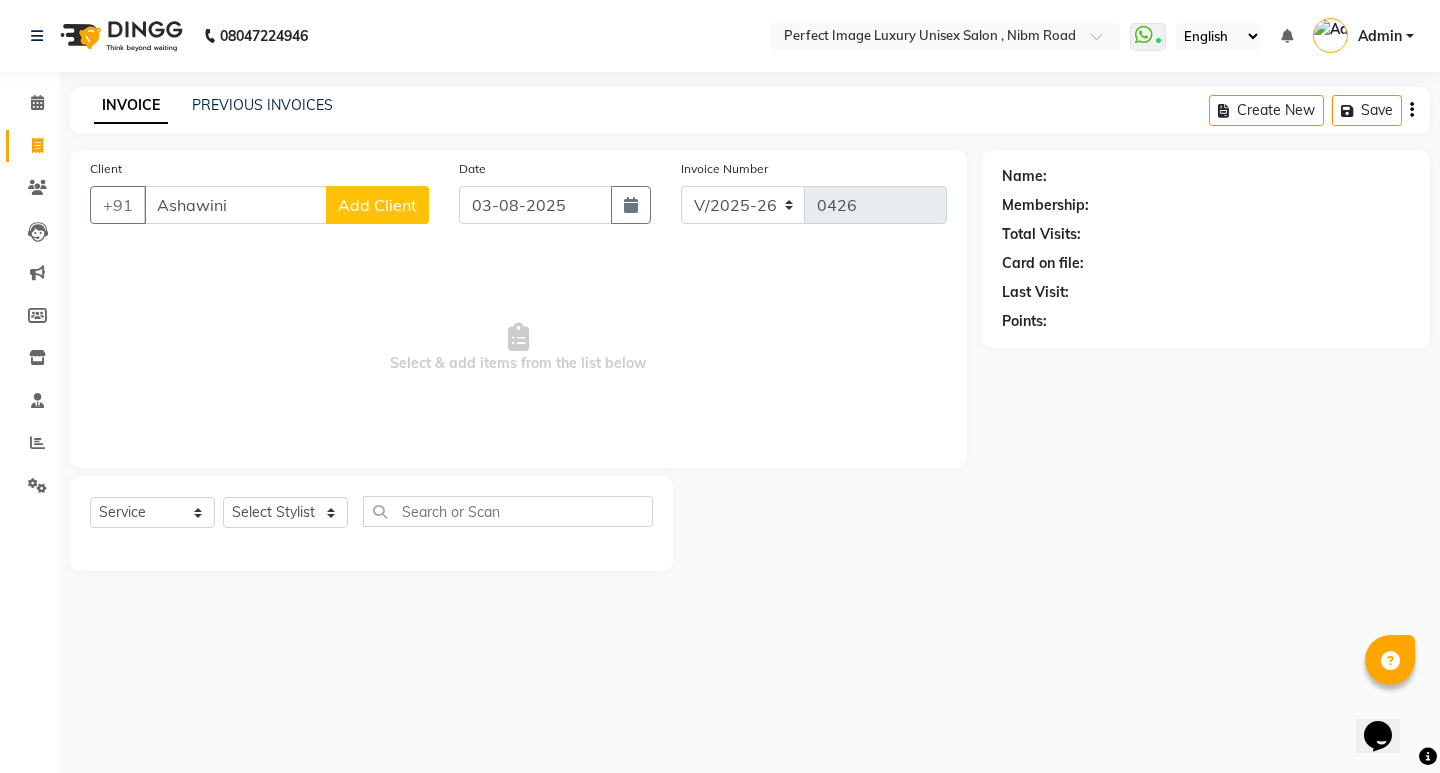click on "Ashawini" at bounding box center [235, 205] 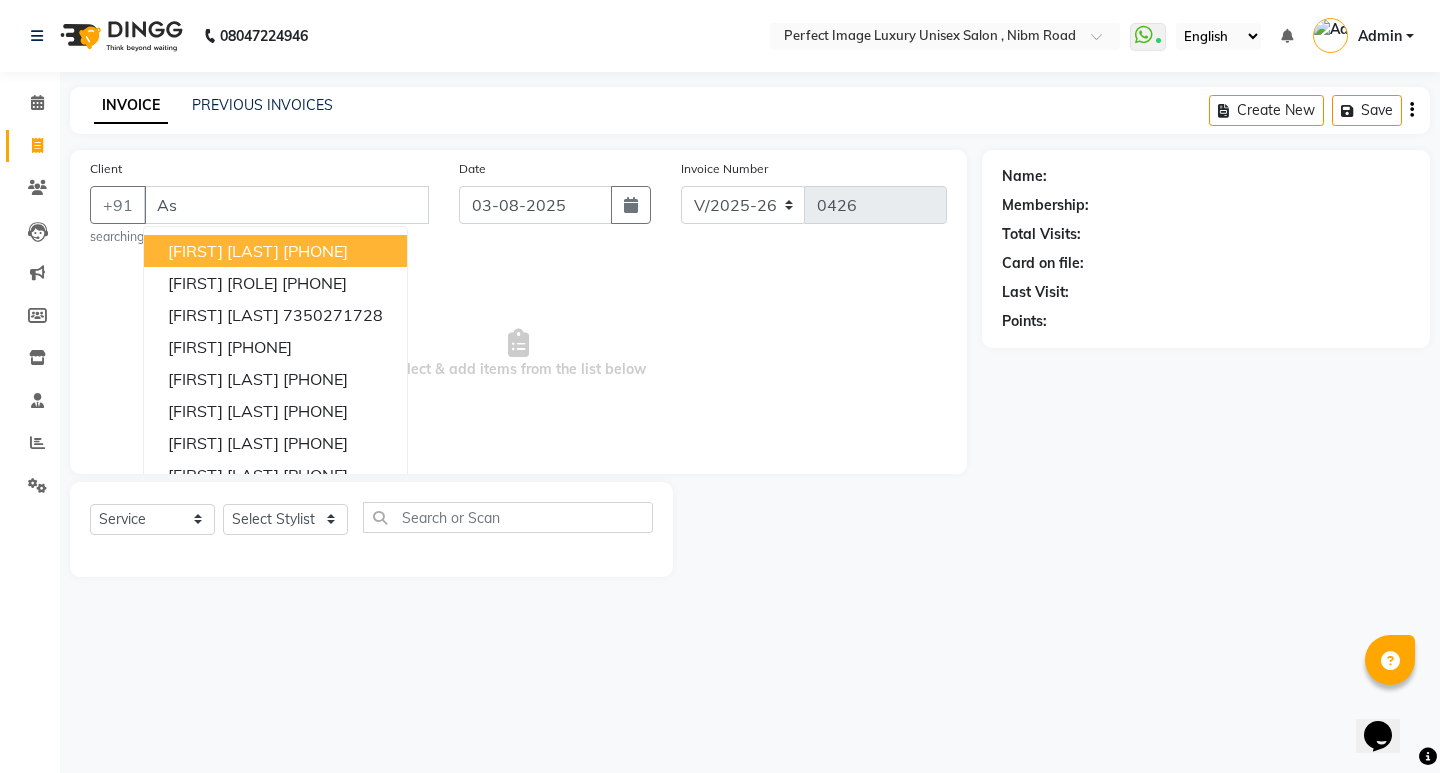 type on "A" 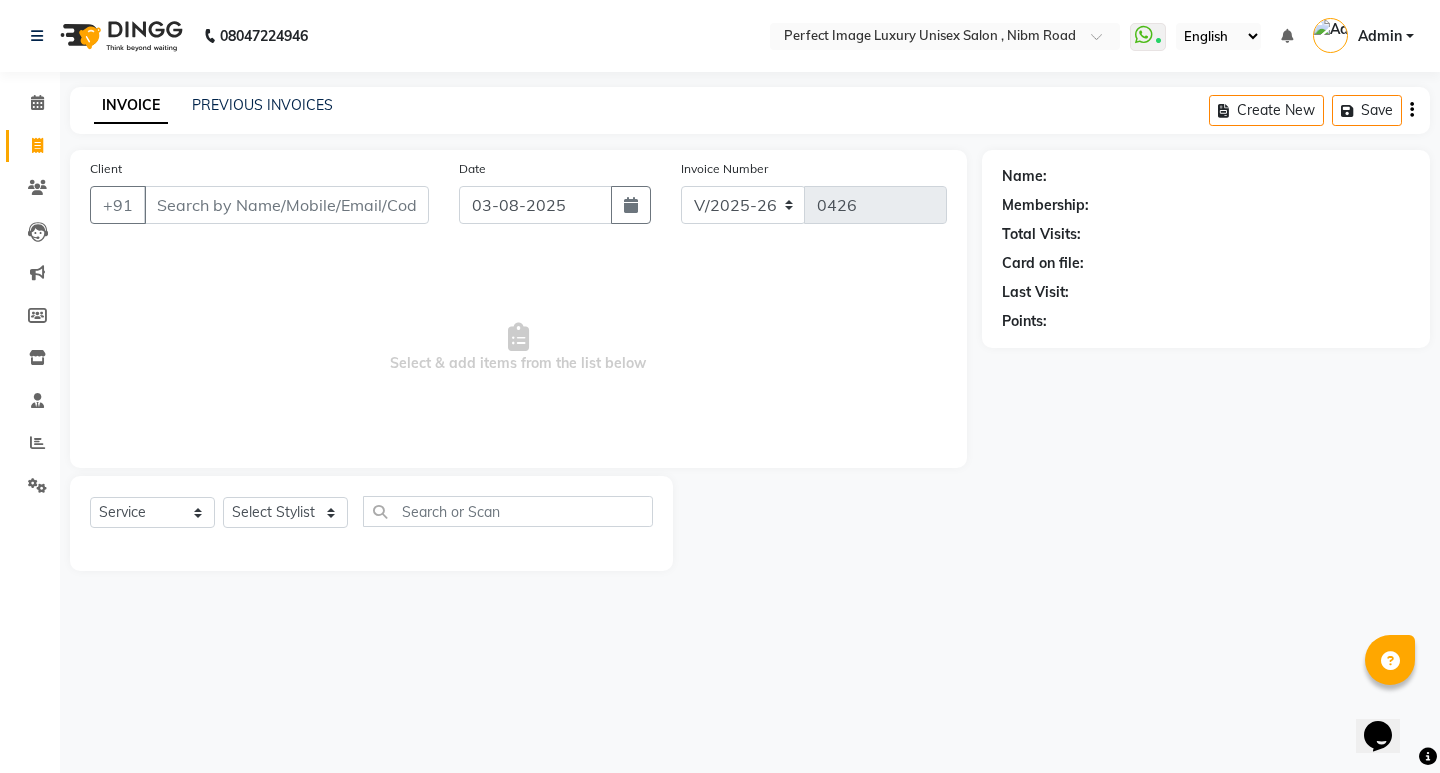click on "Client" at bounding box center [286, 205] 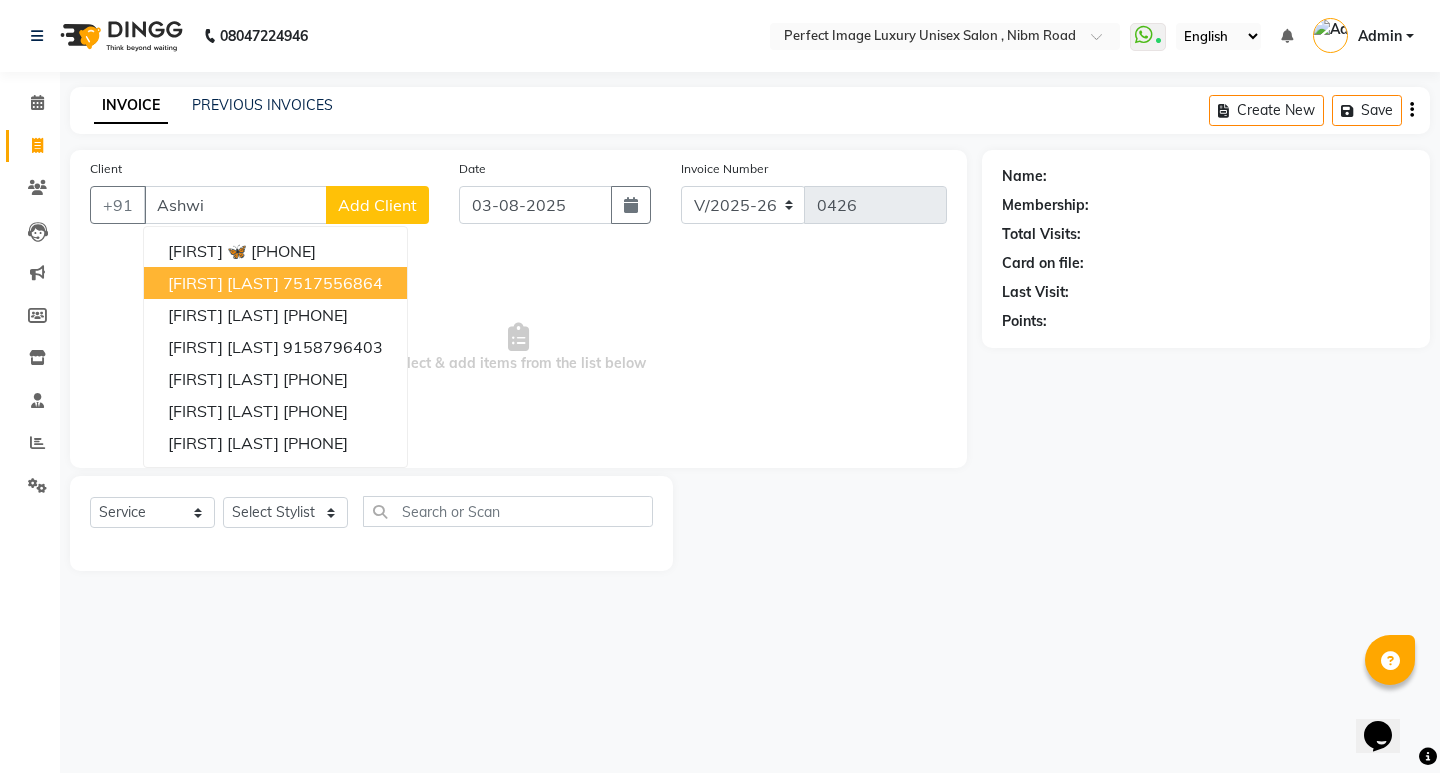 click on "[FIRST] [LAST]" at bounding box center (223, 283) 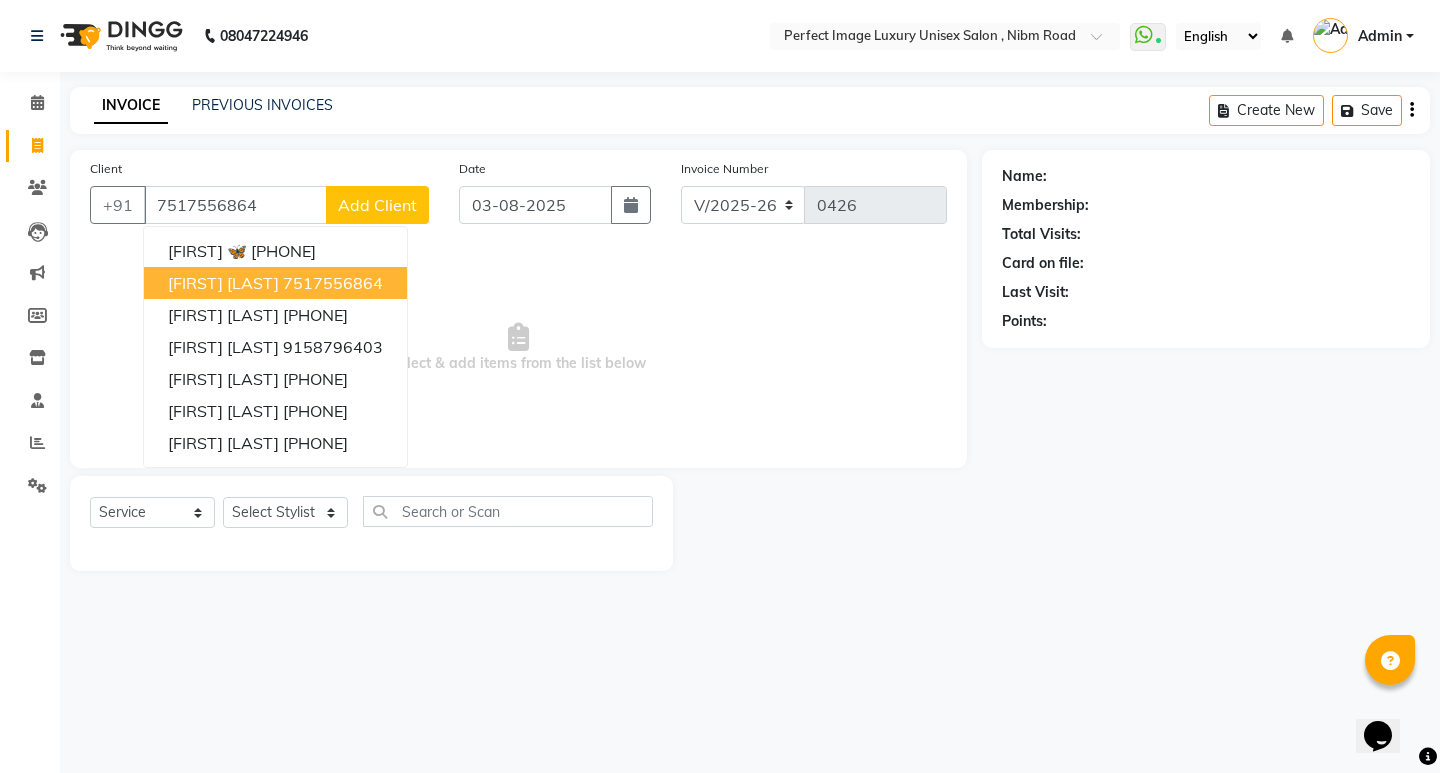 type on "7517556864" 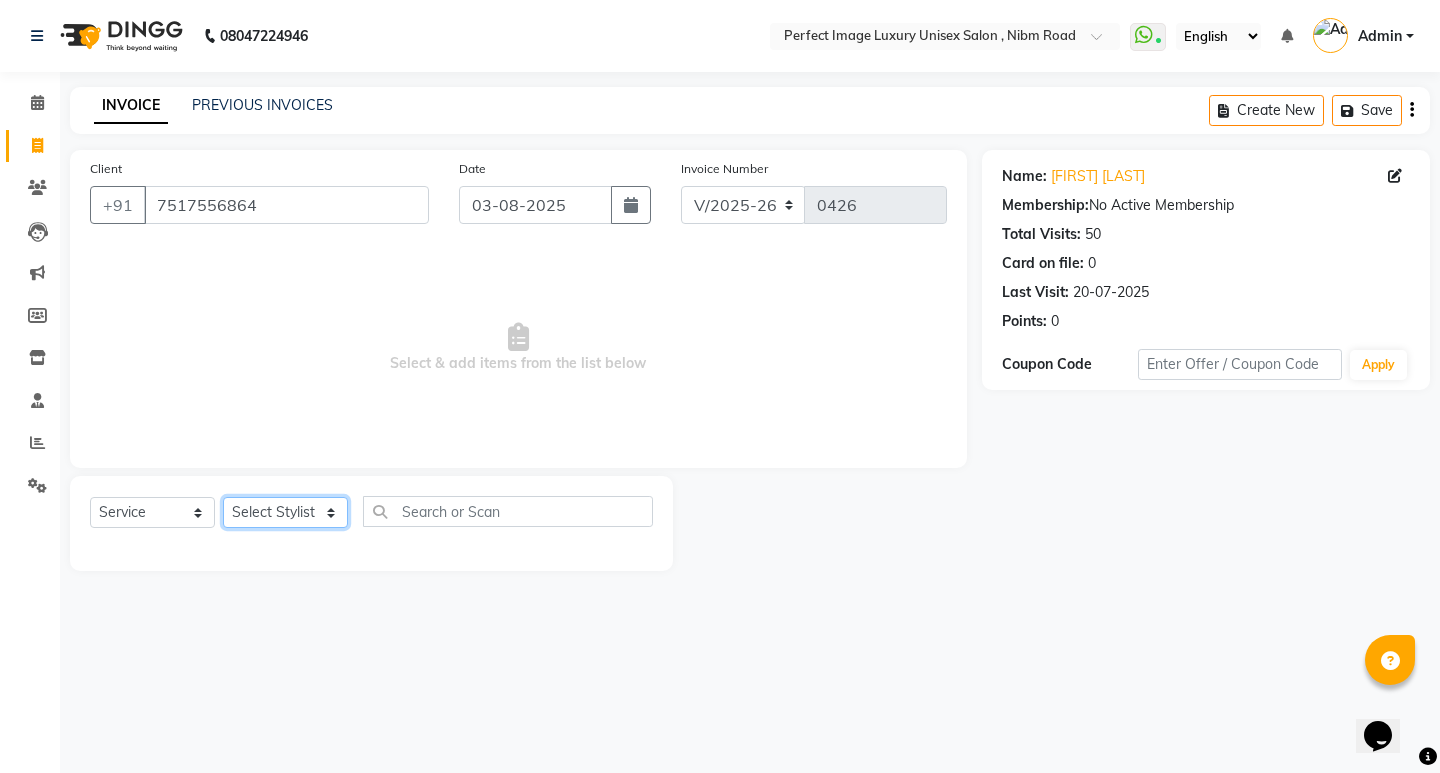 click on "Select Stylist Asha Ashwini Manager  Neelam Neeta Reshma Sanket Shanti Soniya" 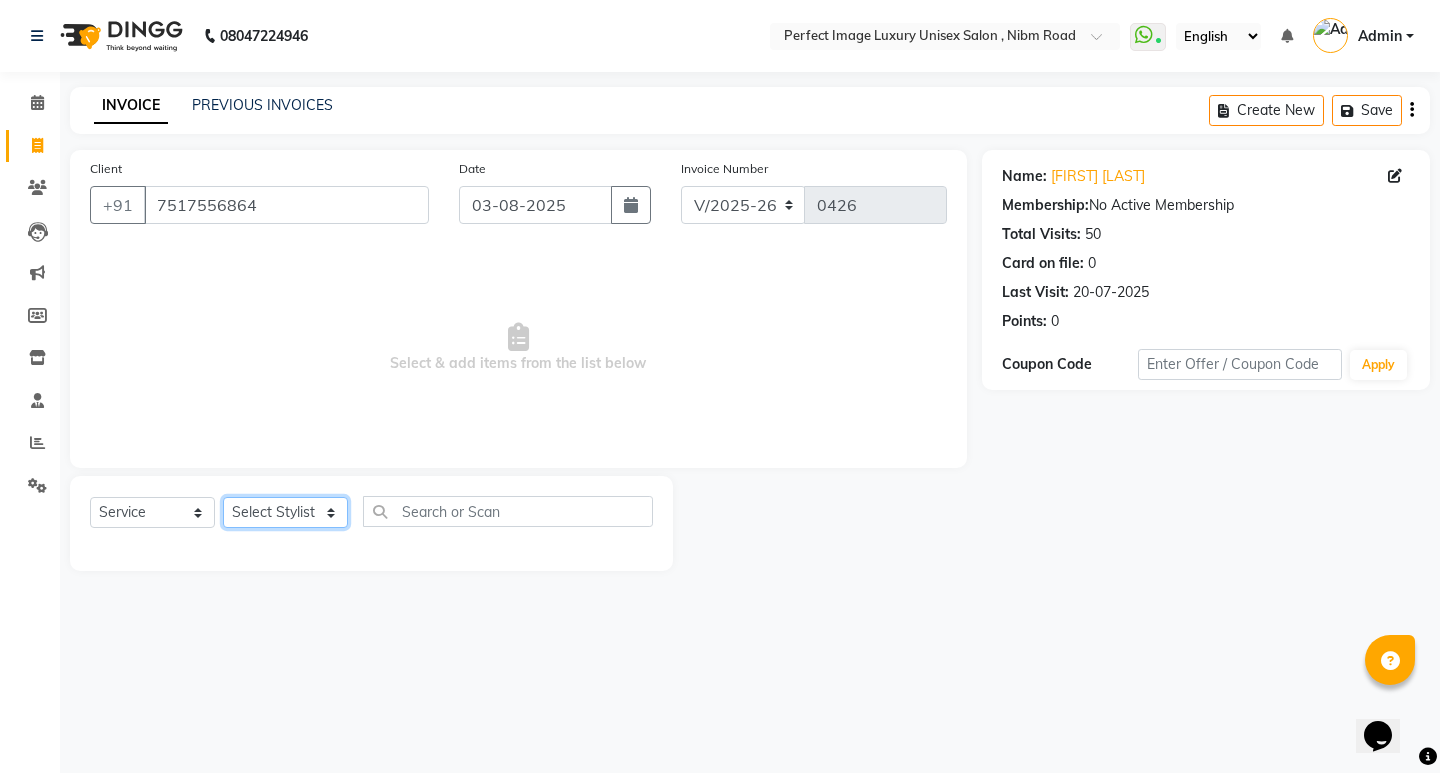select on "33183" 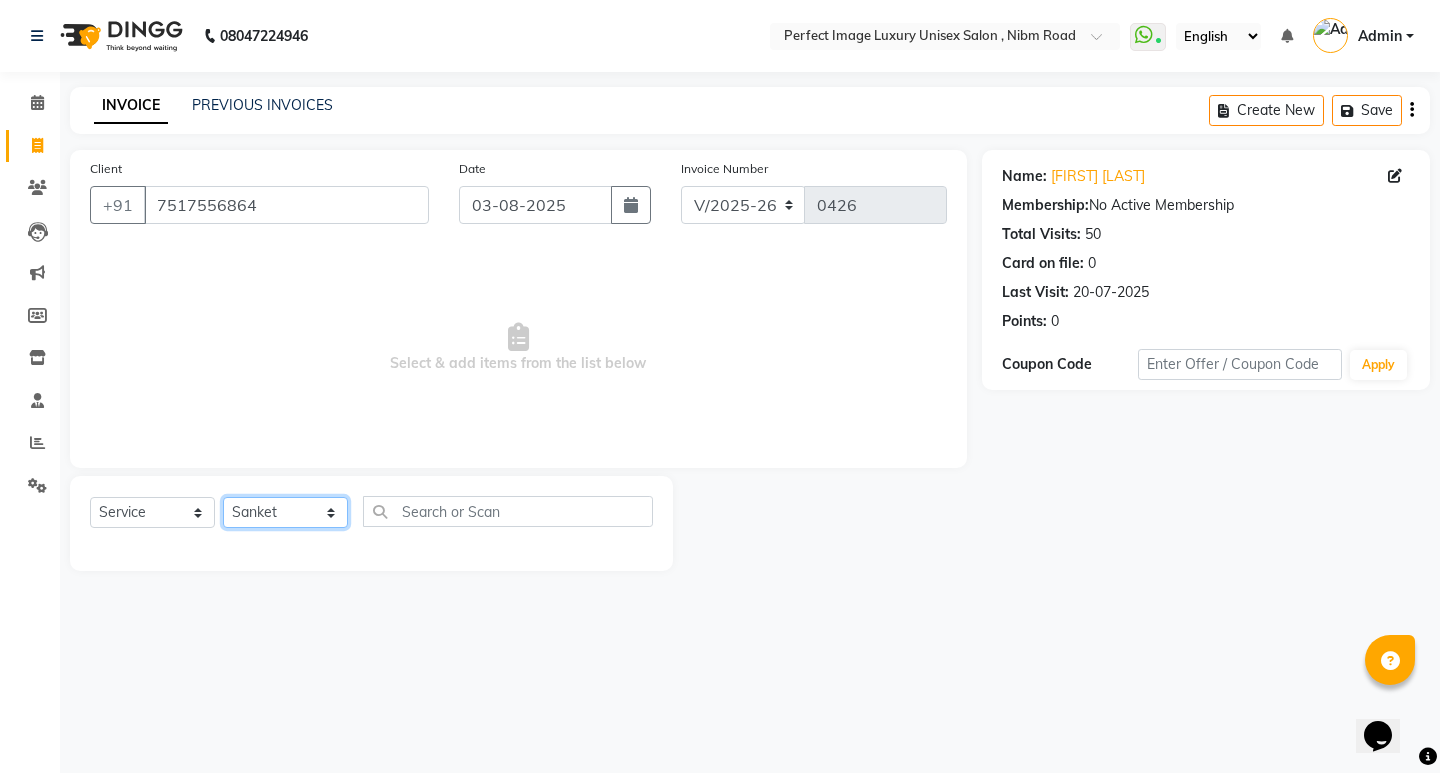click on "Select Stylist Asha Ashwini Manager  Neelam Neeta Reshma Sanket Shanti Soniya" 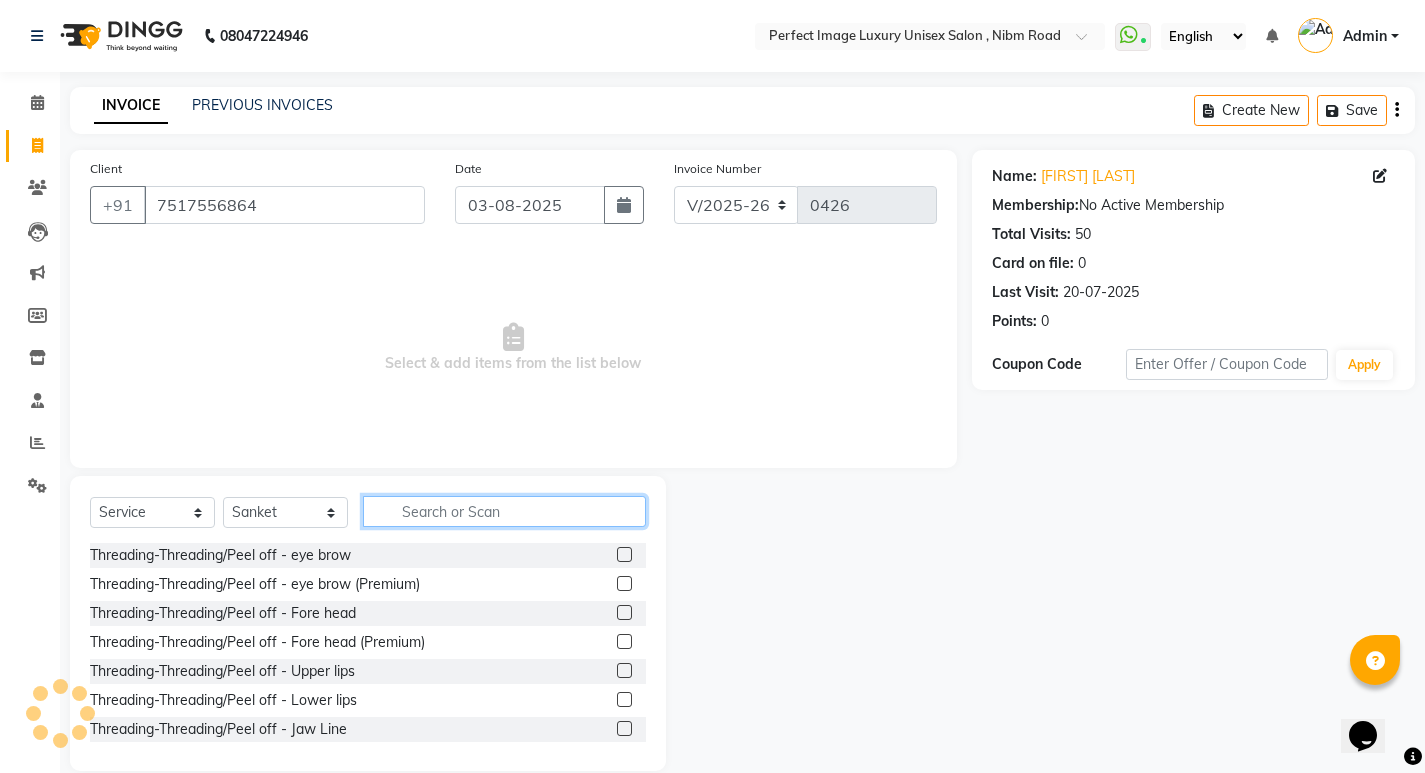 click 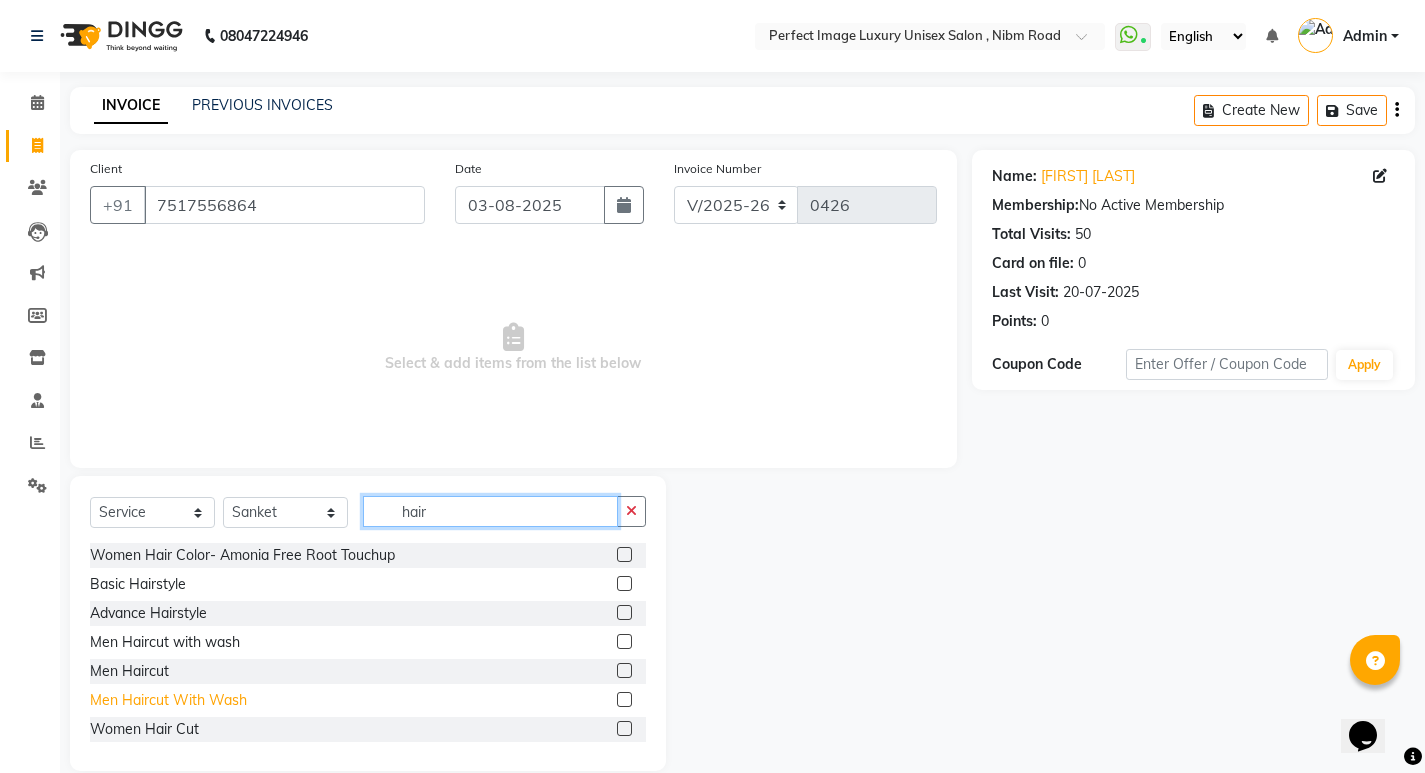 type on "hair" 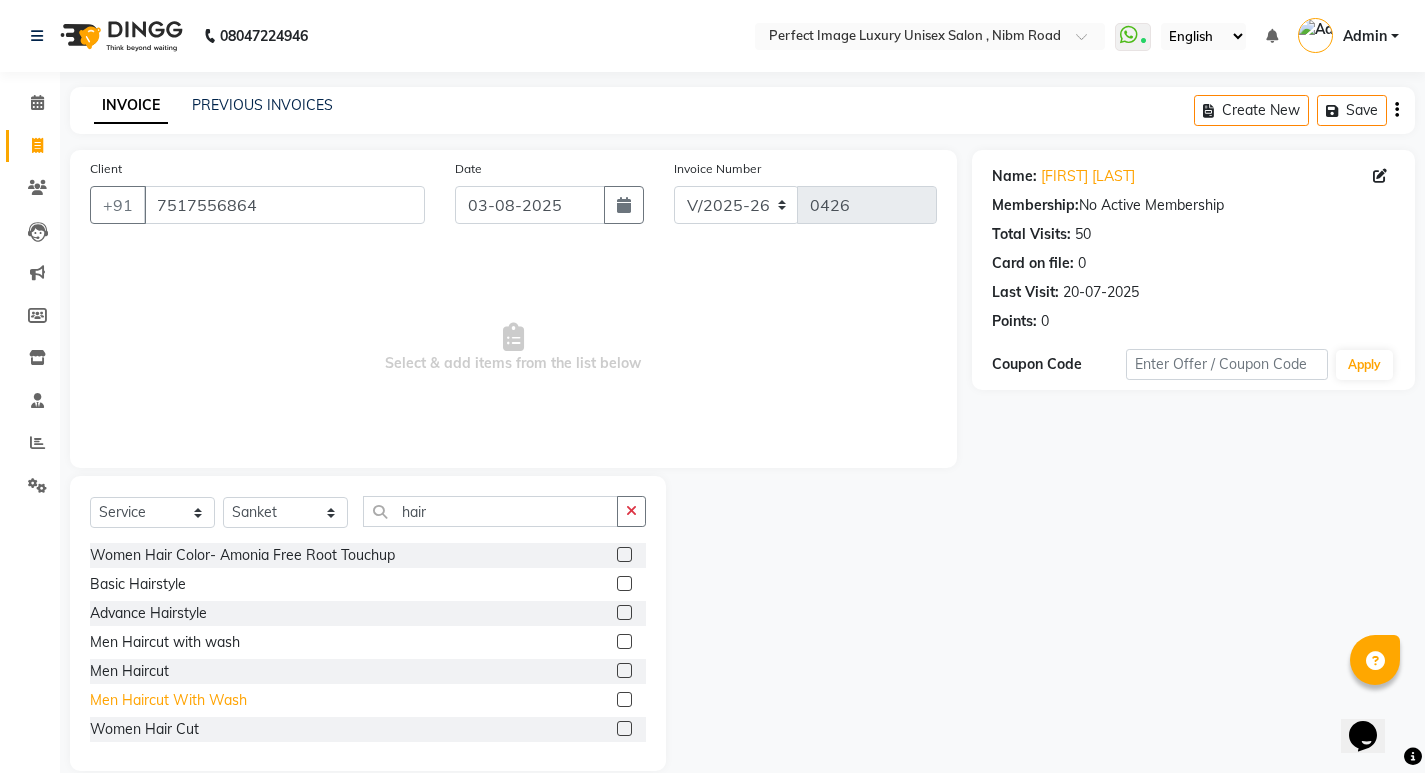 click on "Men Haircut With Wash" 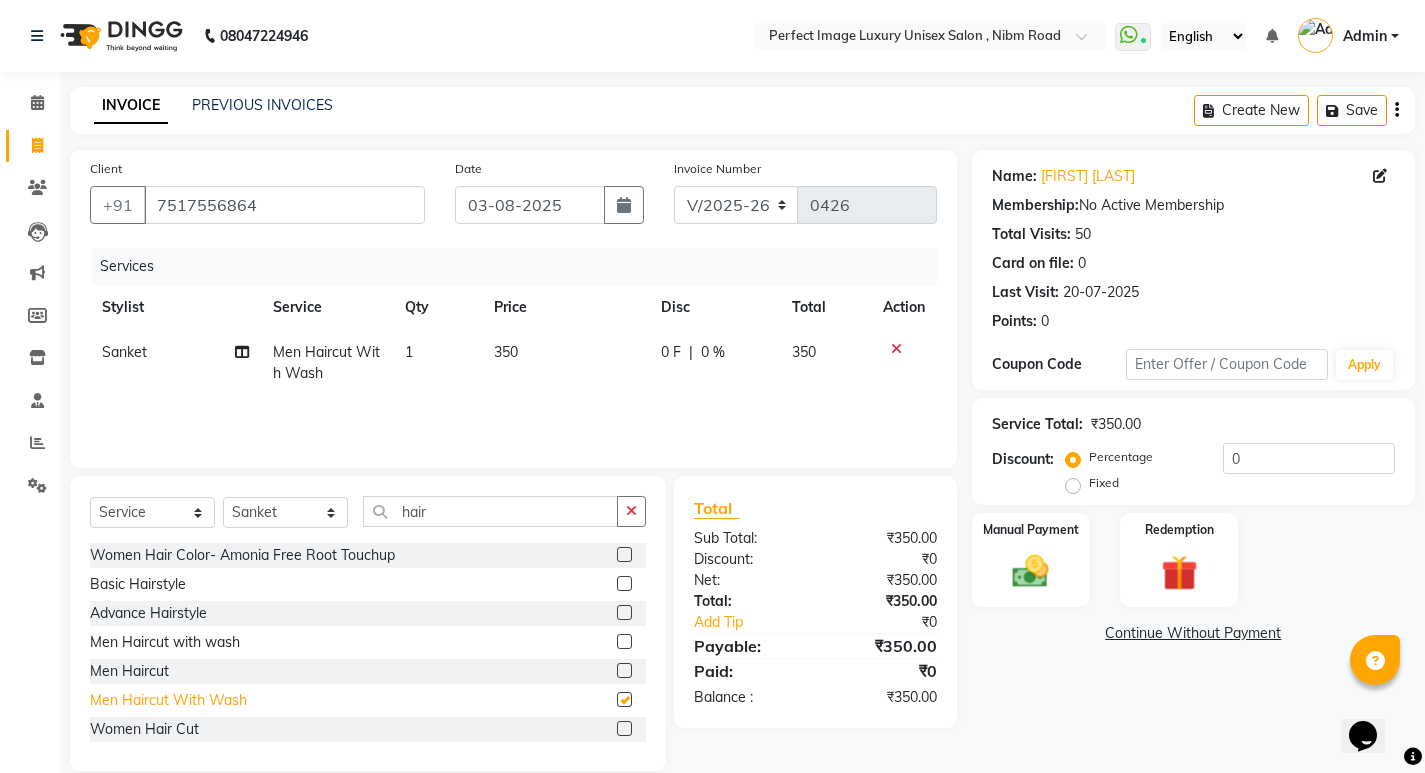 checkbox on "false" 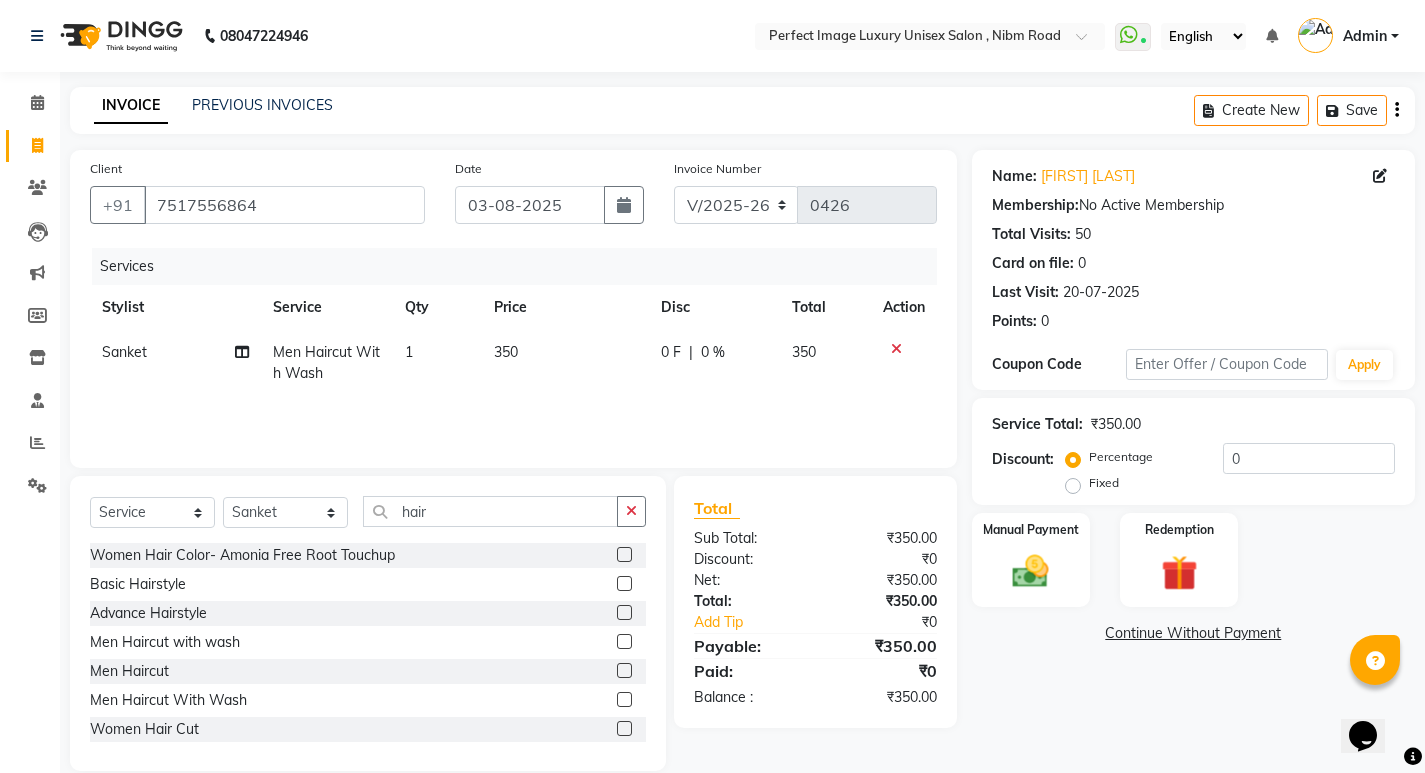 click 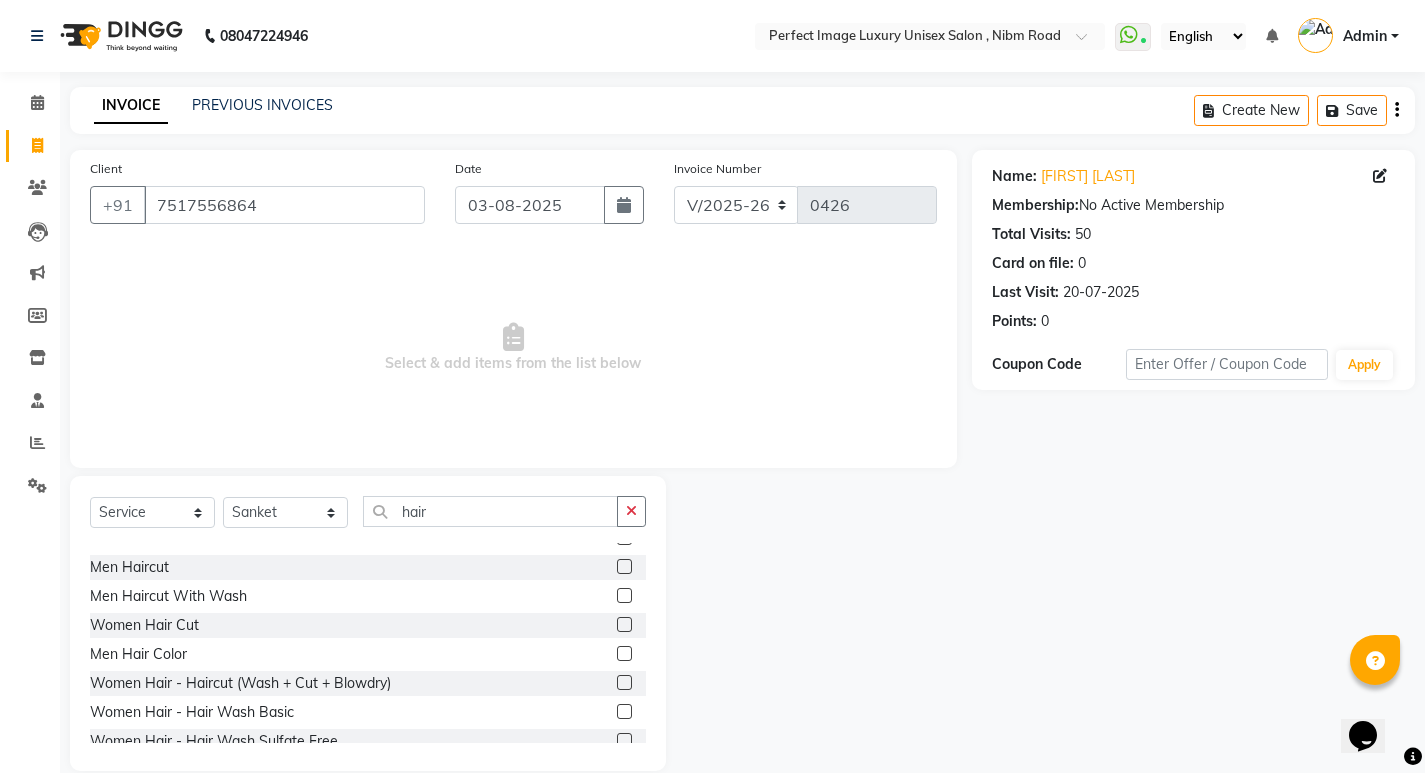 scroll, scrollTop: 200, scrollLeft: 0, axis: vertical 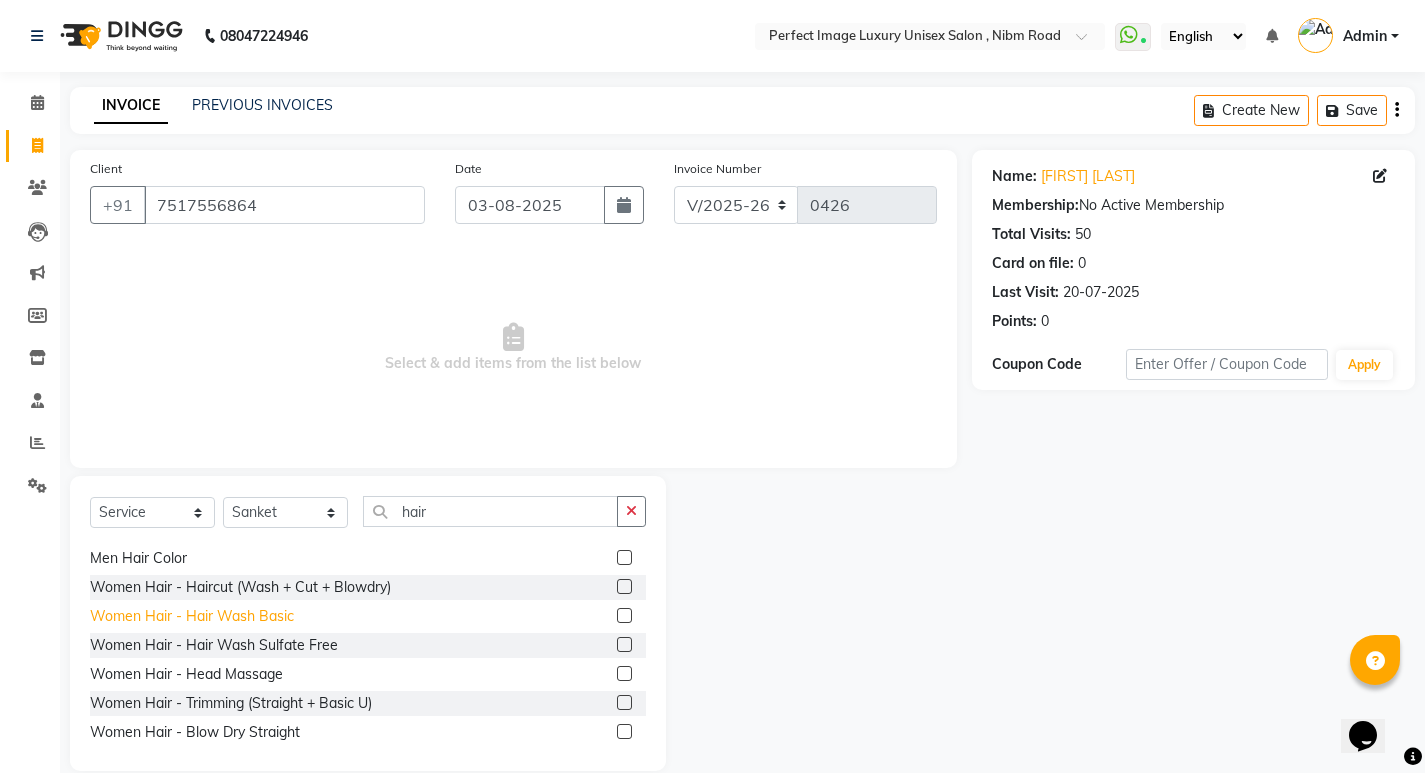 click on "Women Hair - Hair Wash Basic" 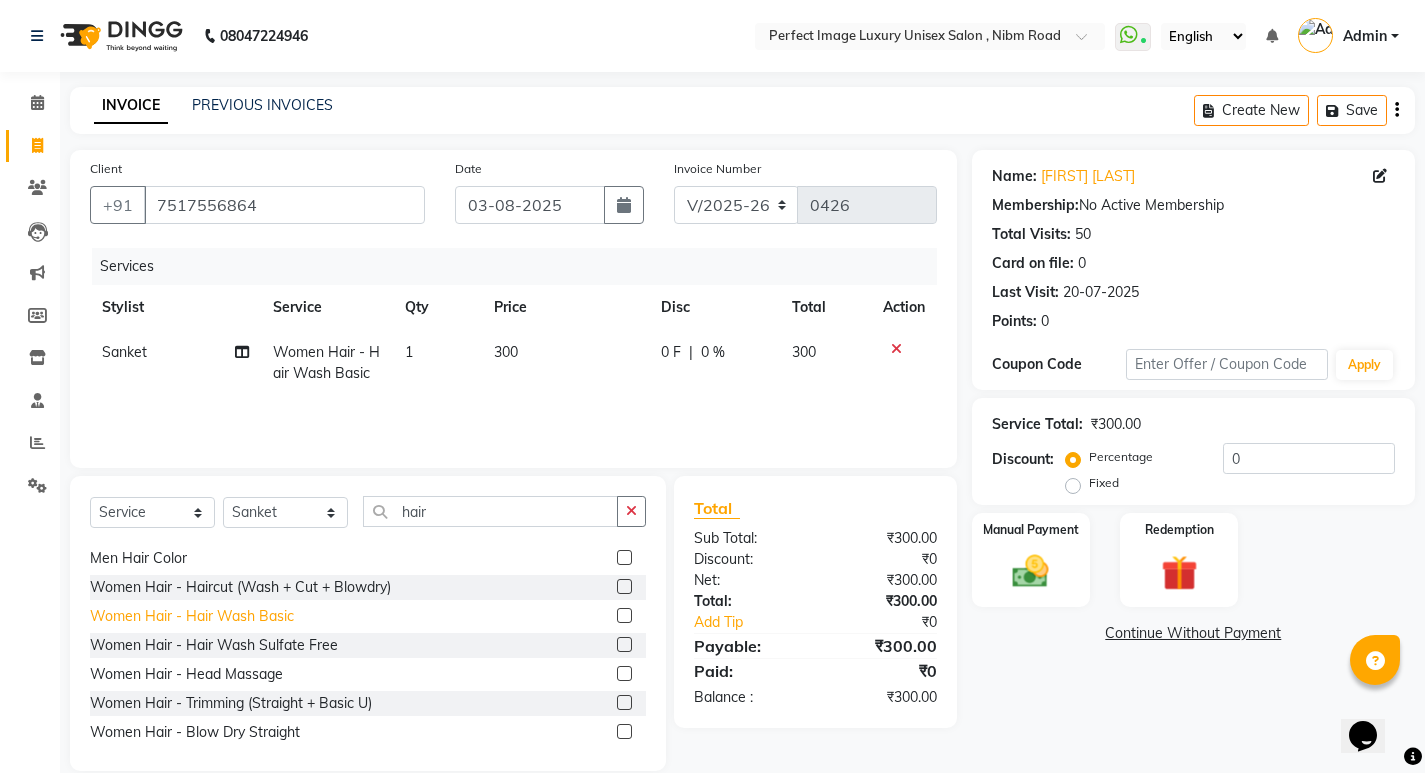 click on "Women Hair - Hair Wash Basic" 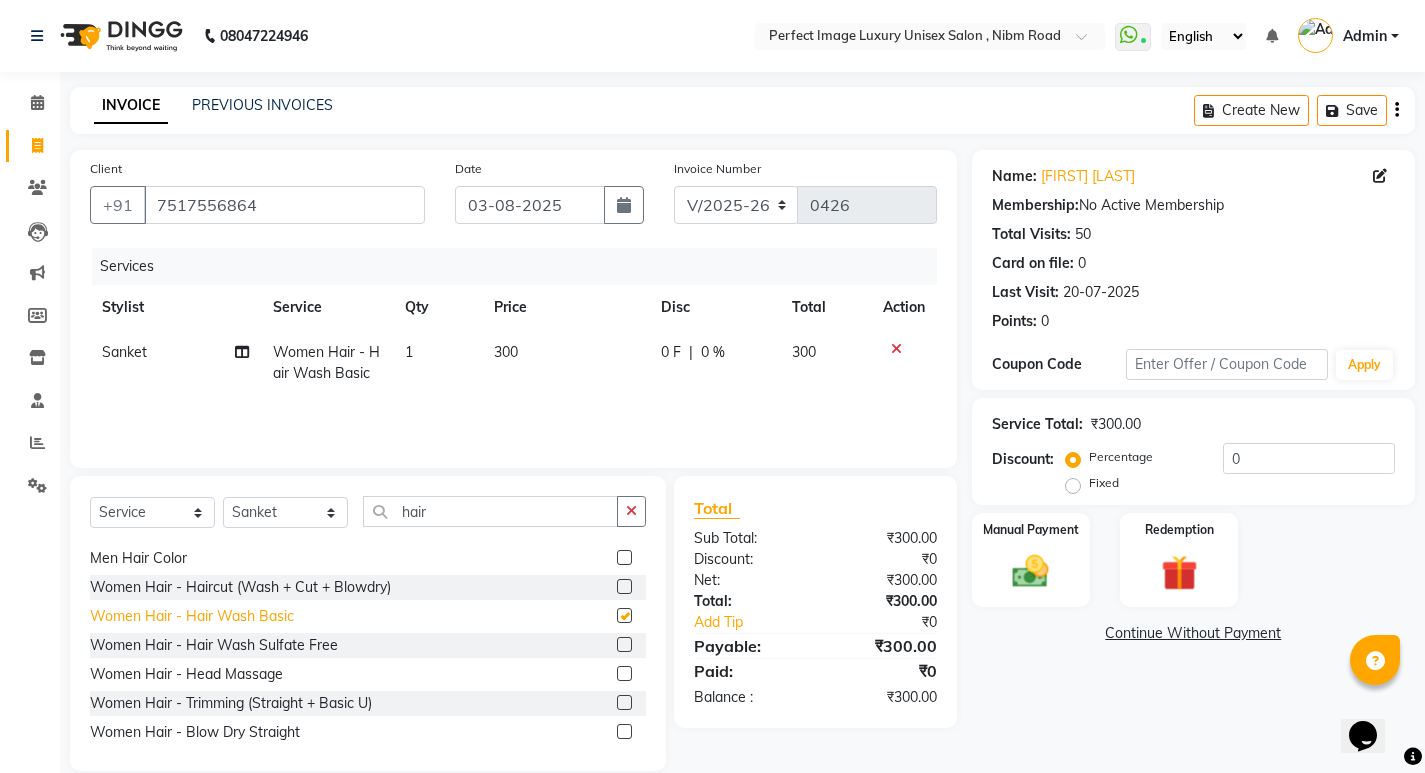 checkbox on "false" 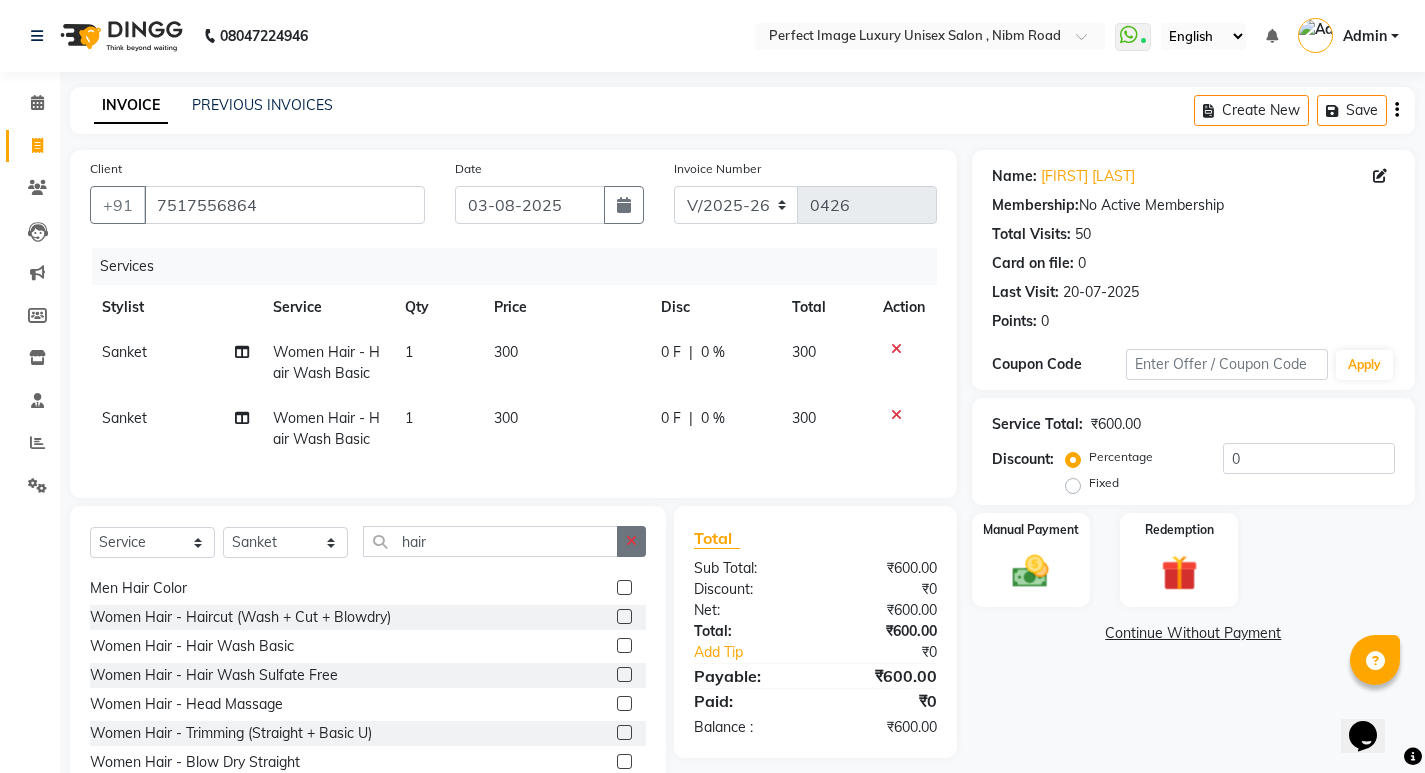 click 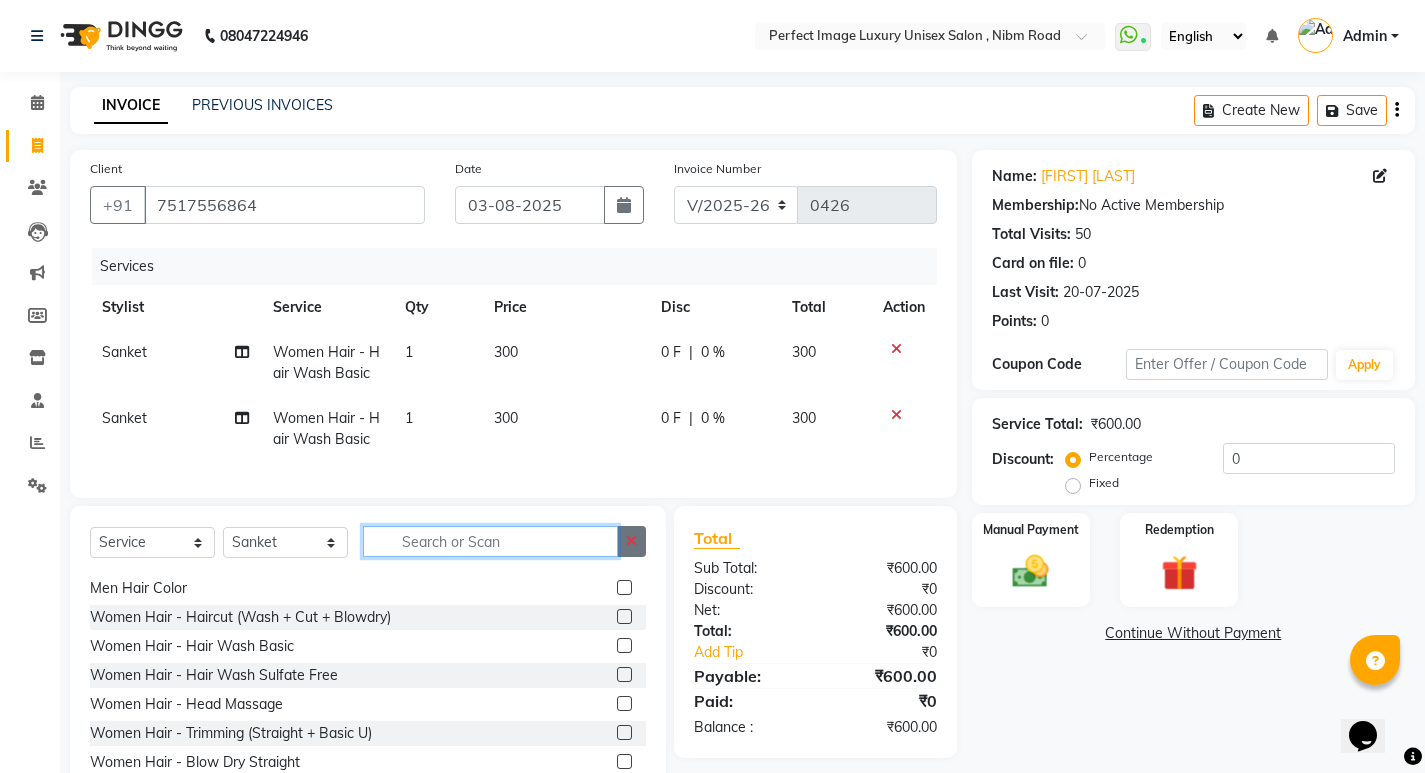 scroll, scrollTop: 1070, scrollLeft: 0, axis: vertical 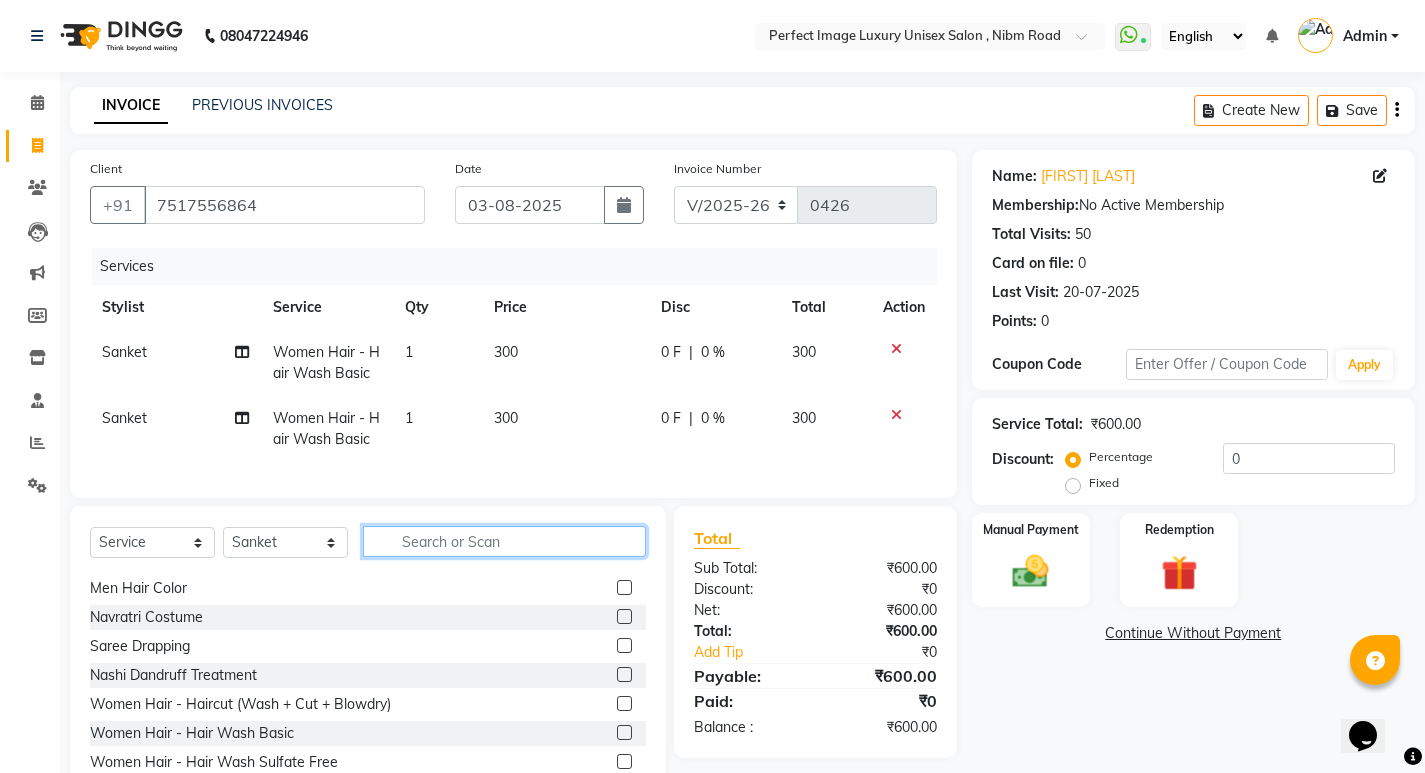 click 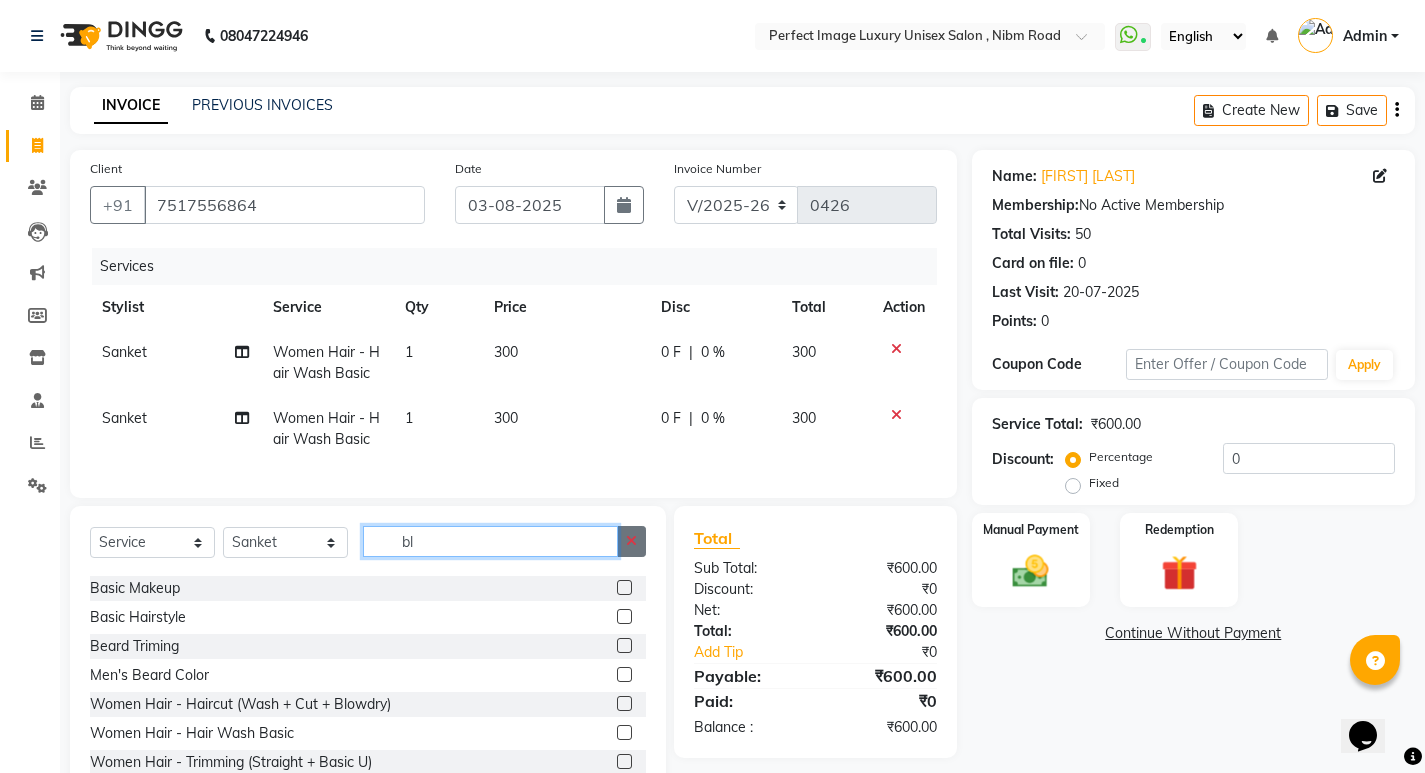 scroll, scrollTop: 0, scrollLeft: 0, axis: both 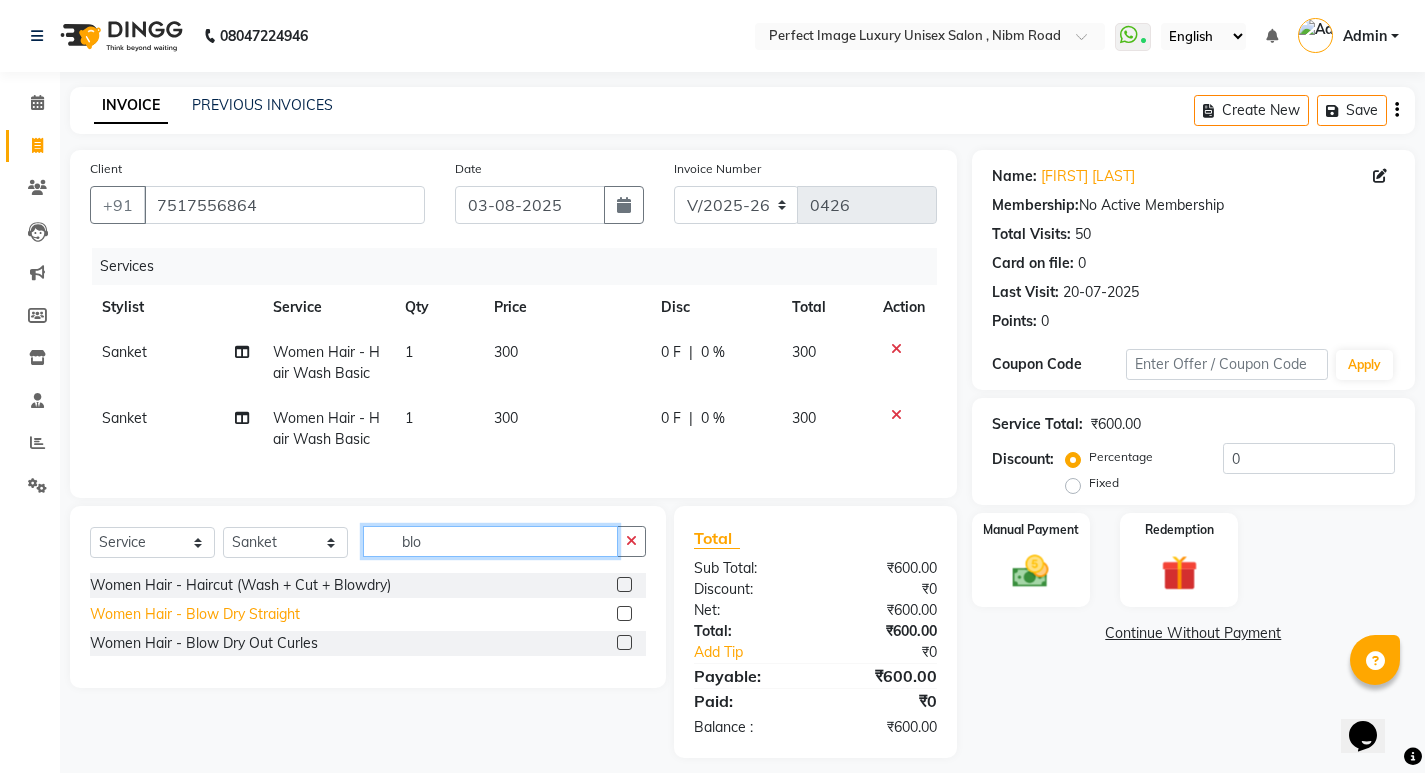 type on "blo" 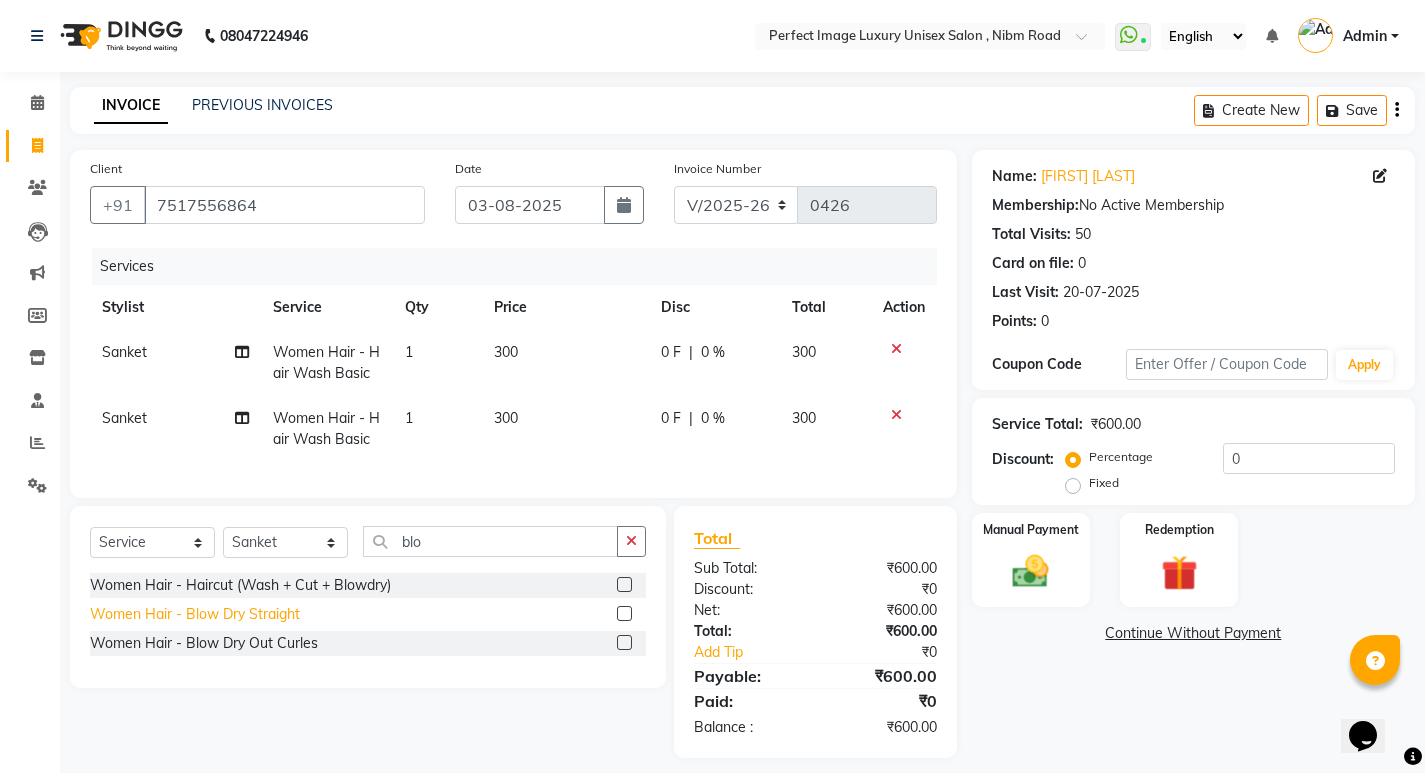 click on "Women Hair - Blow Dry Straight" 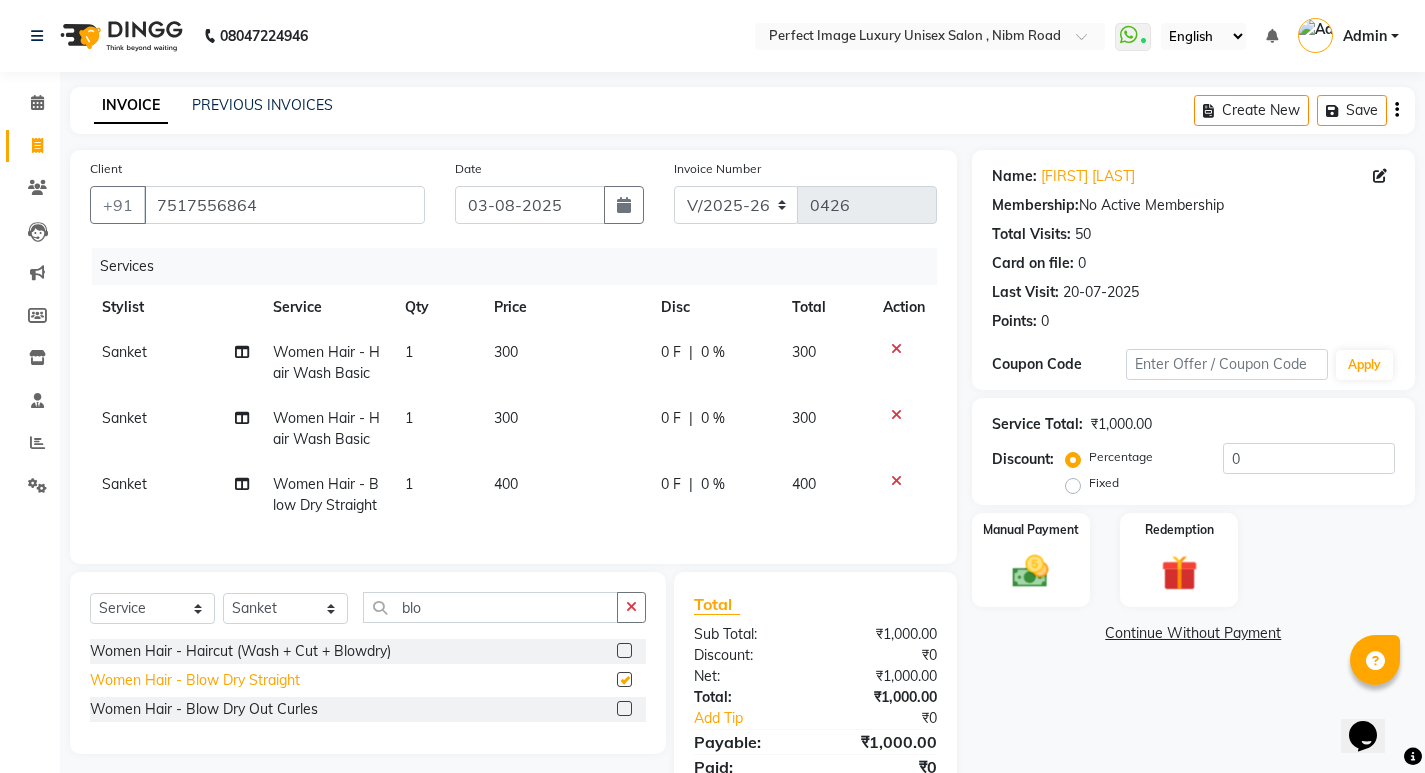 checkbox on "false" 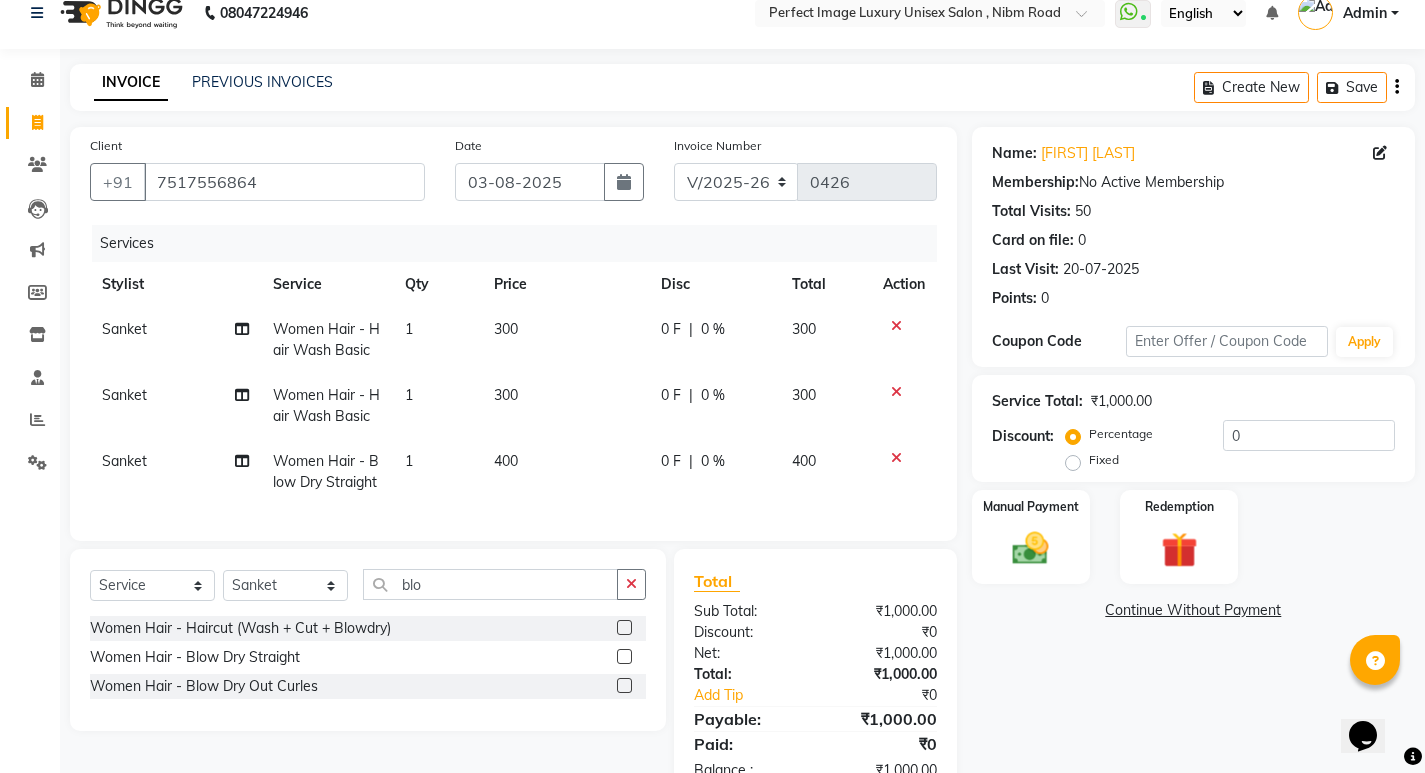 scroll, scrollTop: 96, scrollLeft: 0, axis: vertical 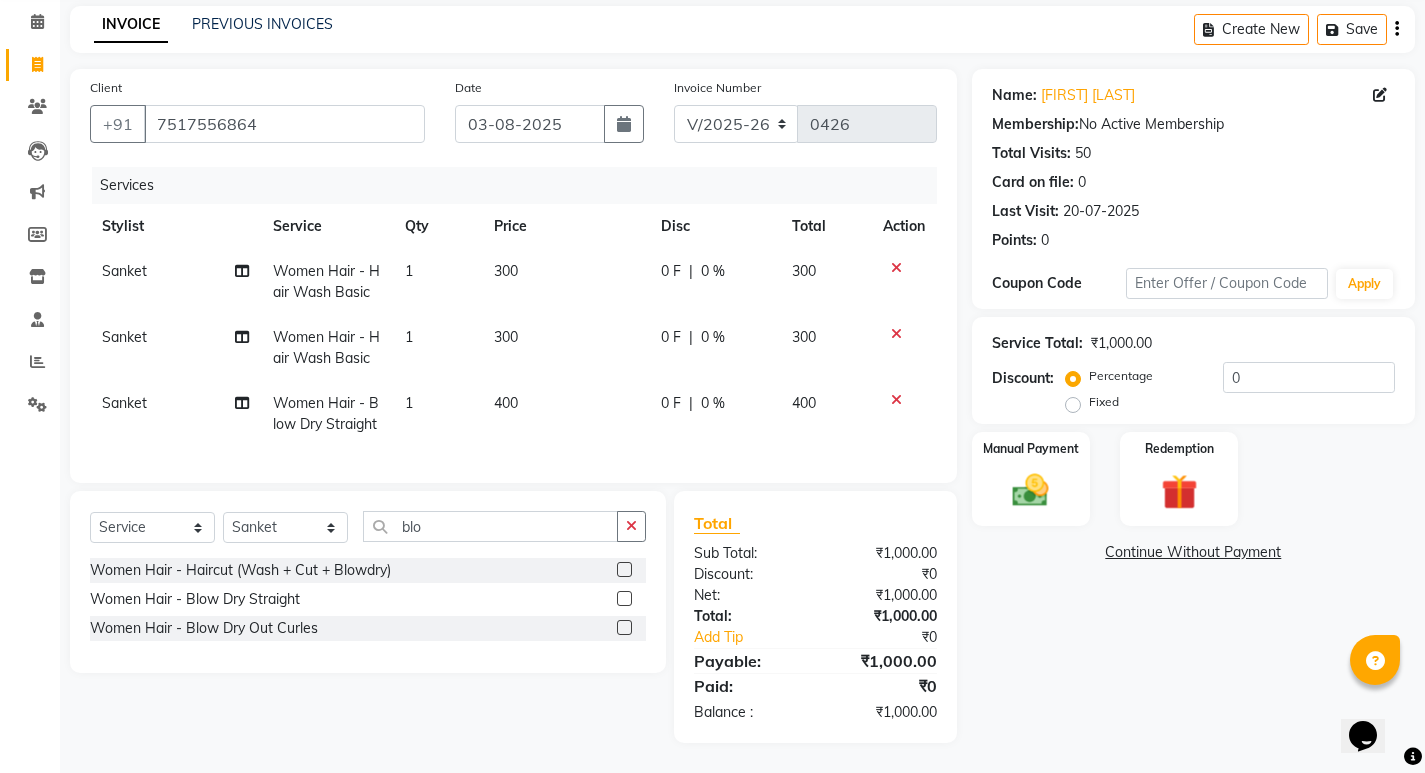 click on "300" 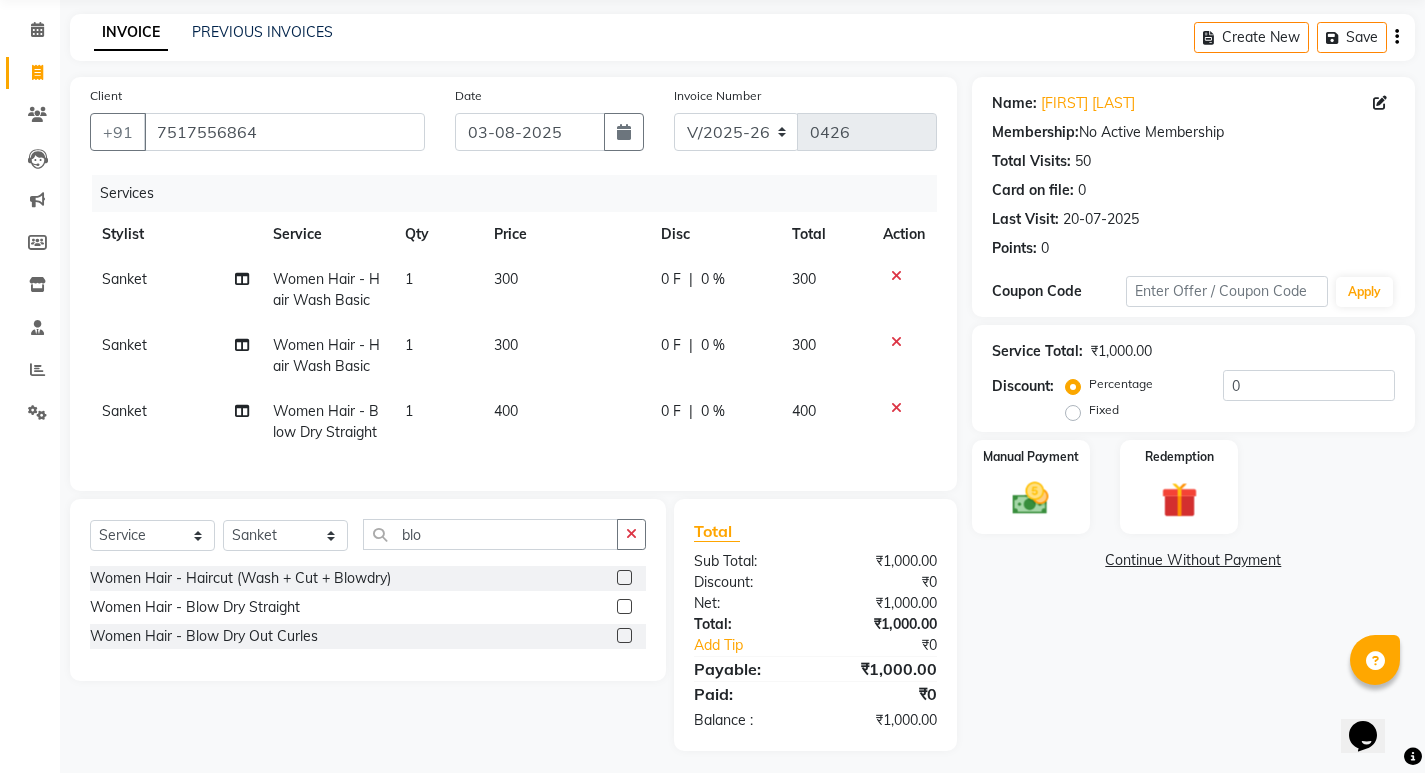 select on "33183" 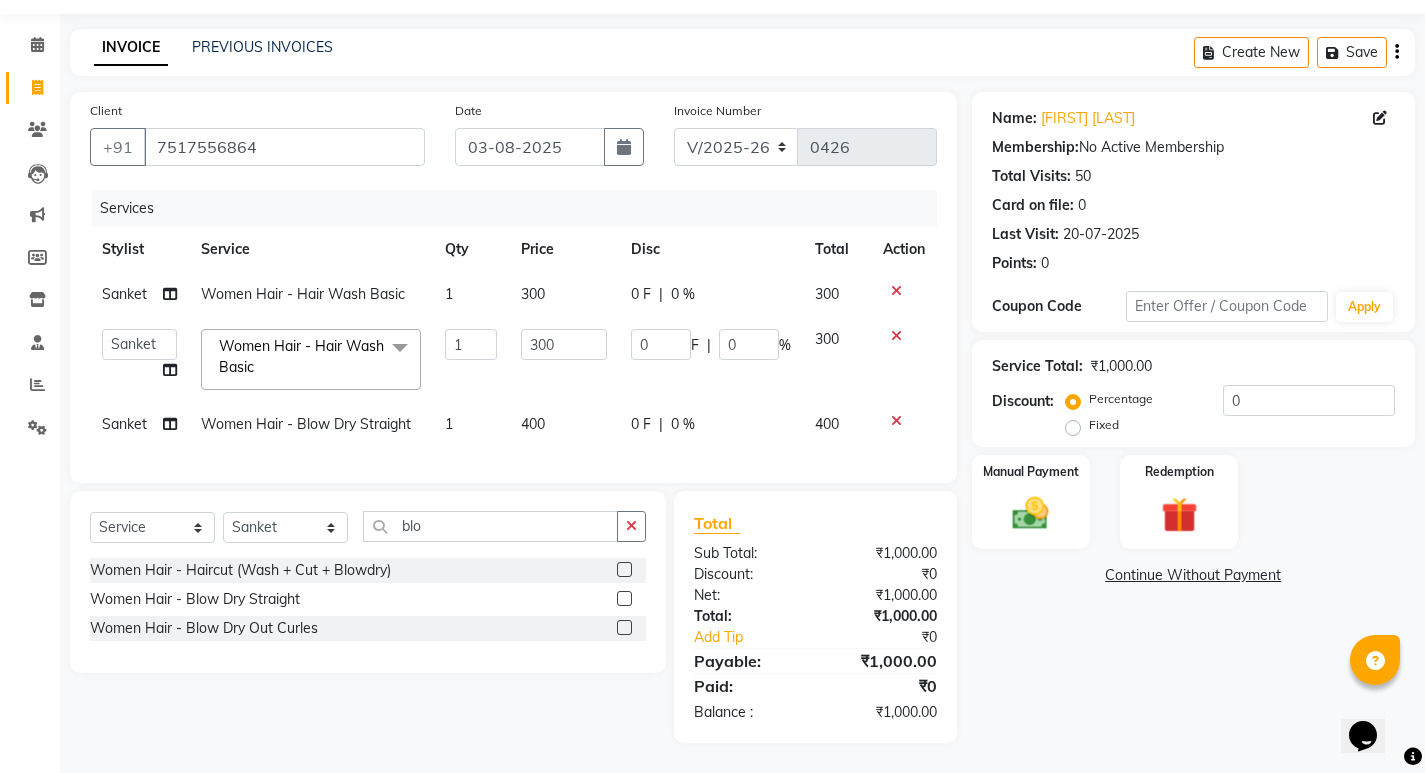 click on "300" 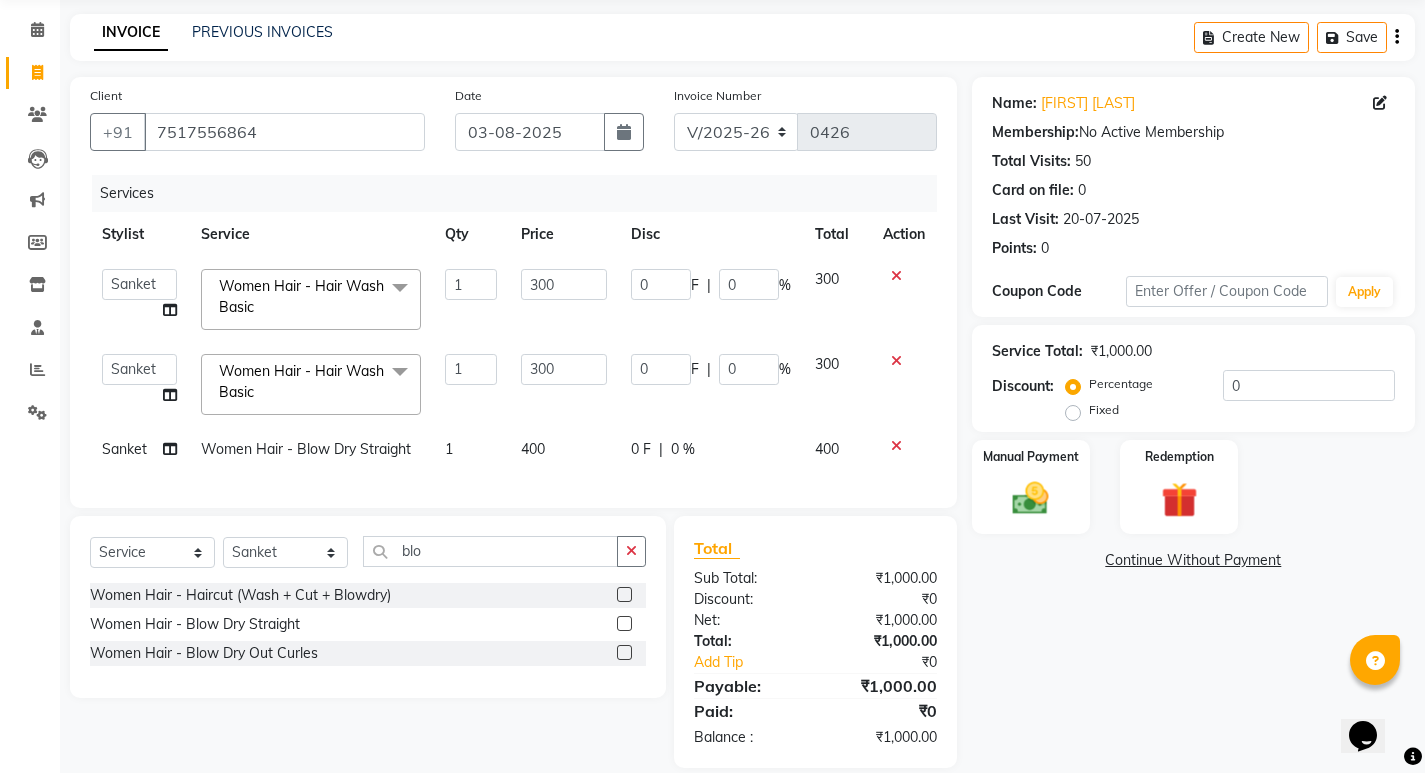 scroll, scrollTop: 96, scrollLeft: 0, axis: vertical 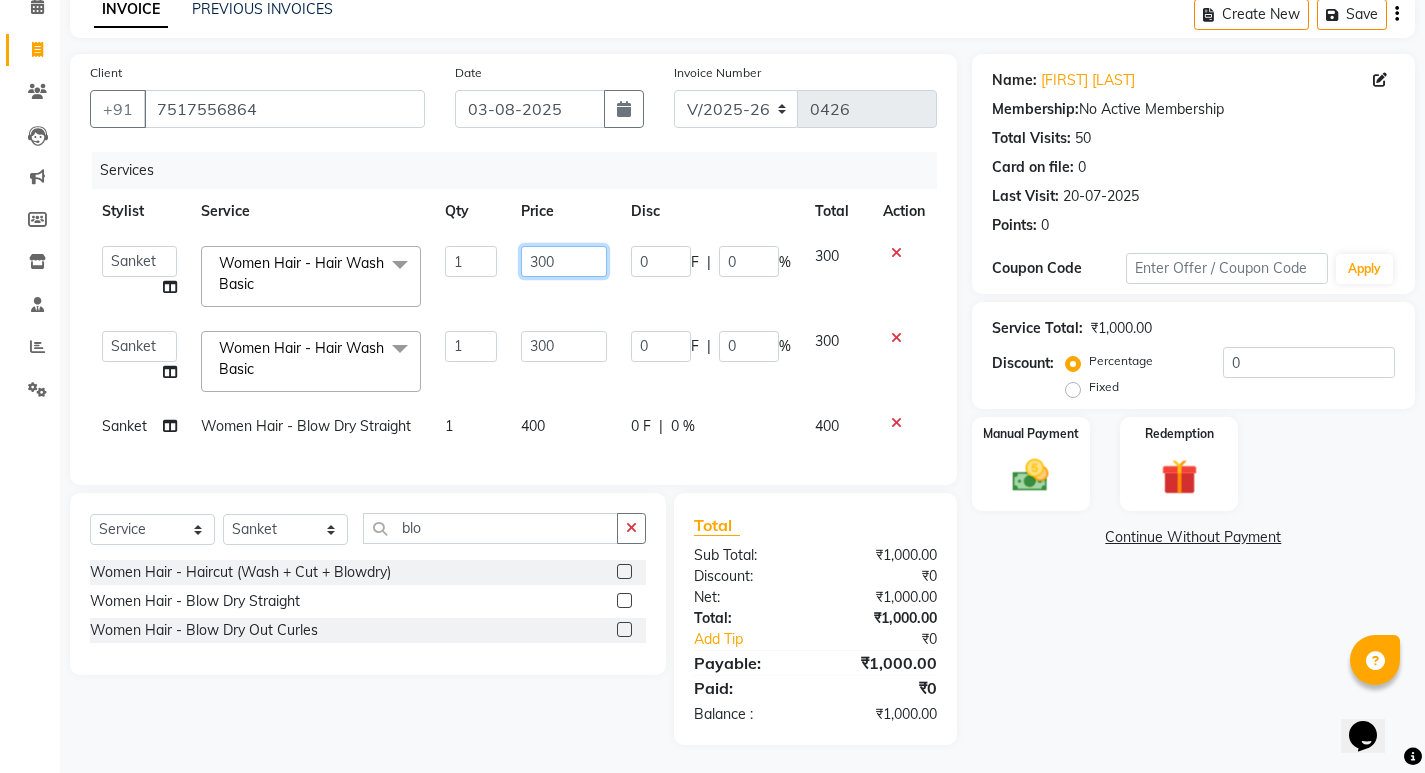 click on "300" 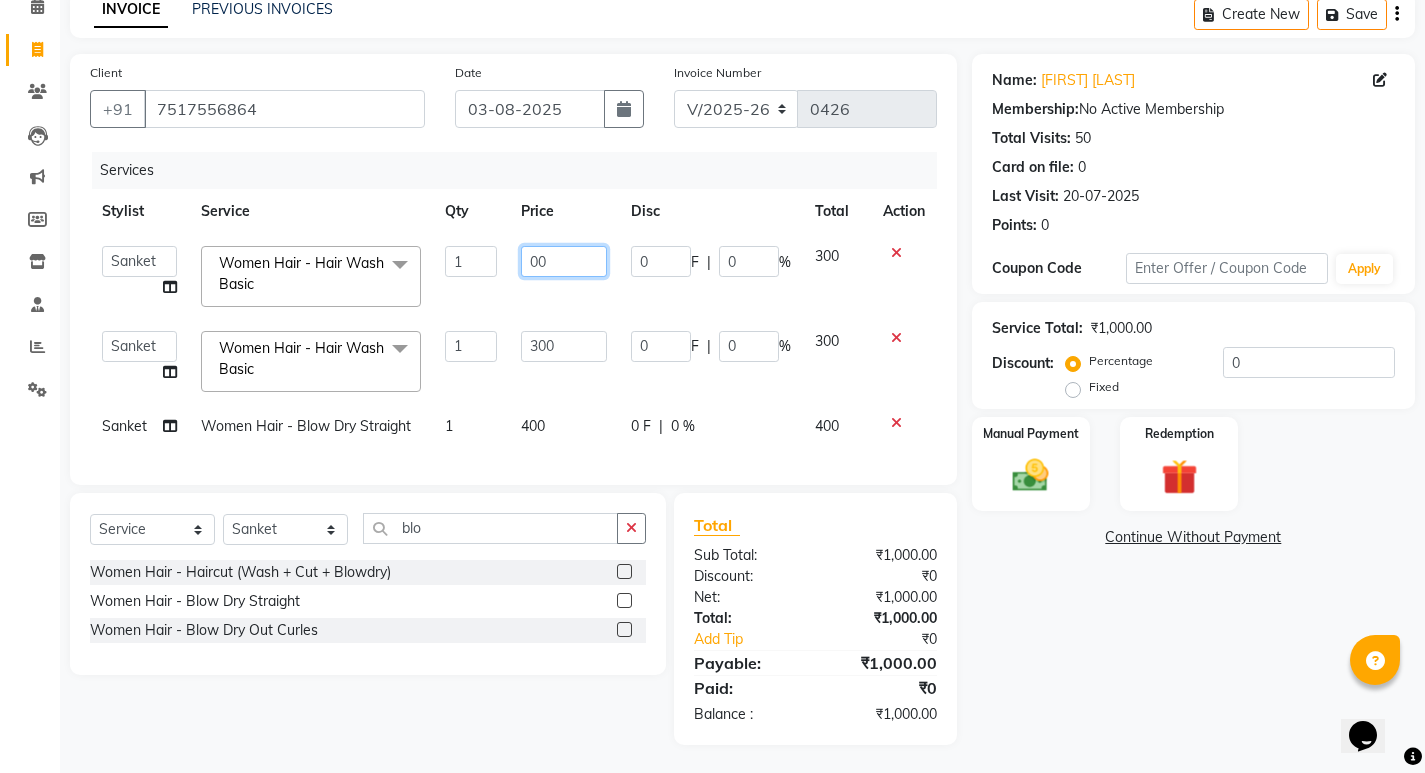 type on "400" 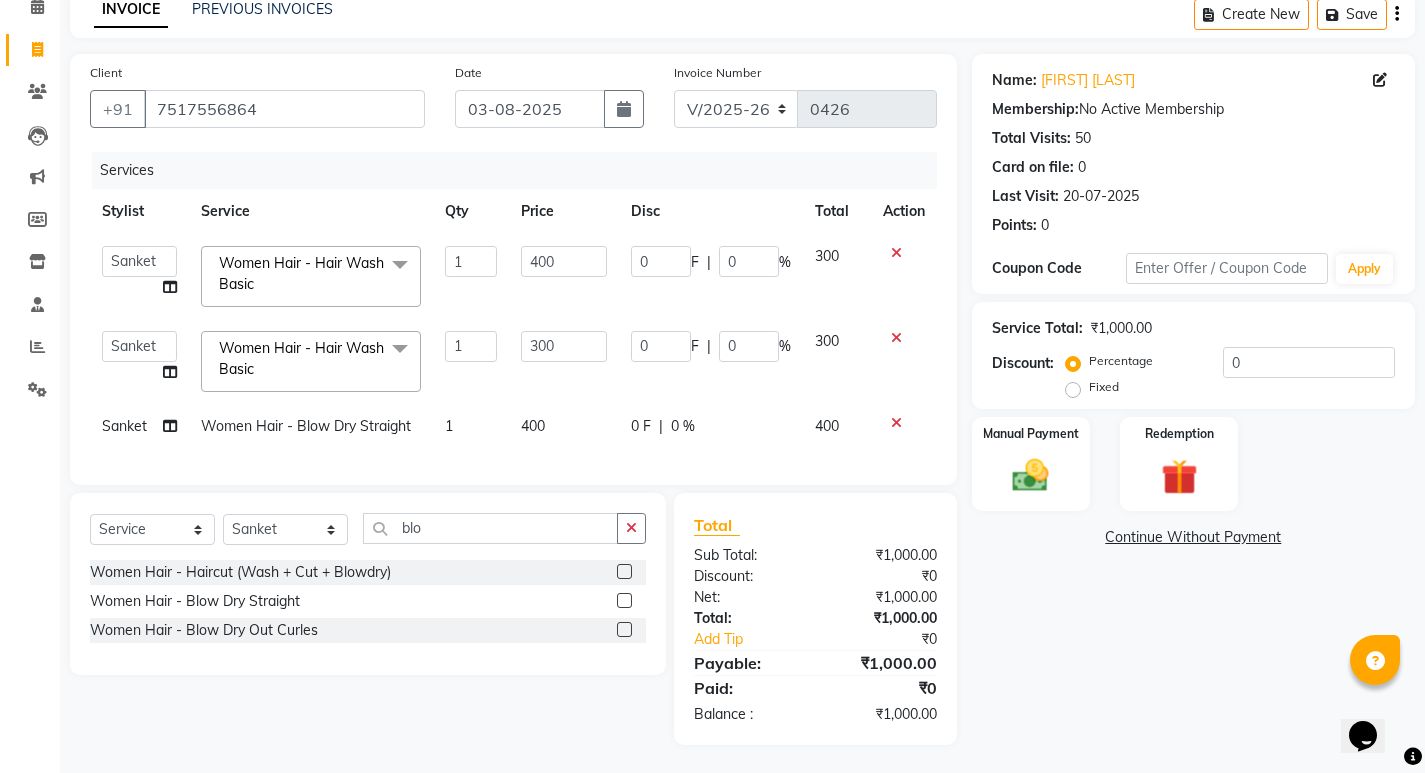 scroll, scrollTop: 73, scrollLeft: 0, axis: vertical 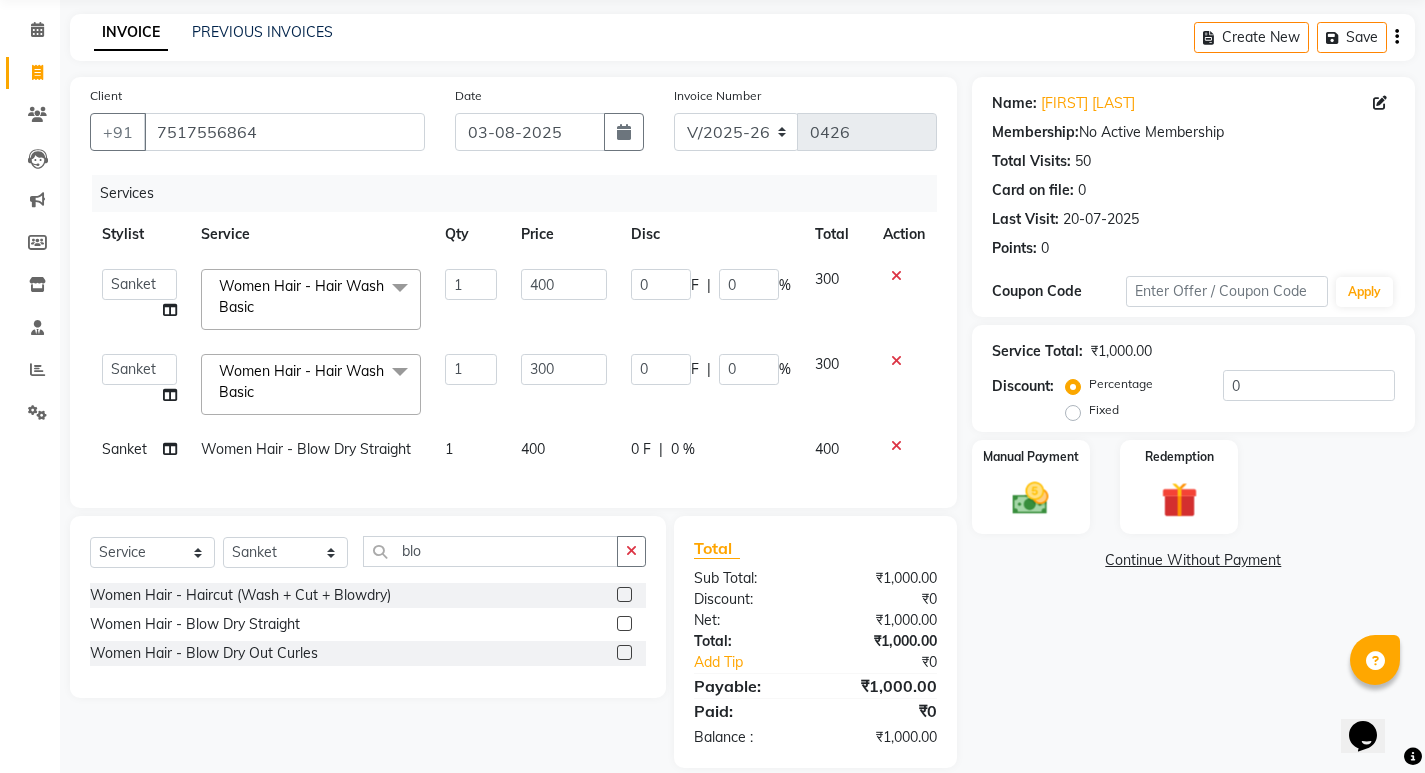 click on "Asha   Ashwini   Manager    Neelam   Neeta   Reshma   Sanket   Shanti   Soniya  Women Hair - Hair Wash Basic  x Threading-Threading/Peel off - eye brow Threading-Threading/Peel off - eye brow (Premium) Threading-Threading/Peel off - Fore head Threading-Threading/Peel off - Fore head (Premium) Threading-Threading/Peel off - Upper lips Threading-Threading/Peel off - Lower lips Threading-Threading/Peel off - Jaw Line Threading-Threading/Peel off - Jaw Line (Premium) Threading-Threading/Peel off - Neck Threading-Threading/Peel off - Neck (Premium) Threading-Threading/Peel off - face Threading-Threading/Peel off - face (Premium) Threading-Threading/Peel off - chin Threading-Threading/Peel off - chin (Premium) Threading-Threading/Peel off - side locks Threading-Threading/Peel off - side locks (Premium) Basic Makeup Nail Gel Overlay Women Hair Color- Amonia Free Root Touchup Basic Hairstyle Advance Hairstyle Men Haircut with wash Nose wax Head Massage with wash Beard Triming Dandraff treatment wash Facewax makeup" 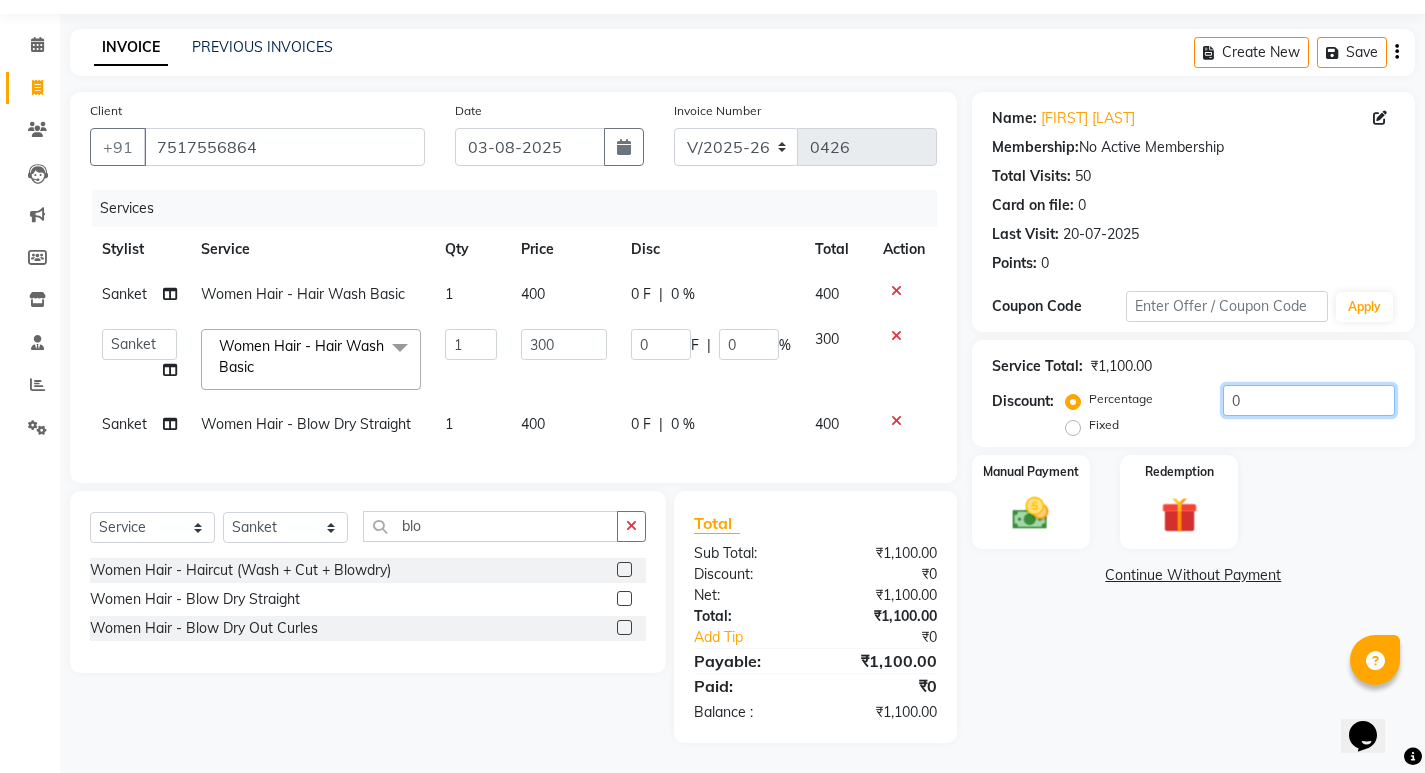 click on "0" 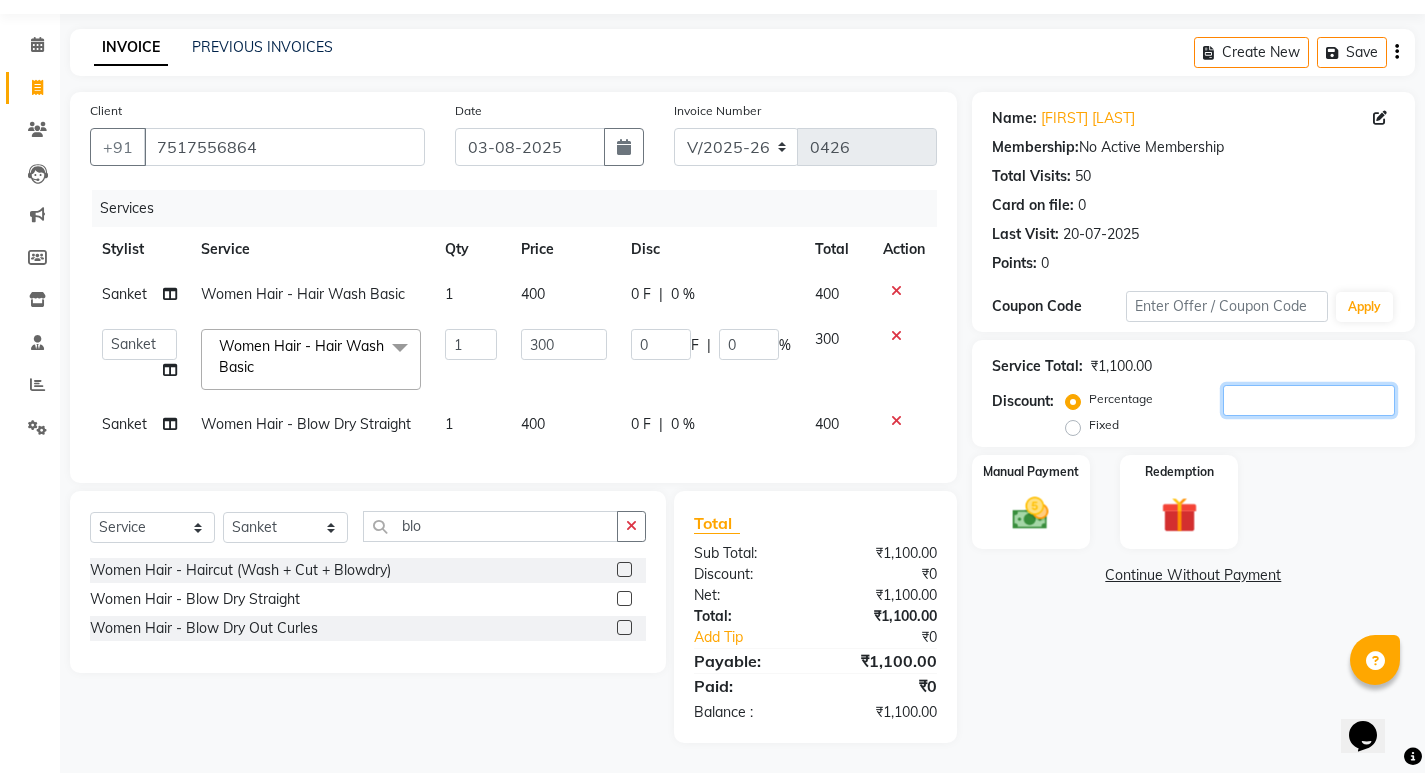 type on "2" 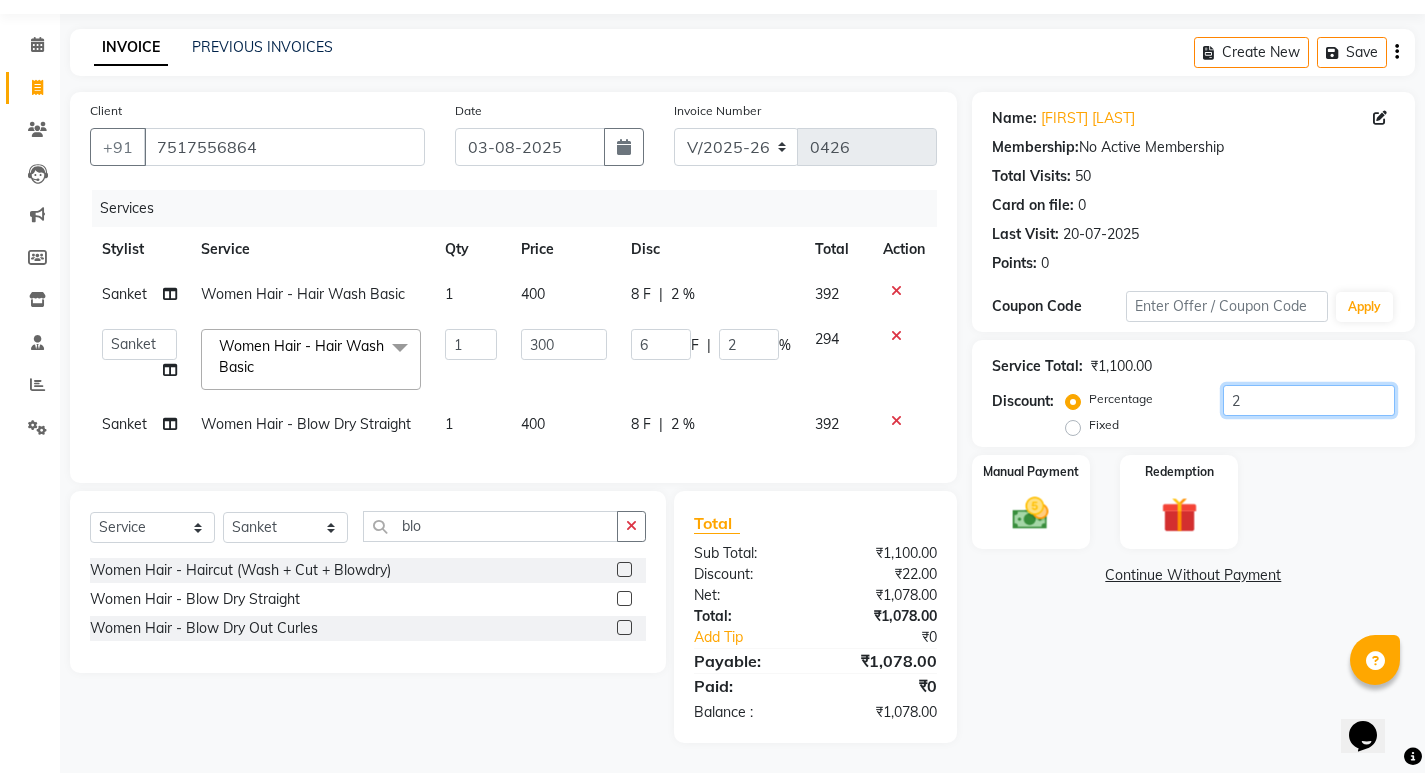 type on "20" 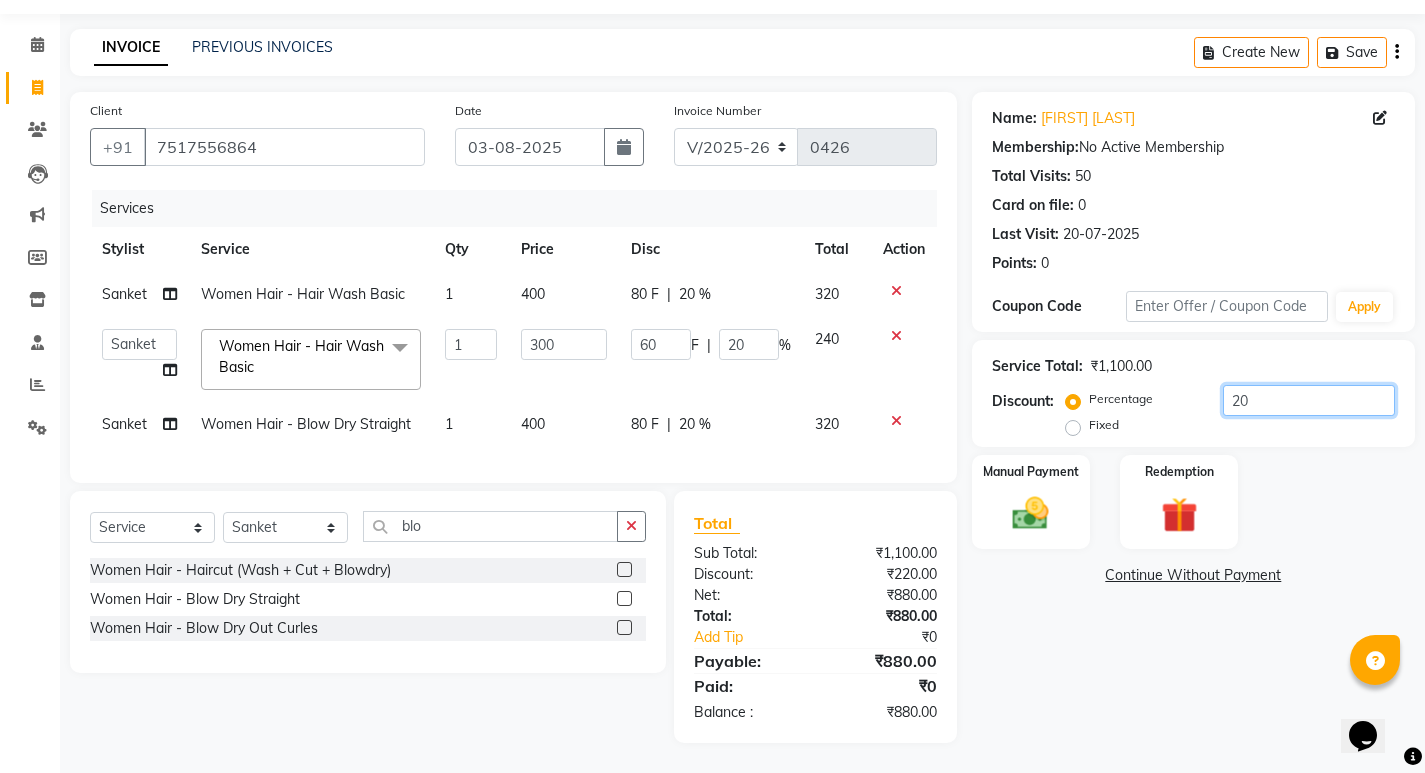 type on "20" 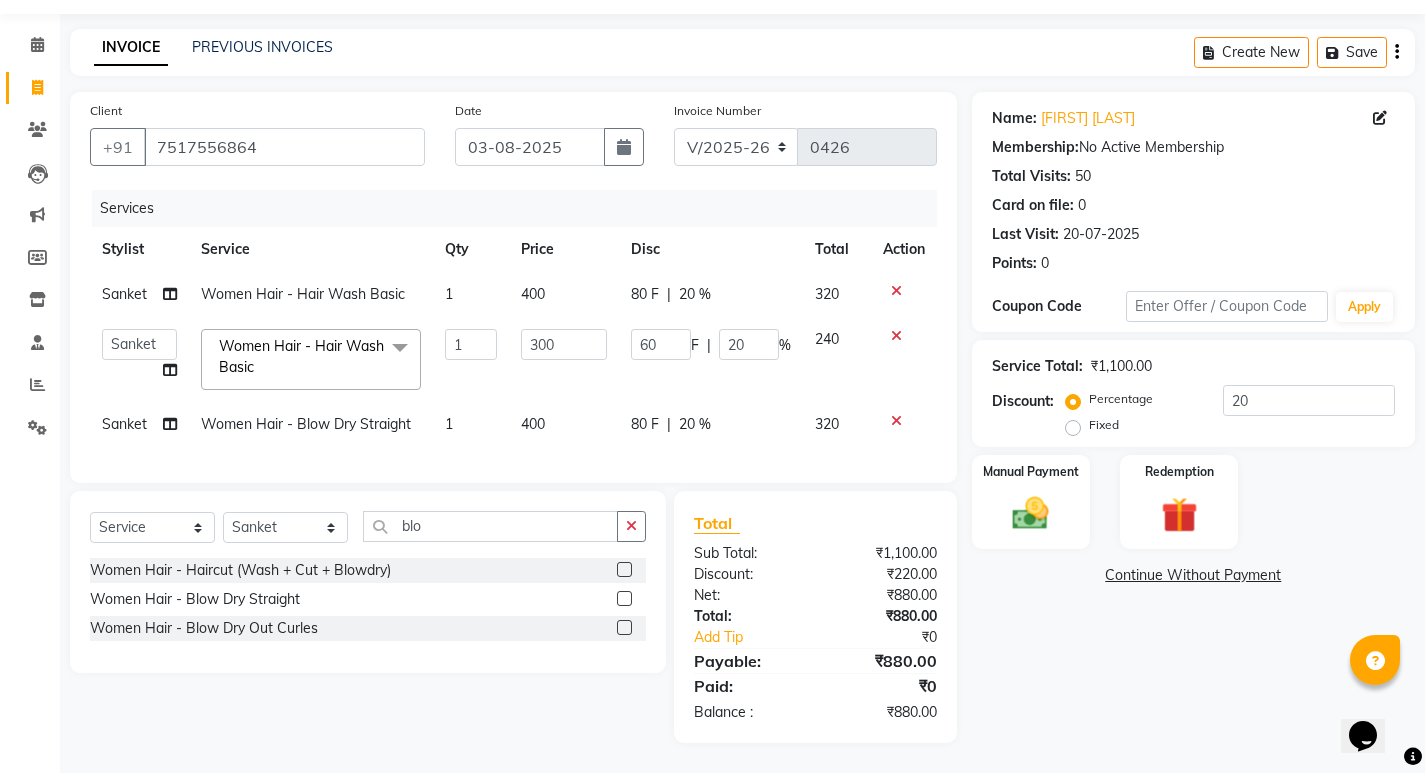 click on "80 F | 20 %" 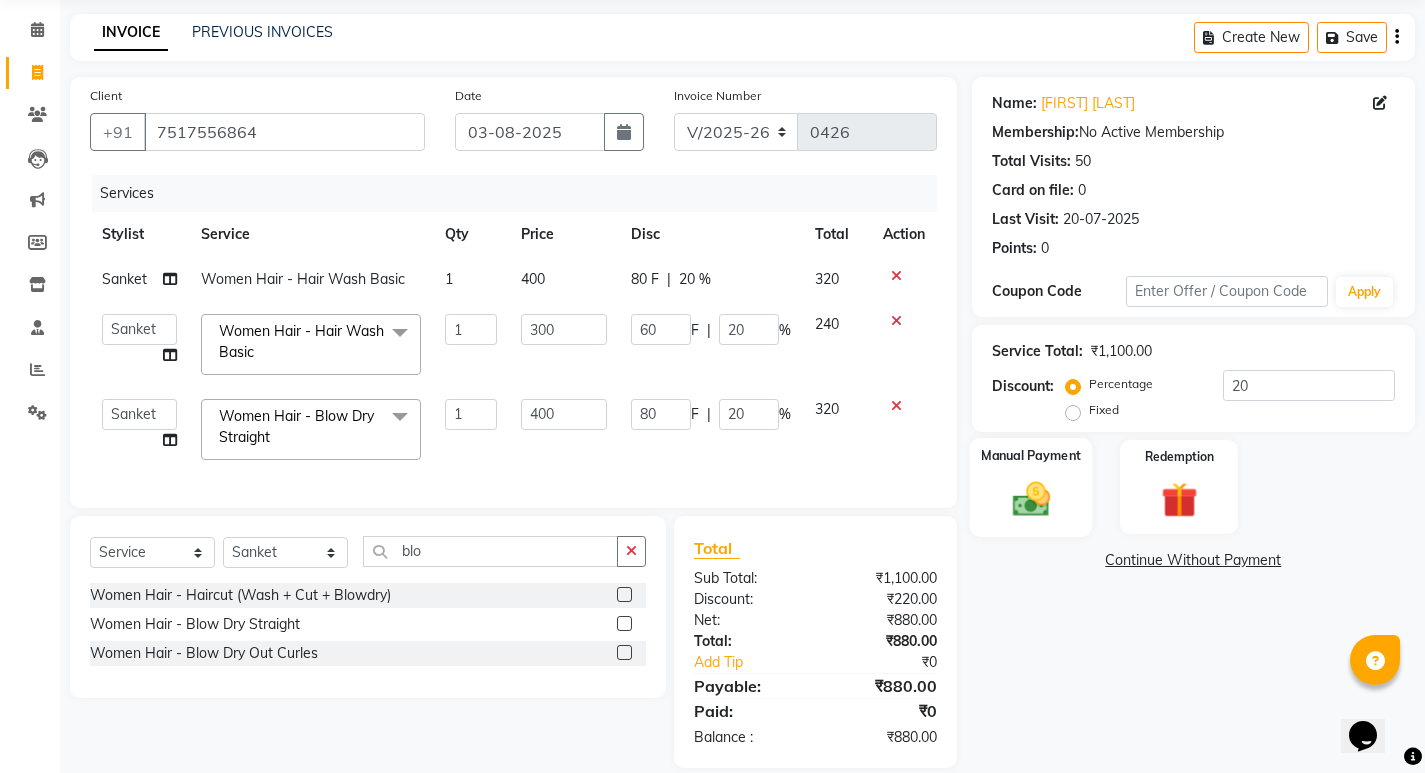 click 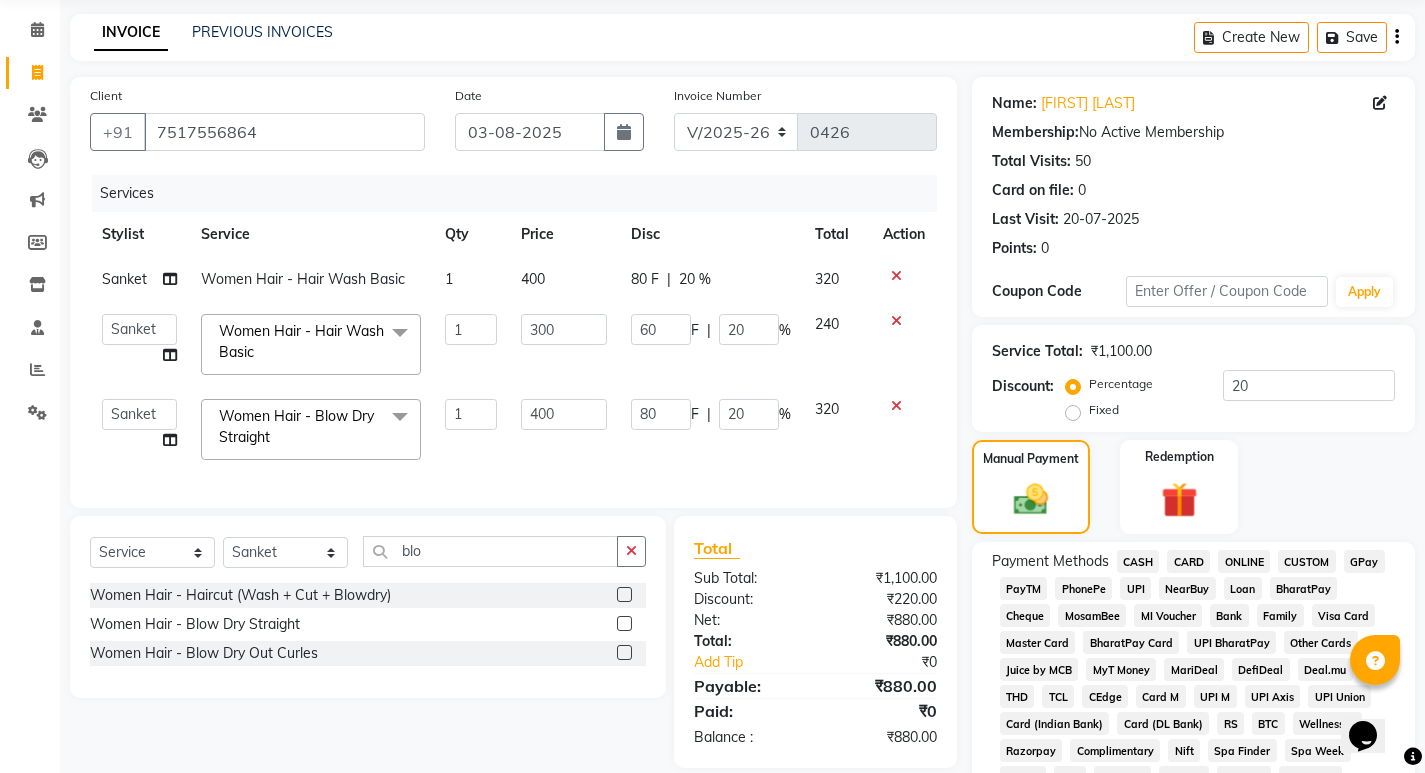 click on "PhonePe" 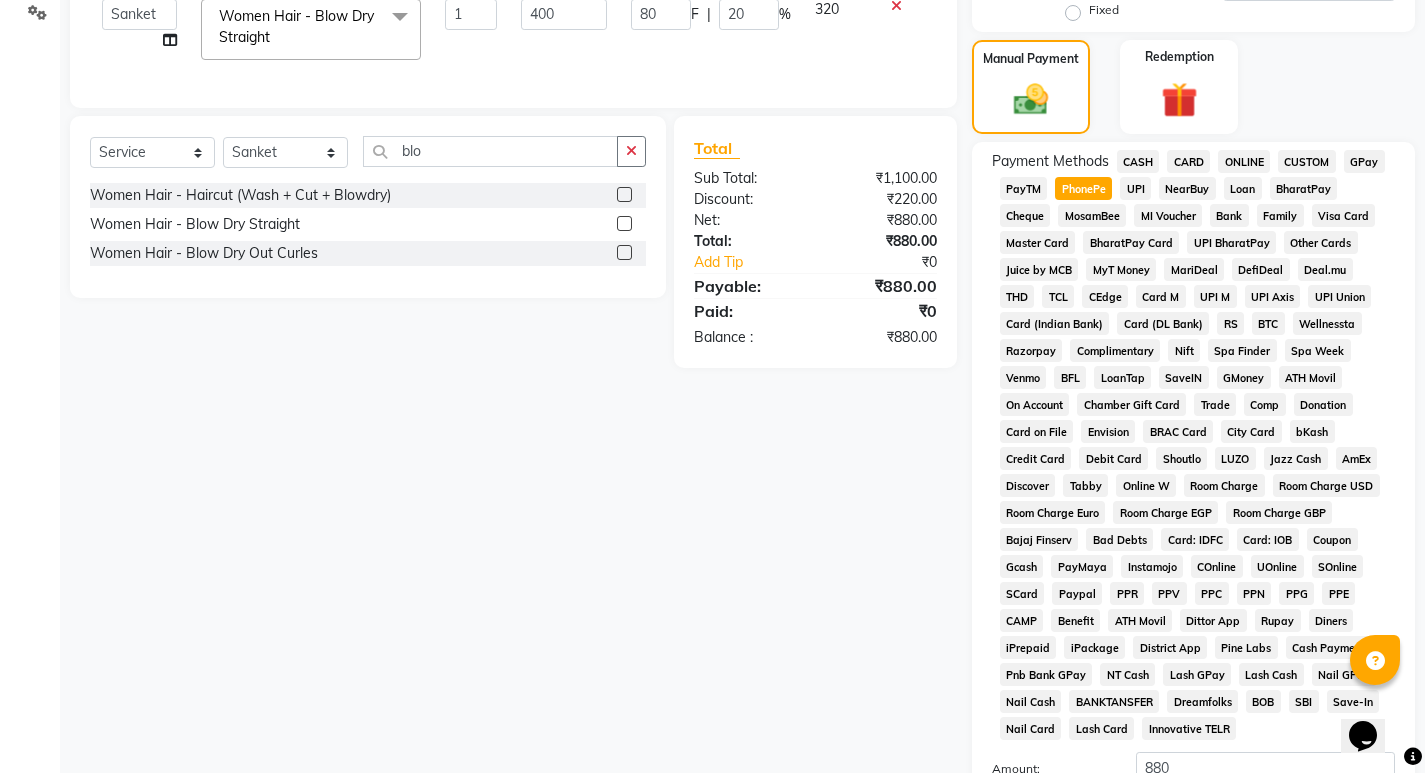 scroll, scrollTop: 705, scrollLeft: 0, axis: vertical 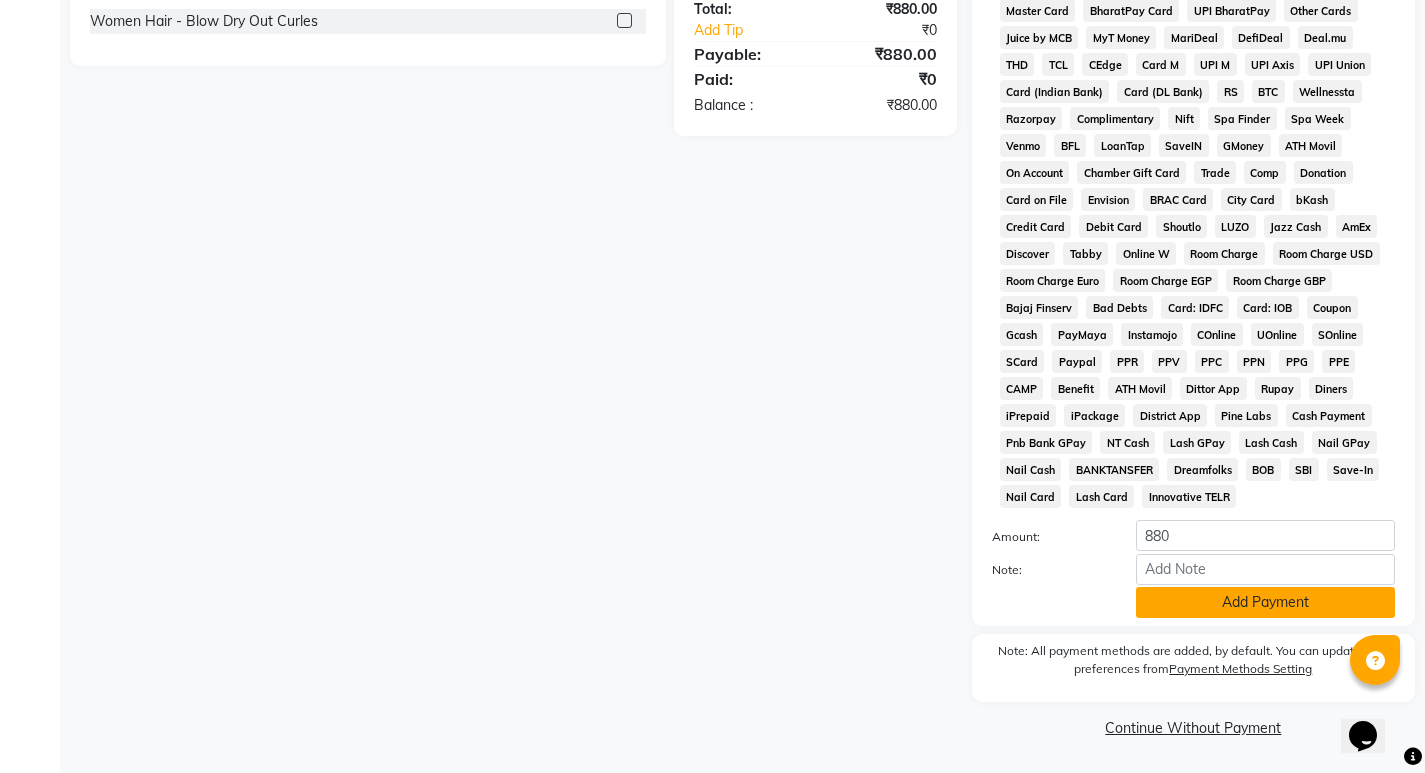 click on "Add Payment" 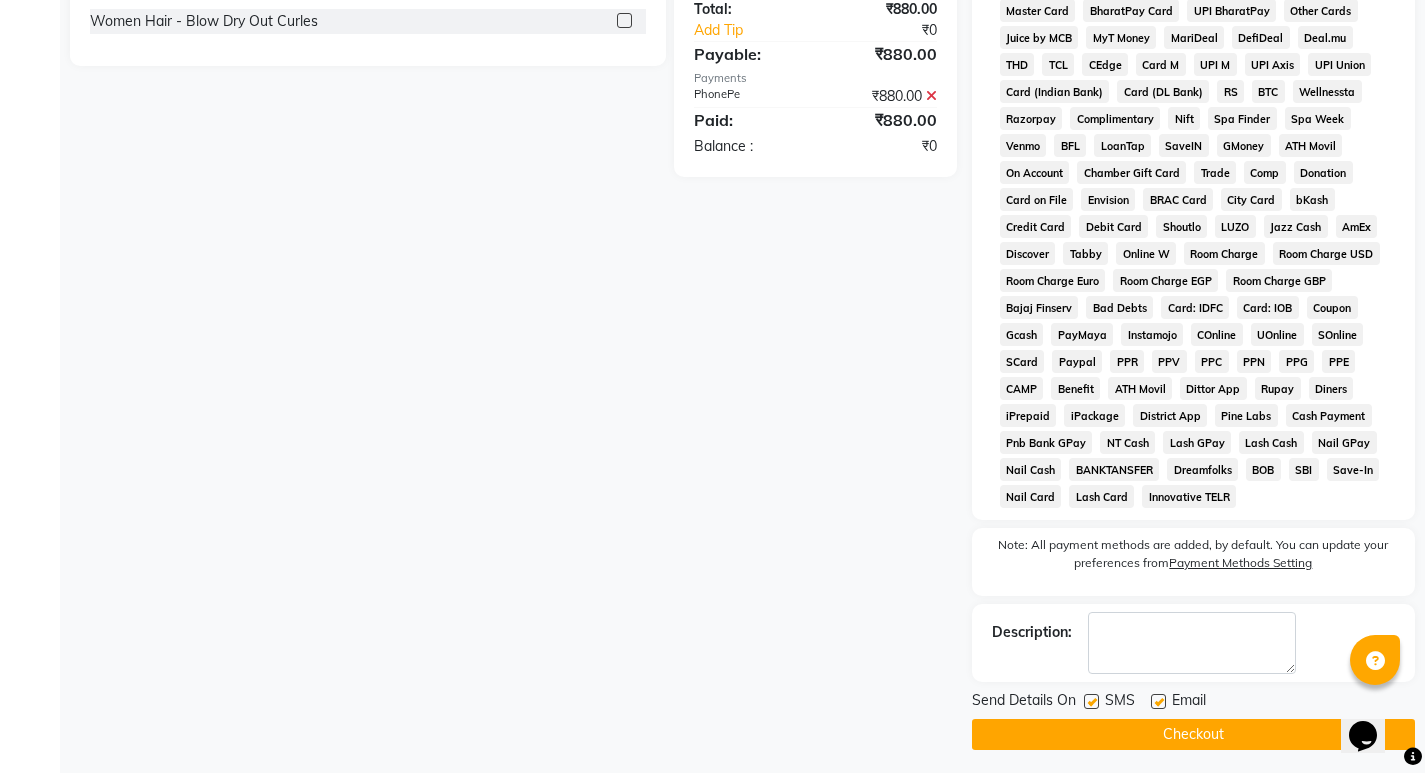 click on "Checkout" 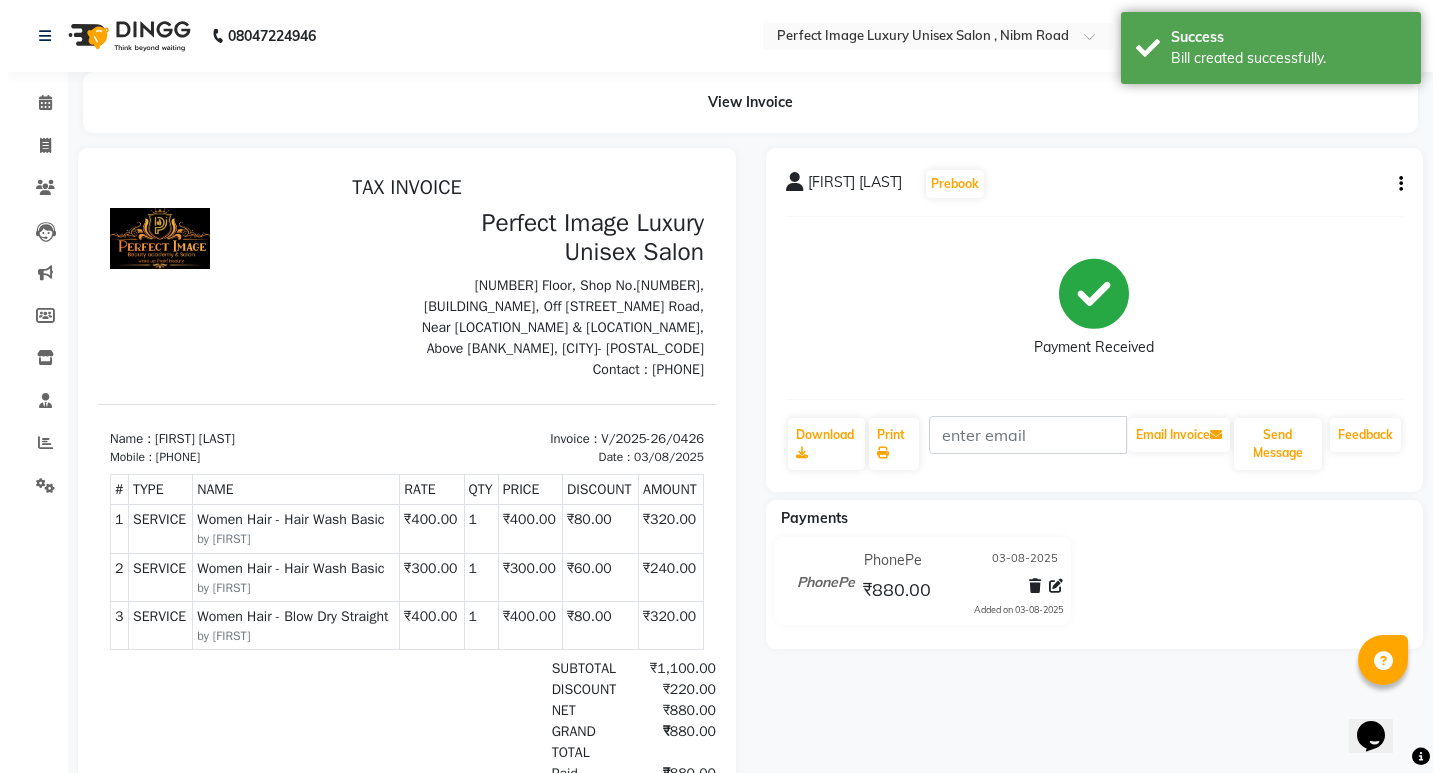 scroll, scrollTop: 16, scrollLeft: 0, axis: vertical 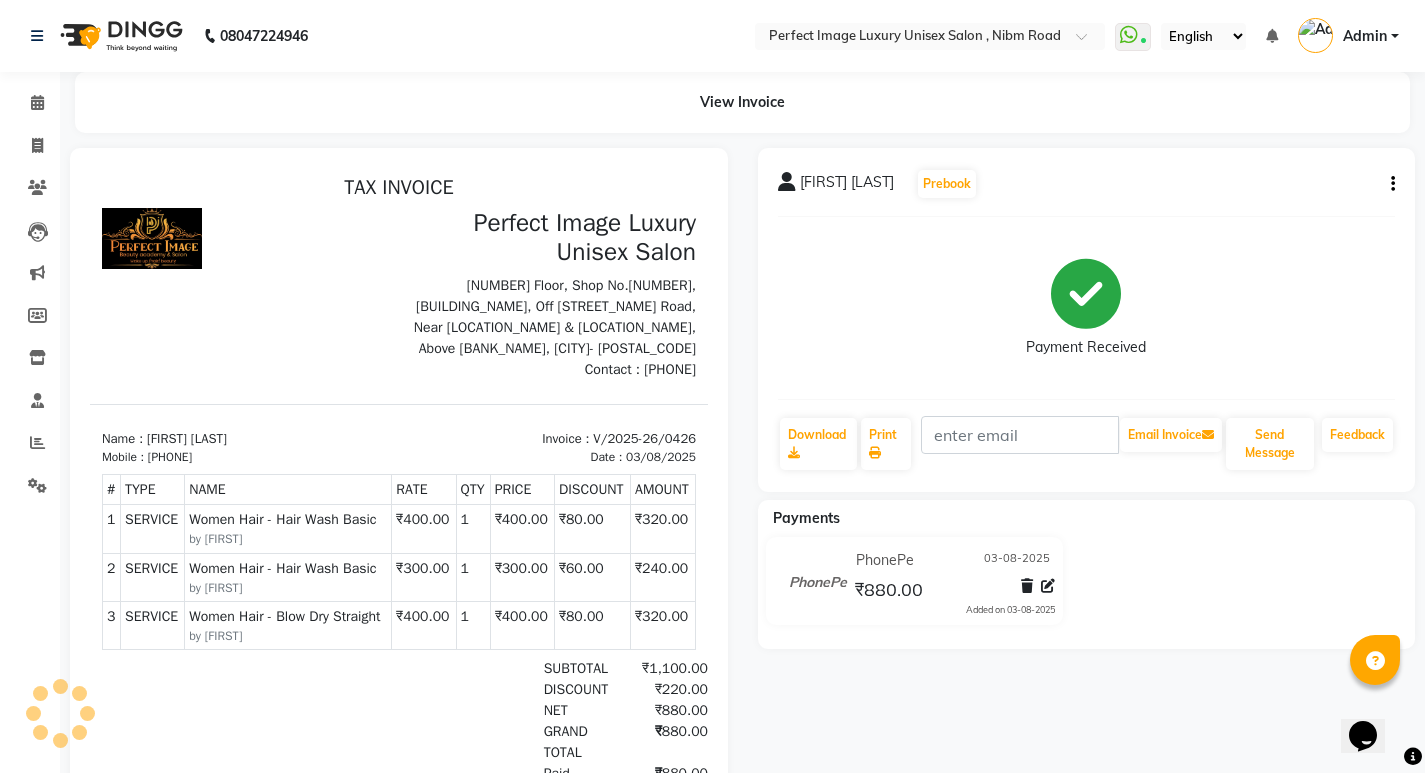 click 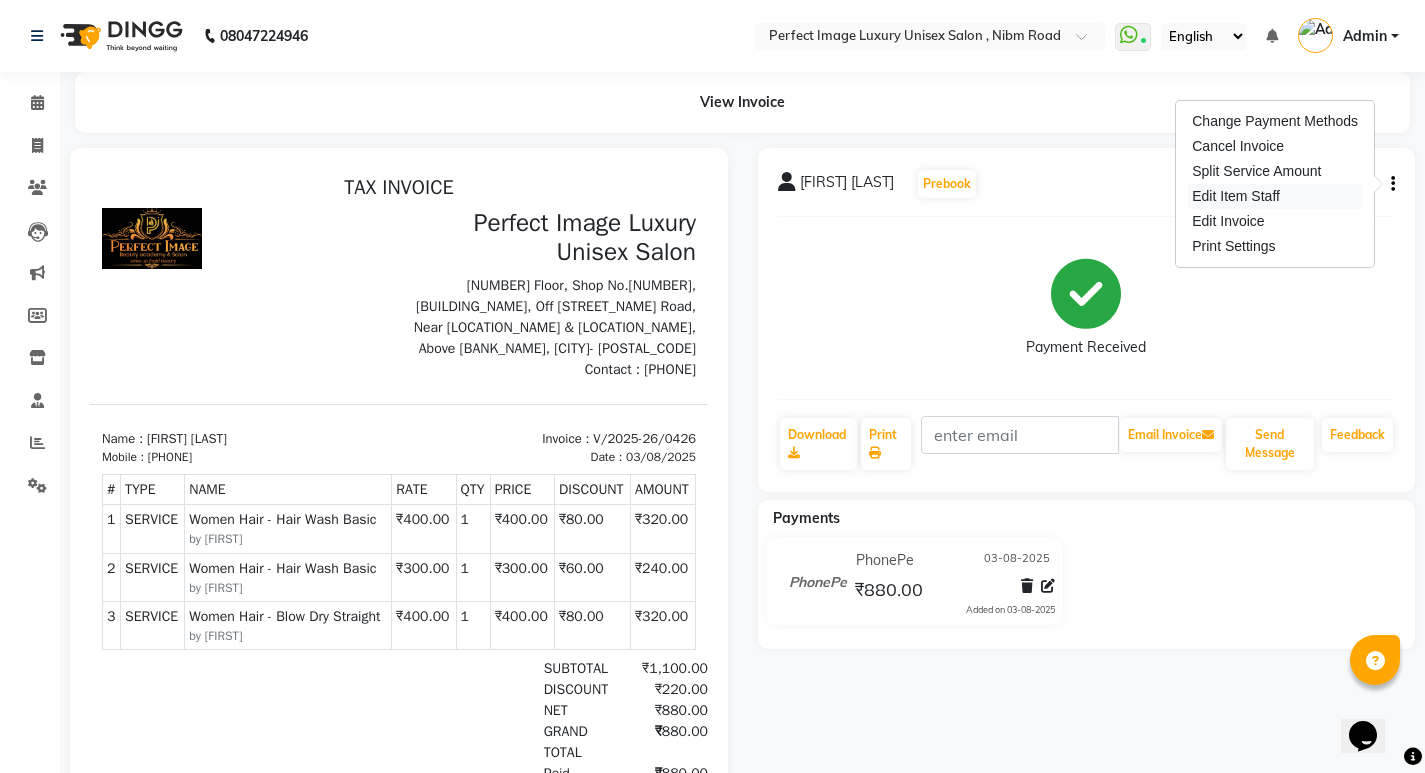 click on "Edit Item Staff" at bounding box center (1275, 196) 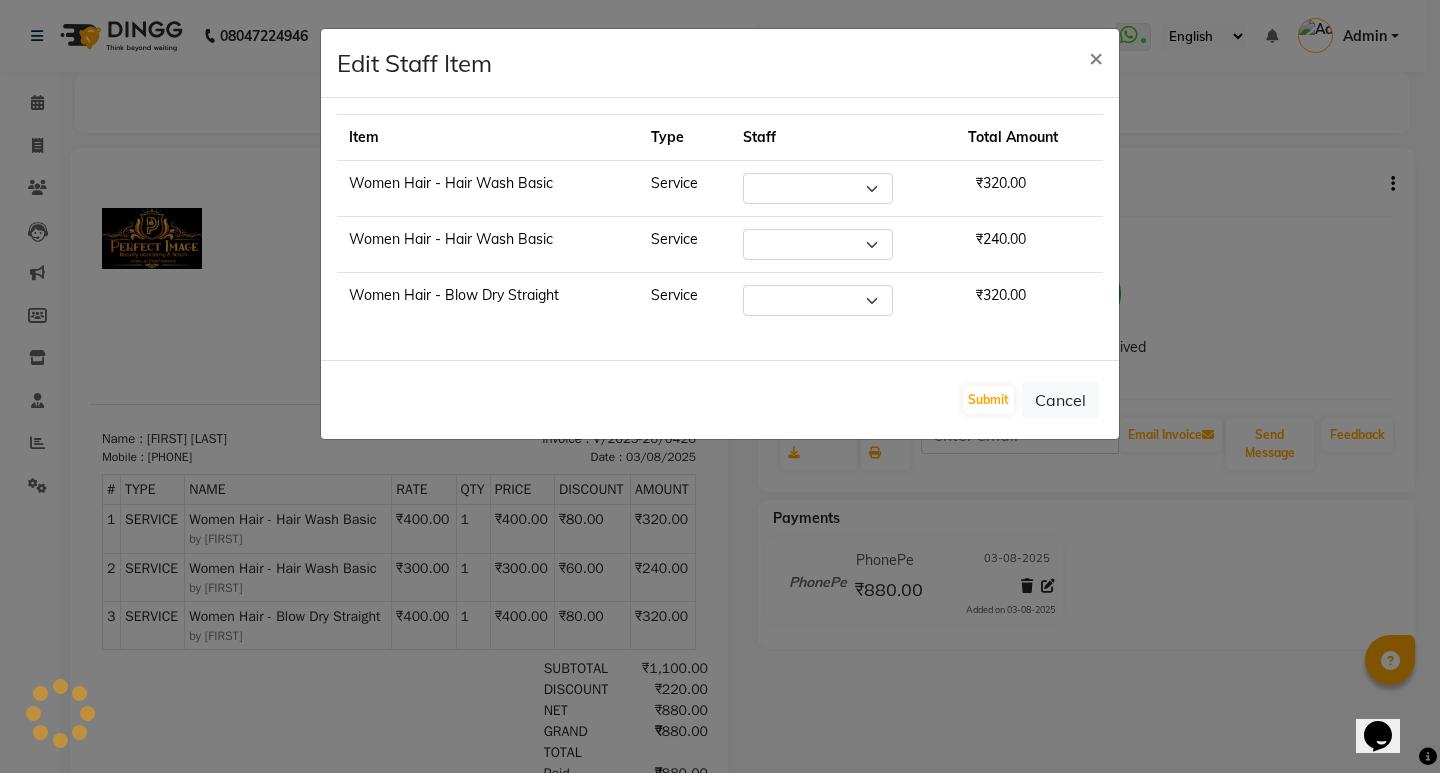 select on "33183" 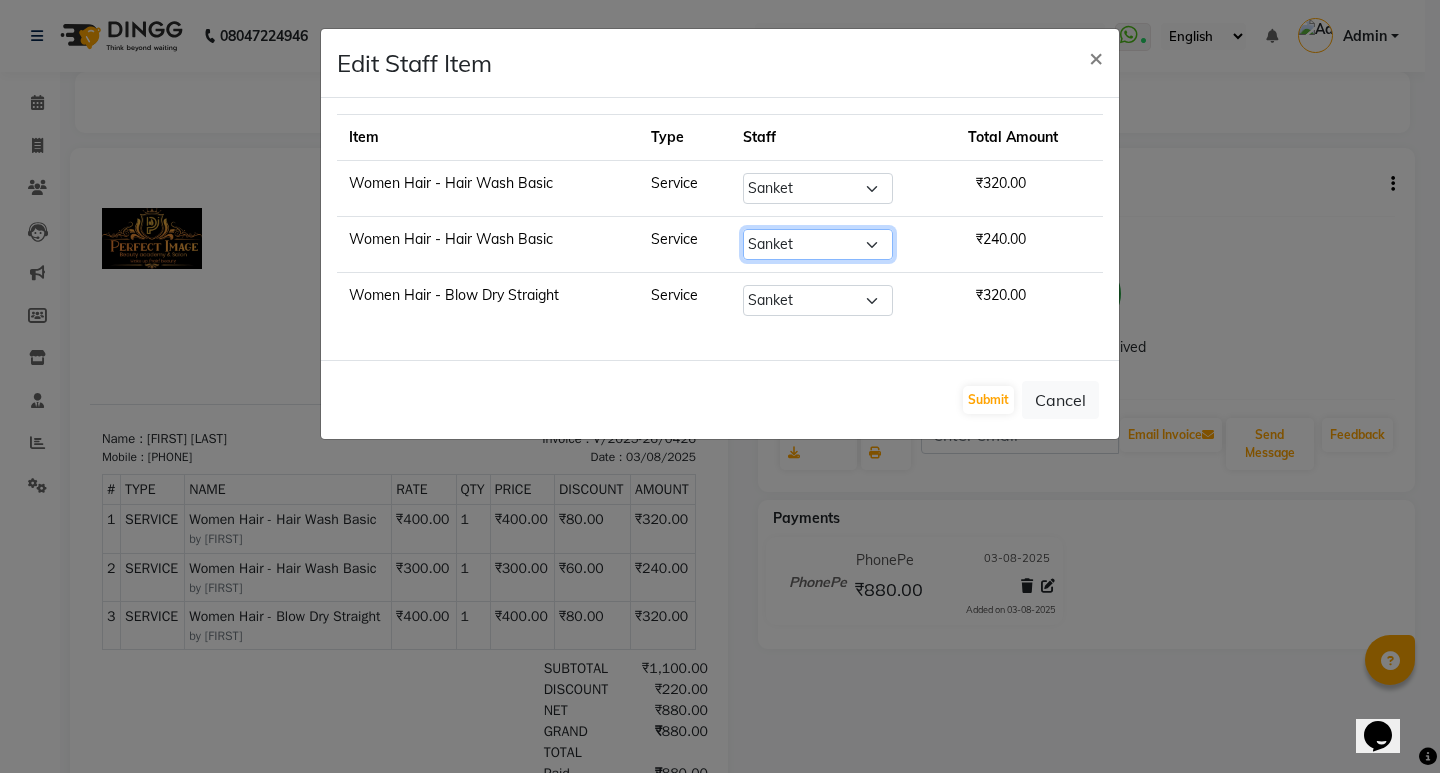 click on "Select  Asha   Ashwini   Manager    Neelam   Neeta   Reshma   Sanket   Shanti   Soniya" 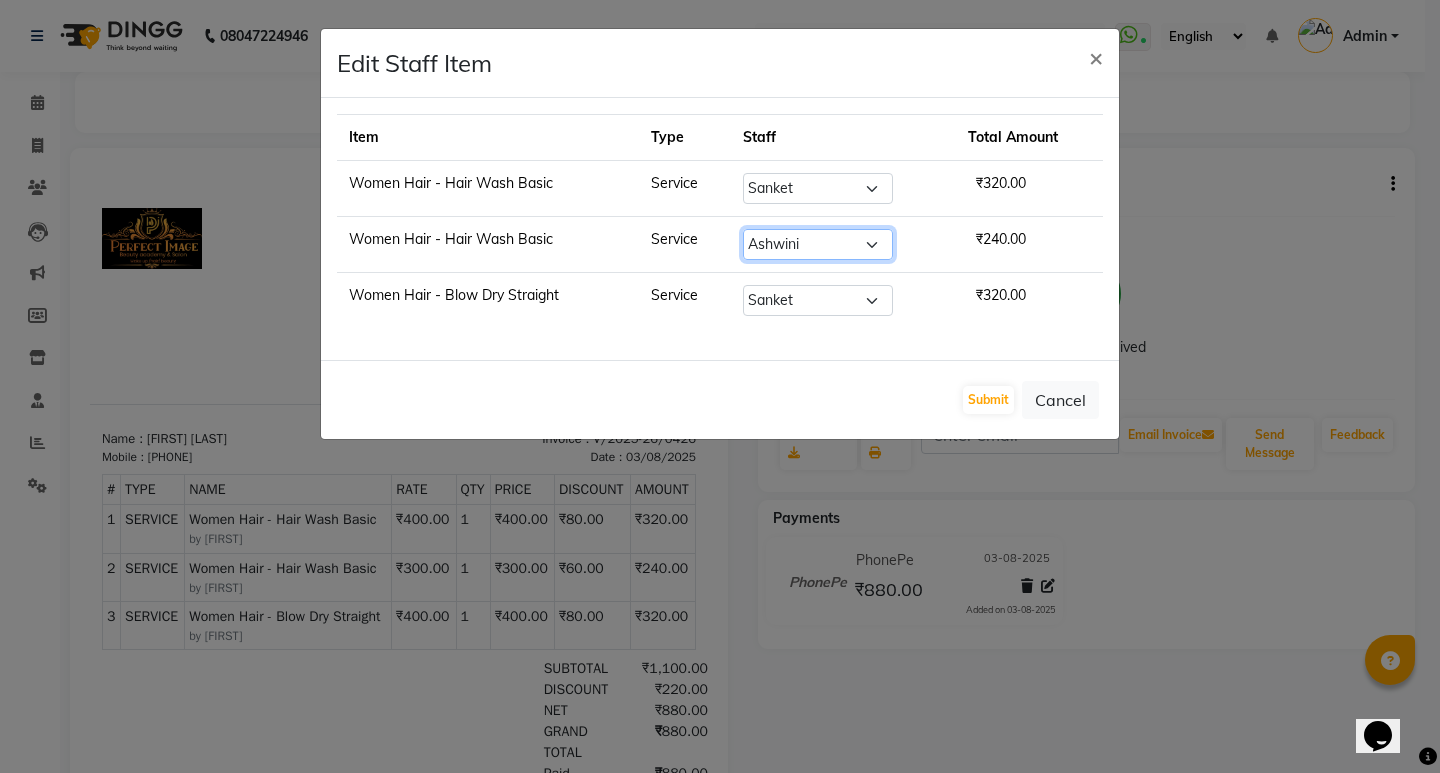 click on "Select  Asha   Ashwini   Manager    Neelam   Neeta   Reshma   Sanket   Shanti   Soniya" 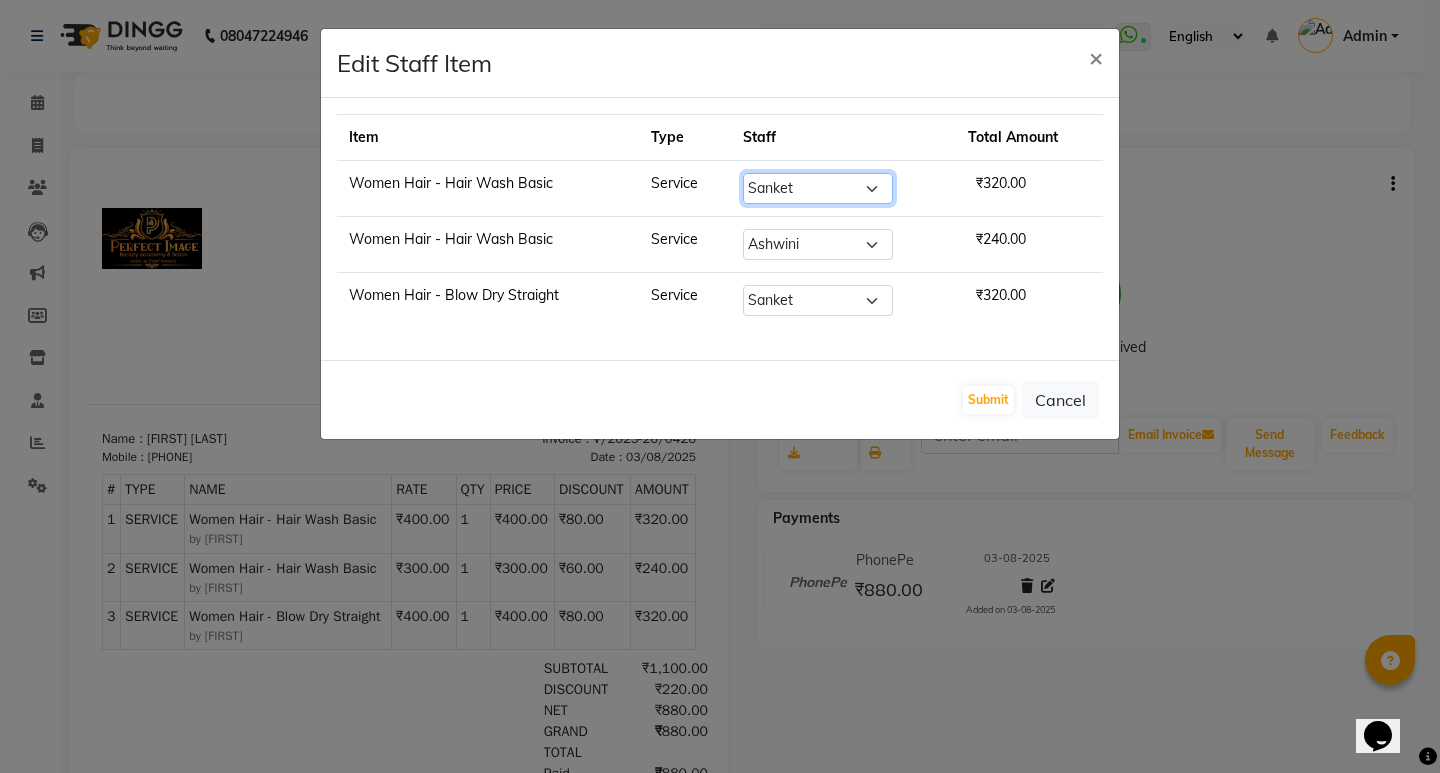 click on "Select  Asha   Ashwini   Manager    Neelam   Neeta   Reshma   Sanket   Shanti   Soniya" 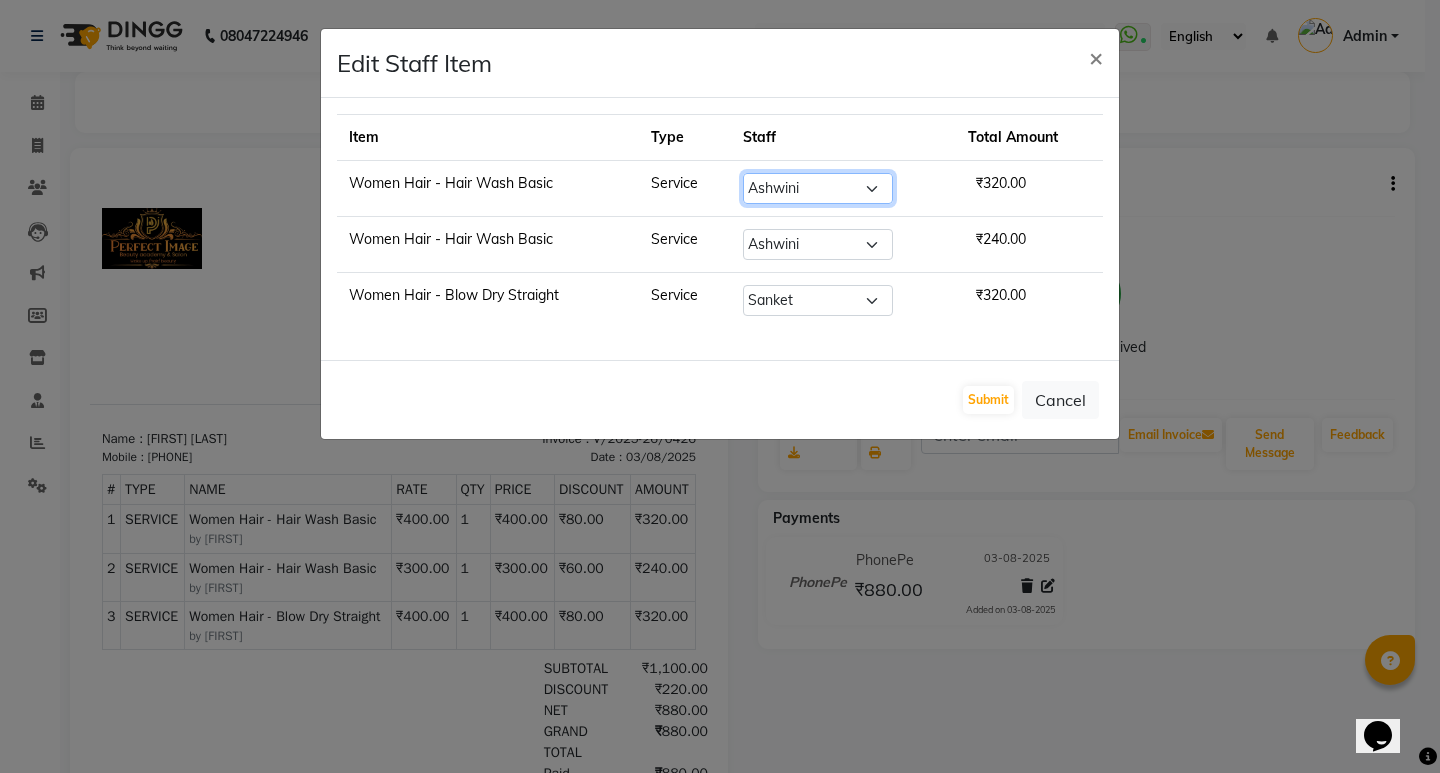 click on "Select  Asha   Ashwini   Manager    Neelam   Neeta   Reshma   Sanket   Shanti   Soniya" 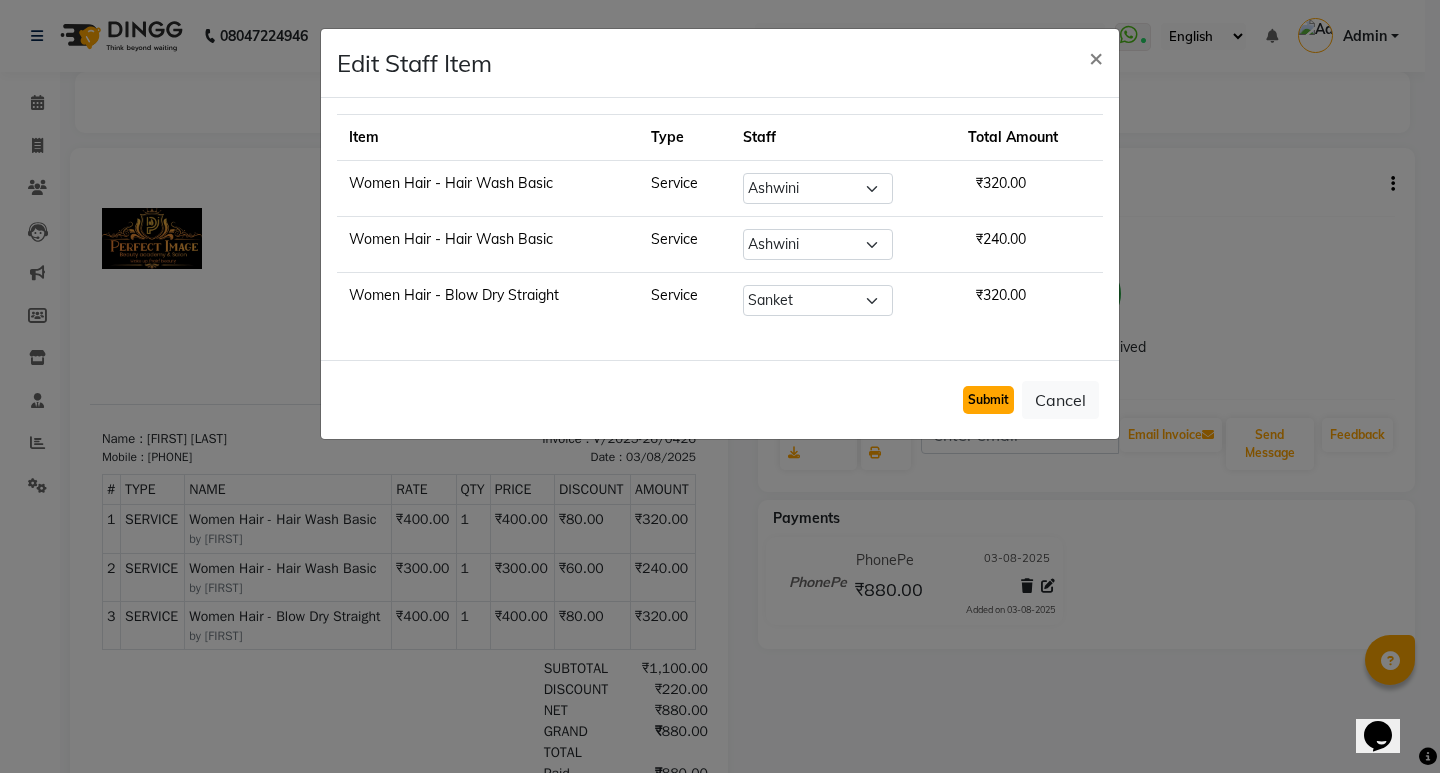 click on "Submit" 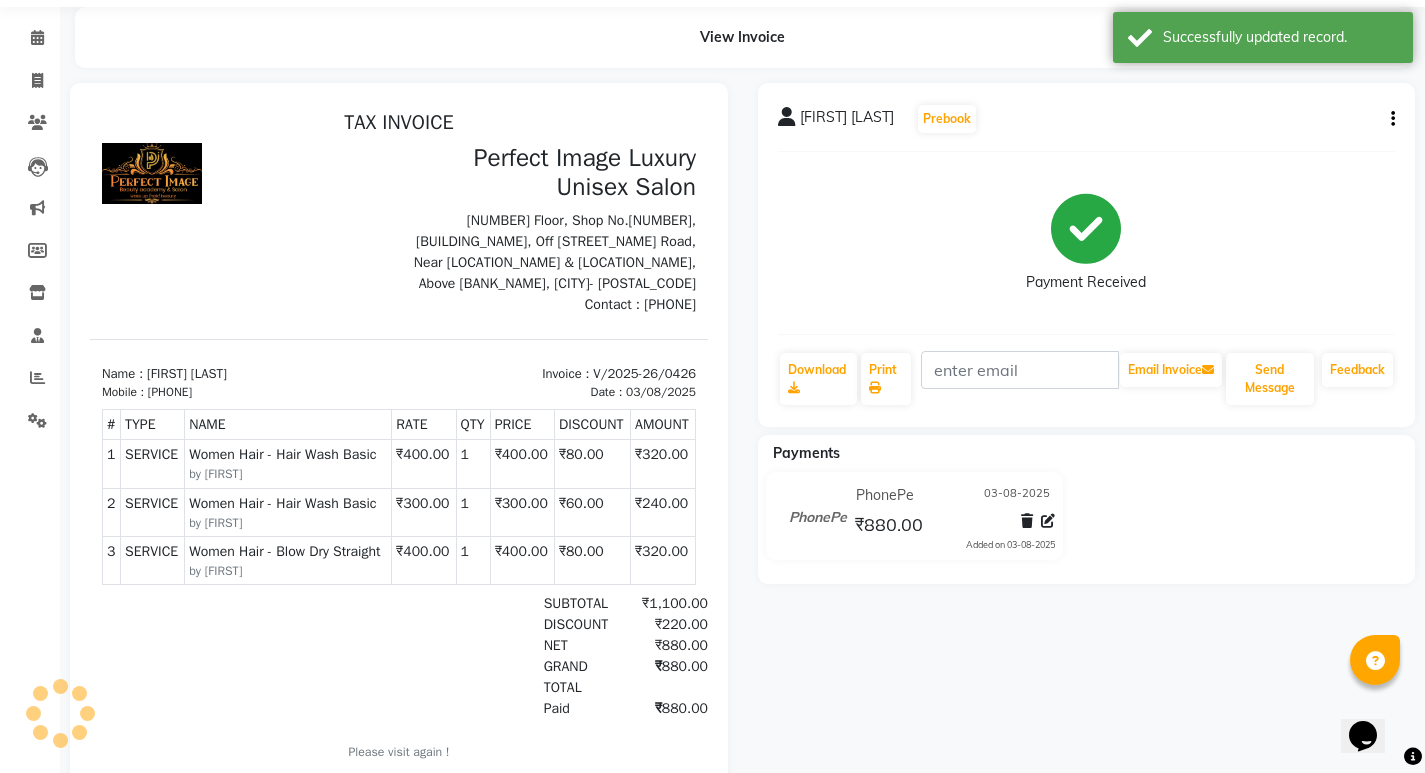 scroll, scrollTop: 100, scrollLeft: 0, axis: vertical 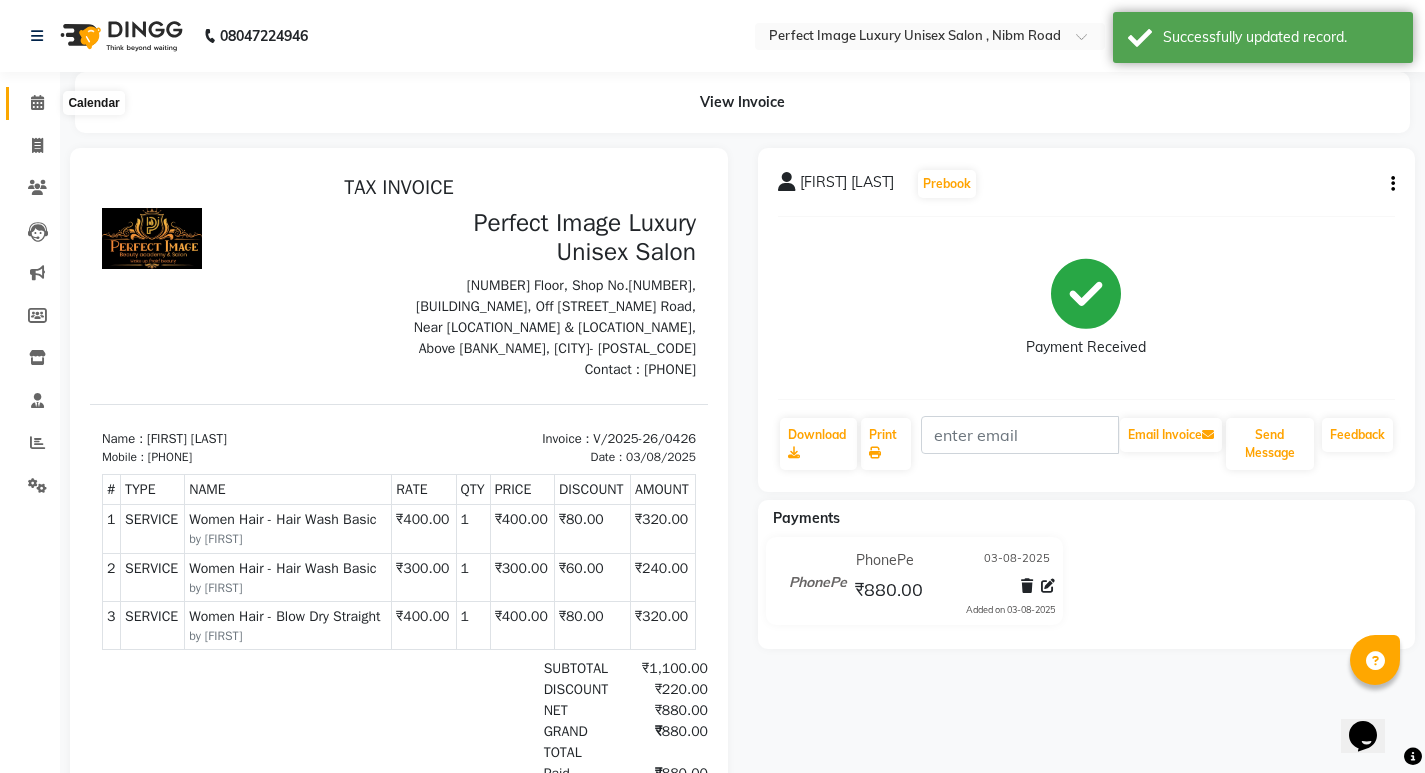 click 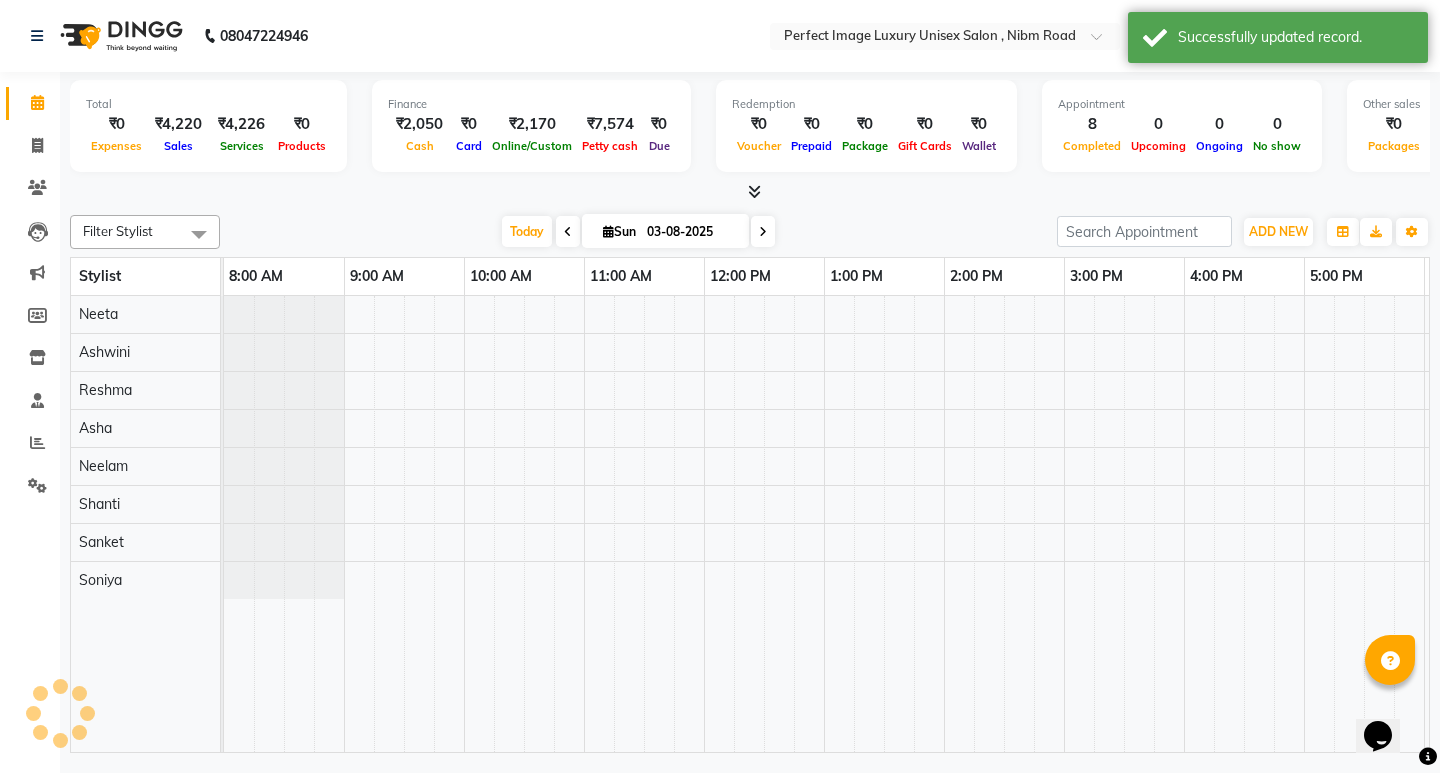 scroll, scrollTop: 0, scrollLeft: 475, axis: horizontal 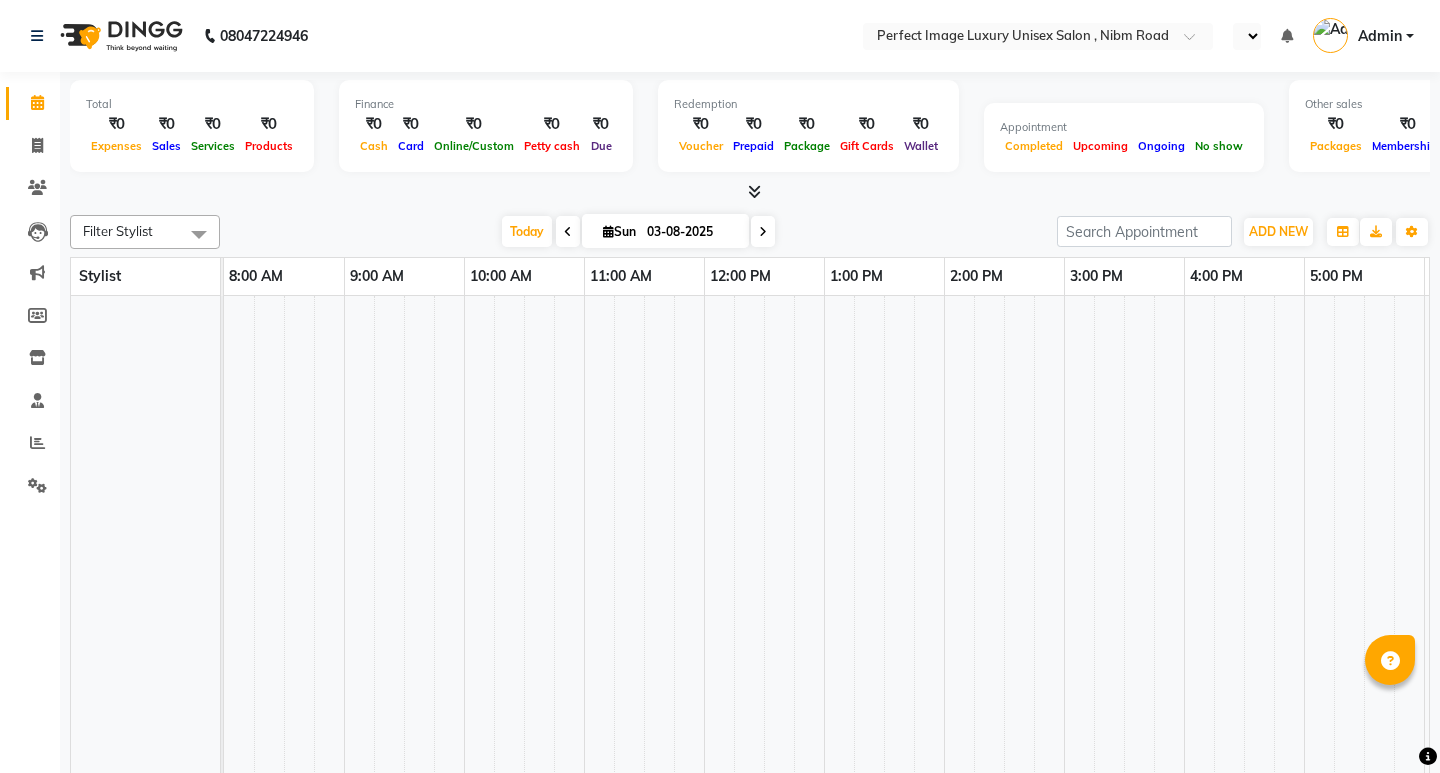 select on "en" 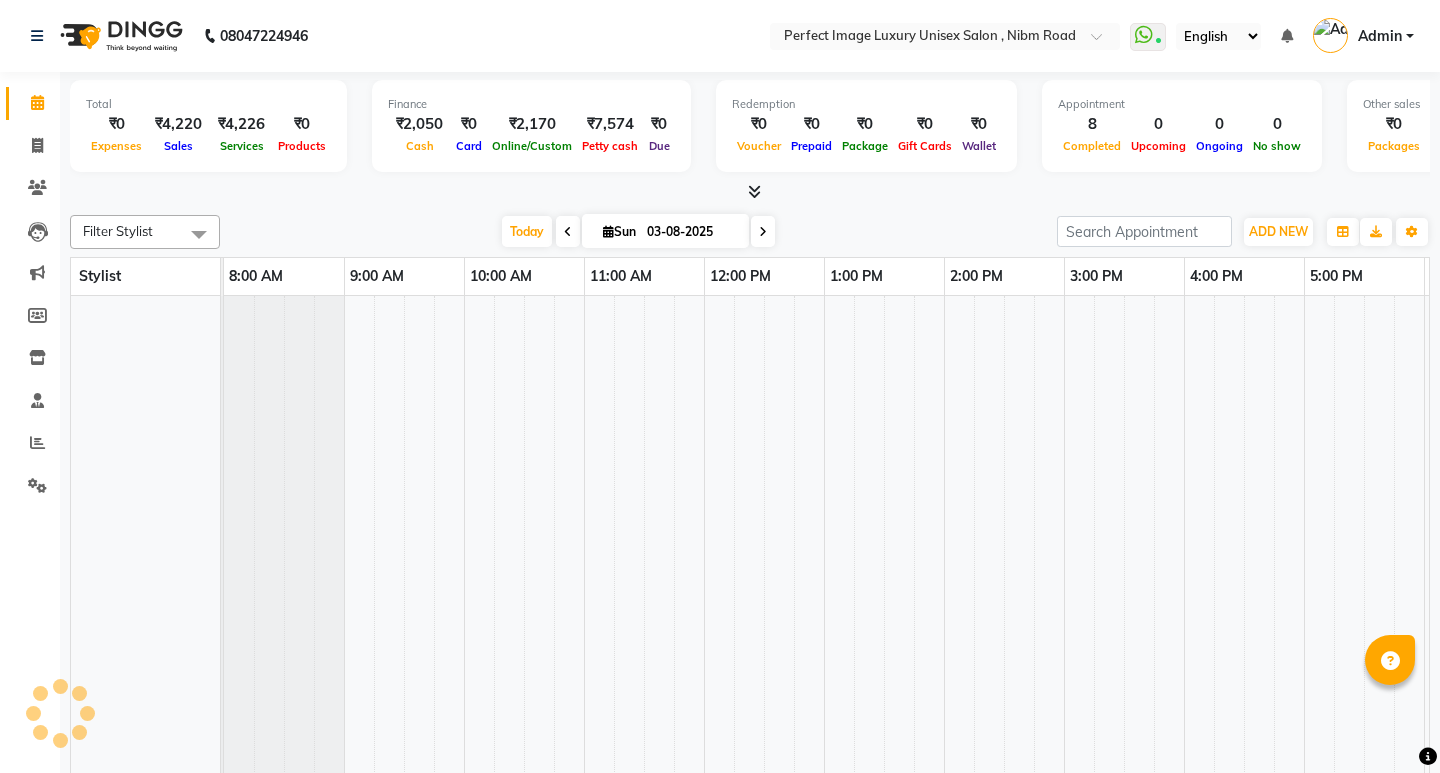 scroll, scrollTop: 0, scrollLeft: 0, axis: both 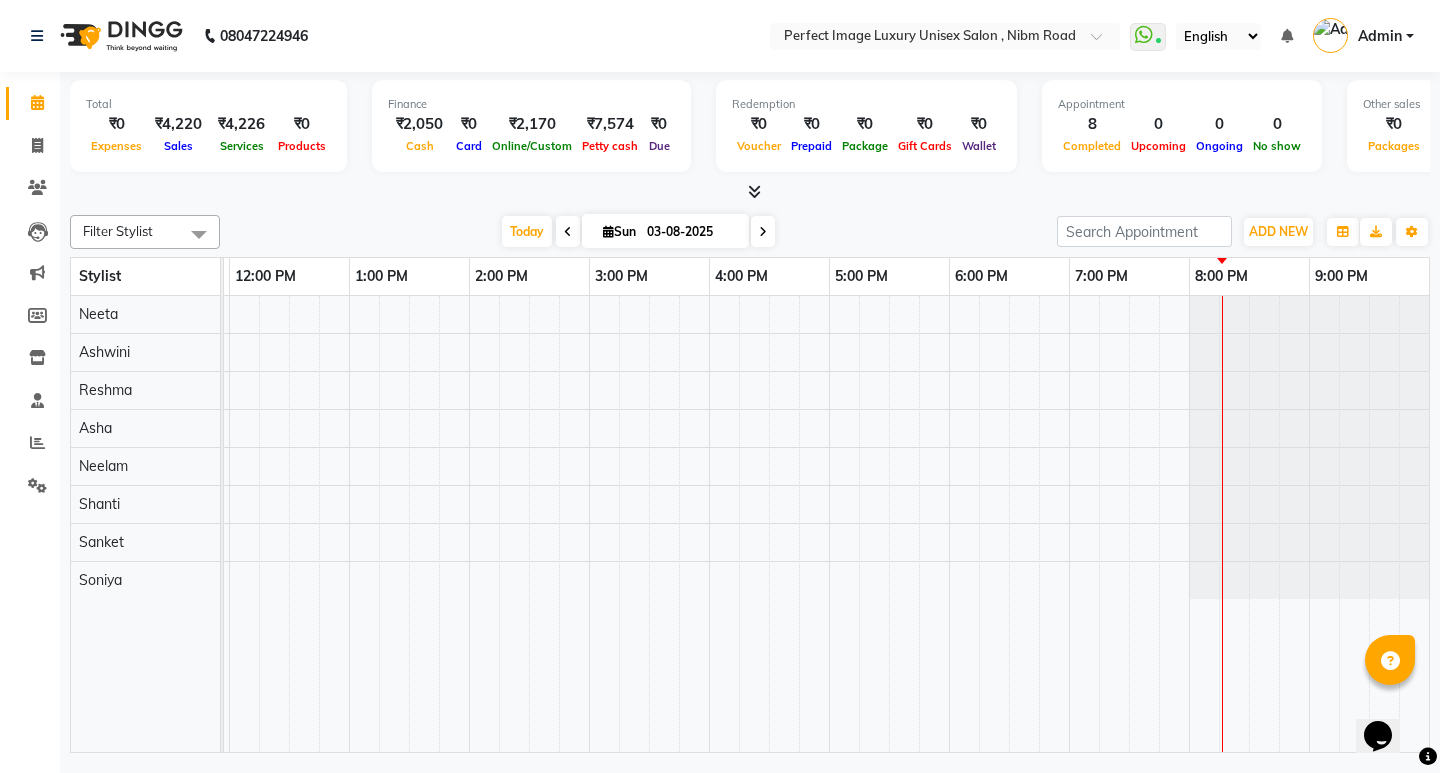 click at bounding box center (754, 191) 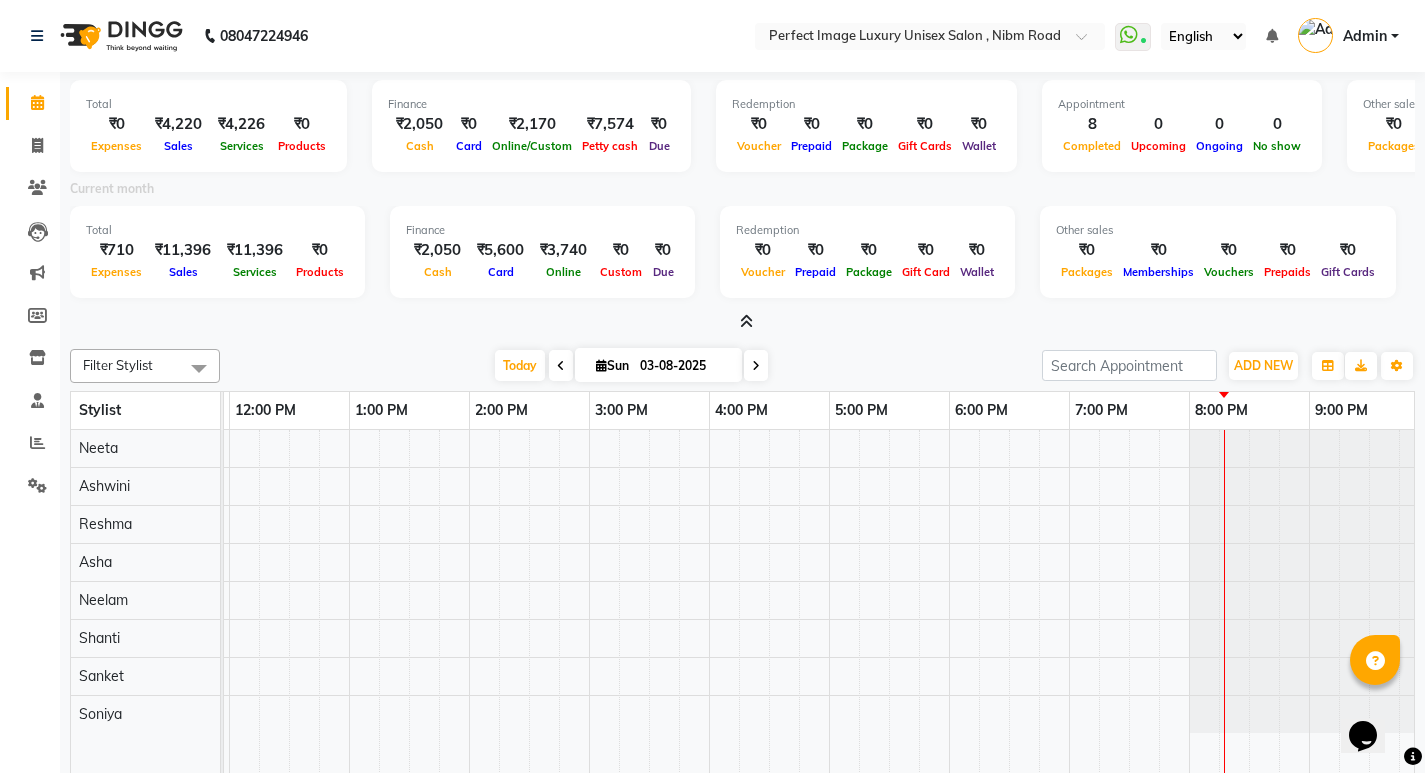 click at bounding box center (742, 322) 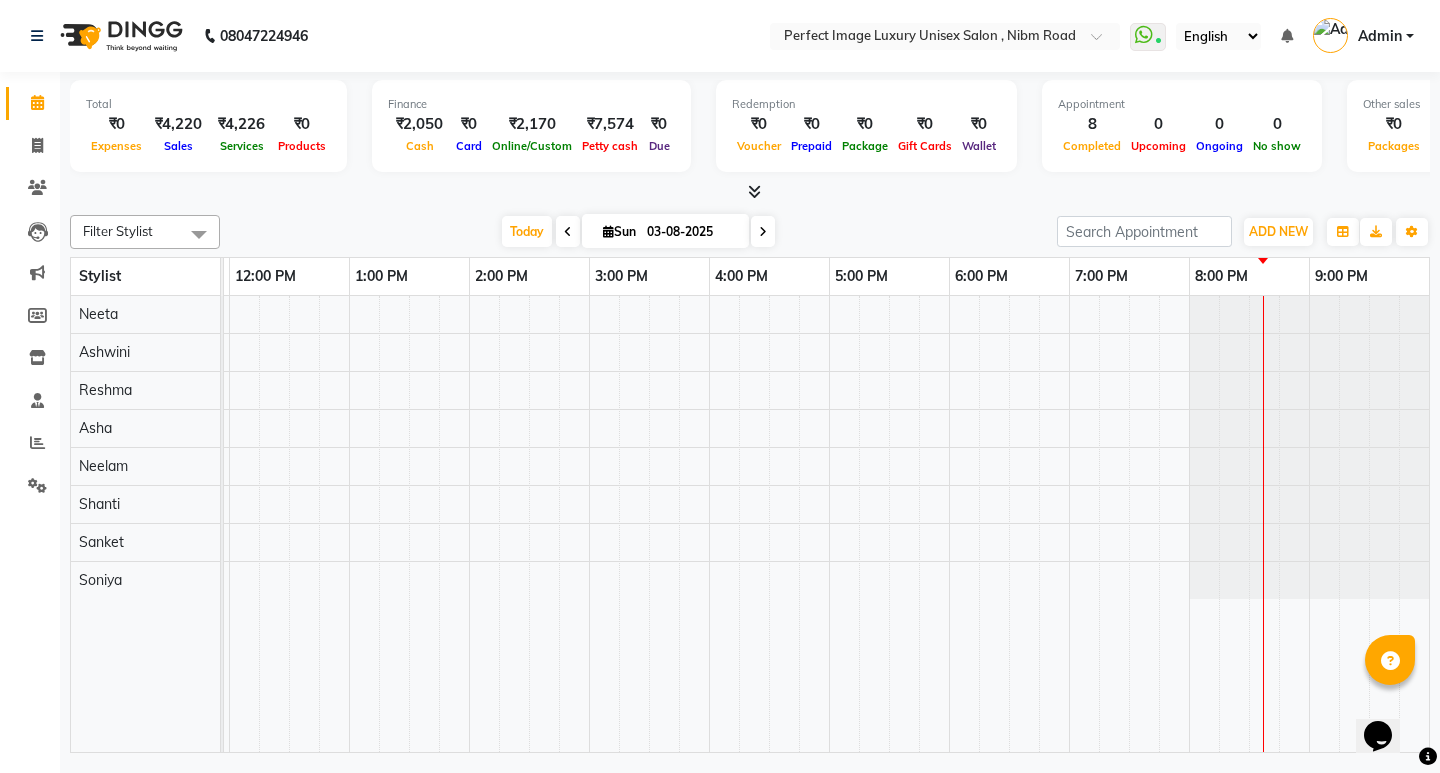 click at bounding box center [754, 191] 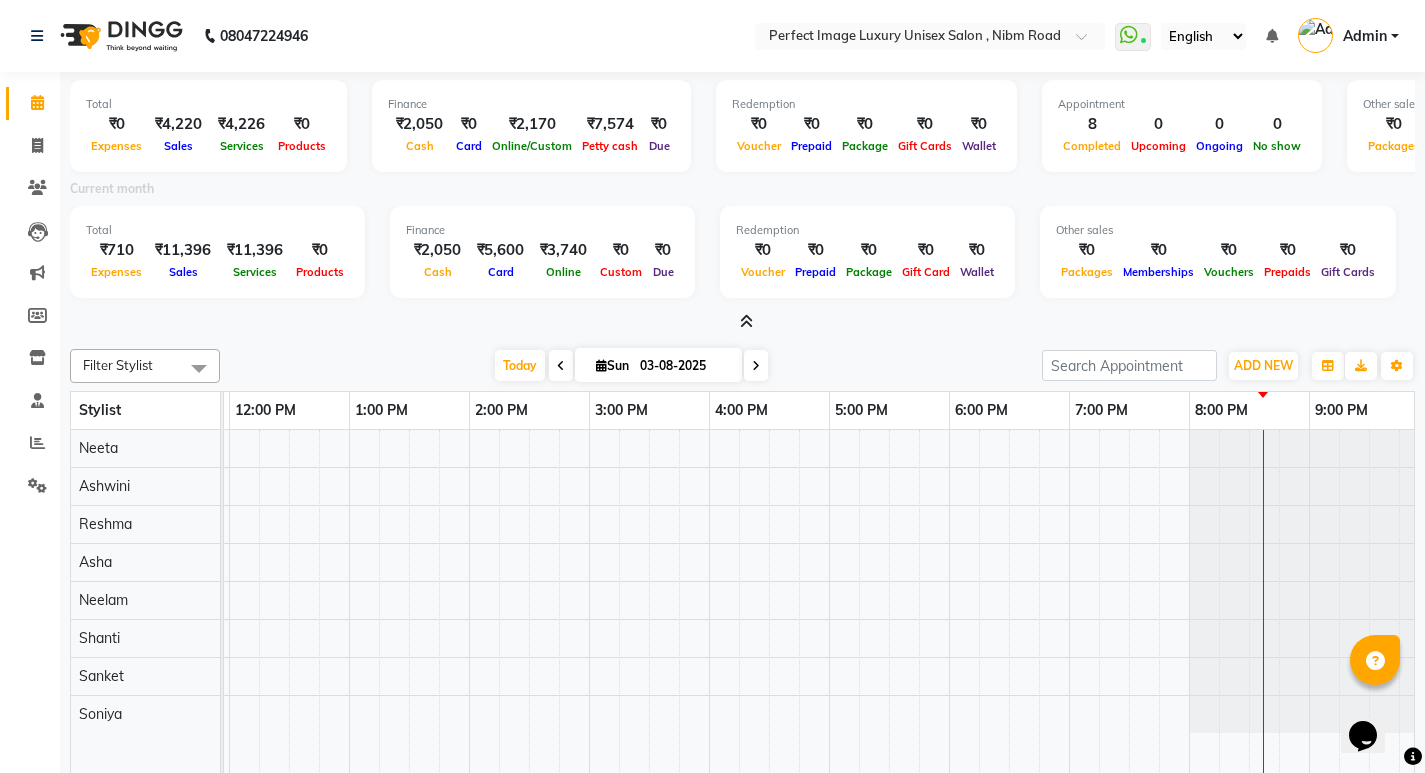 click at bounding box center (742, 322) 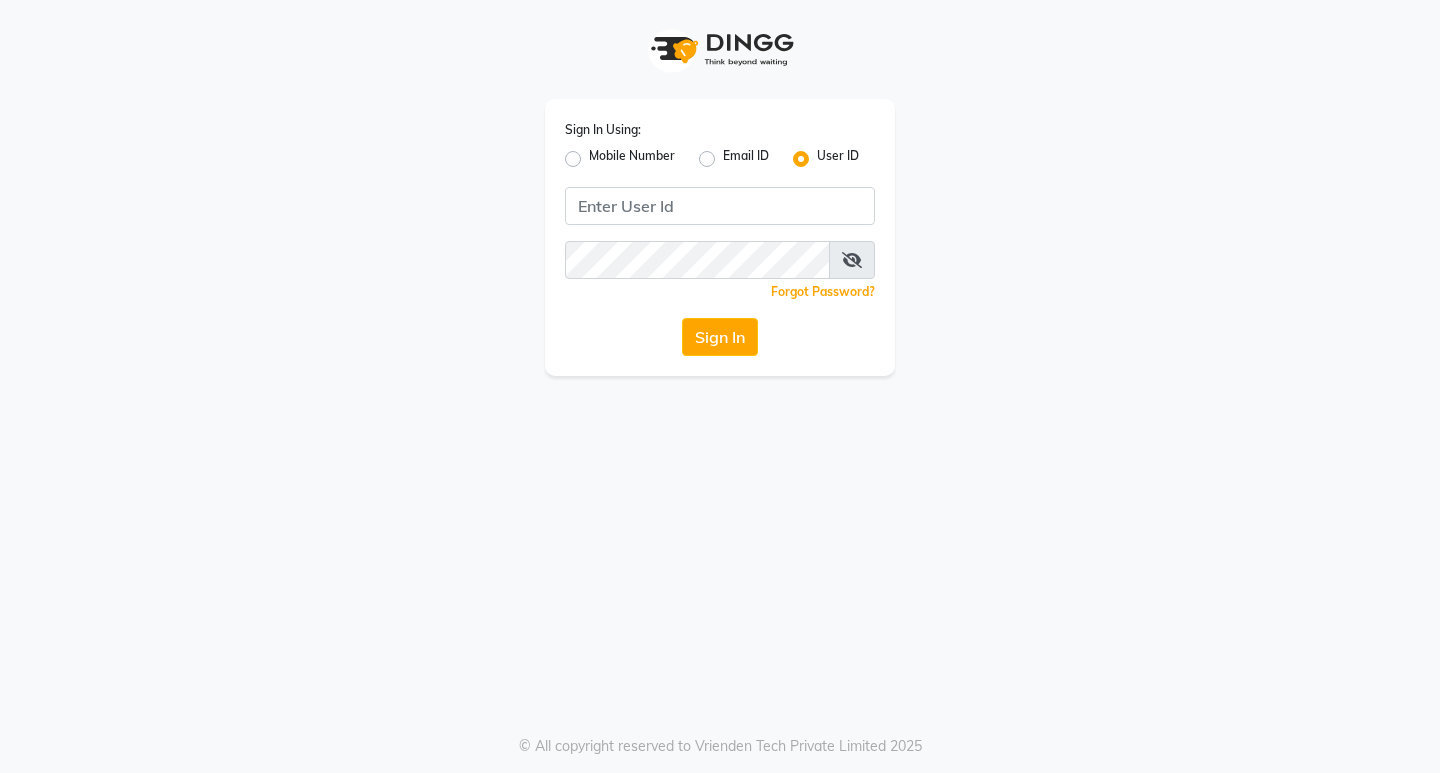 scroll, scrollTop: 0, scrollLeft: 0, axis: both 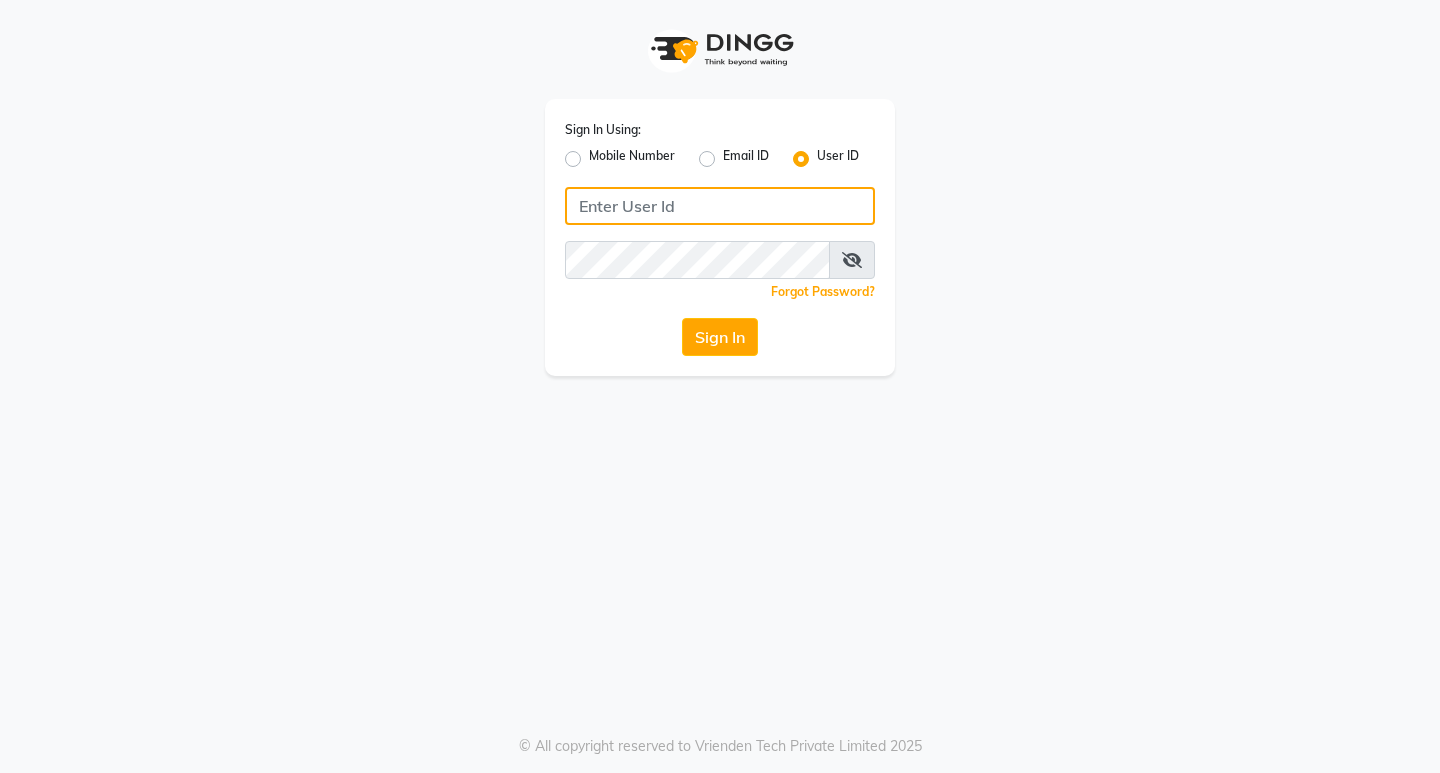 click 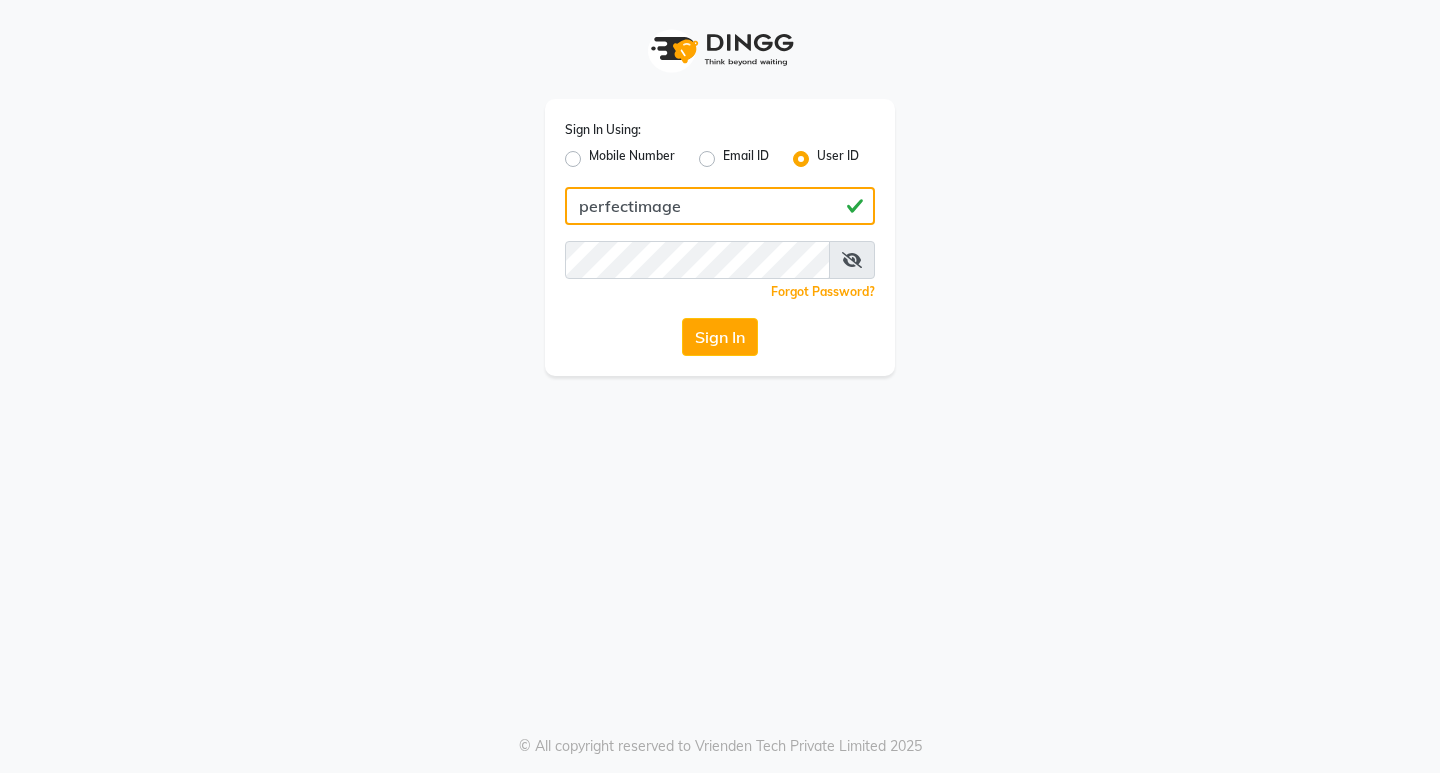 type on "perfectimage" 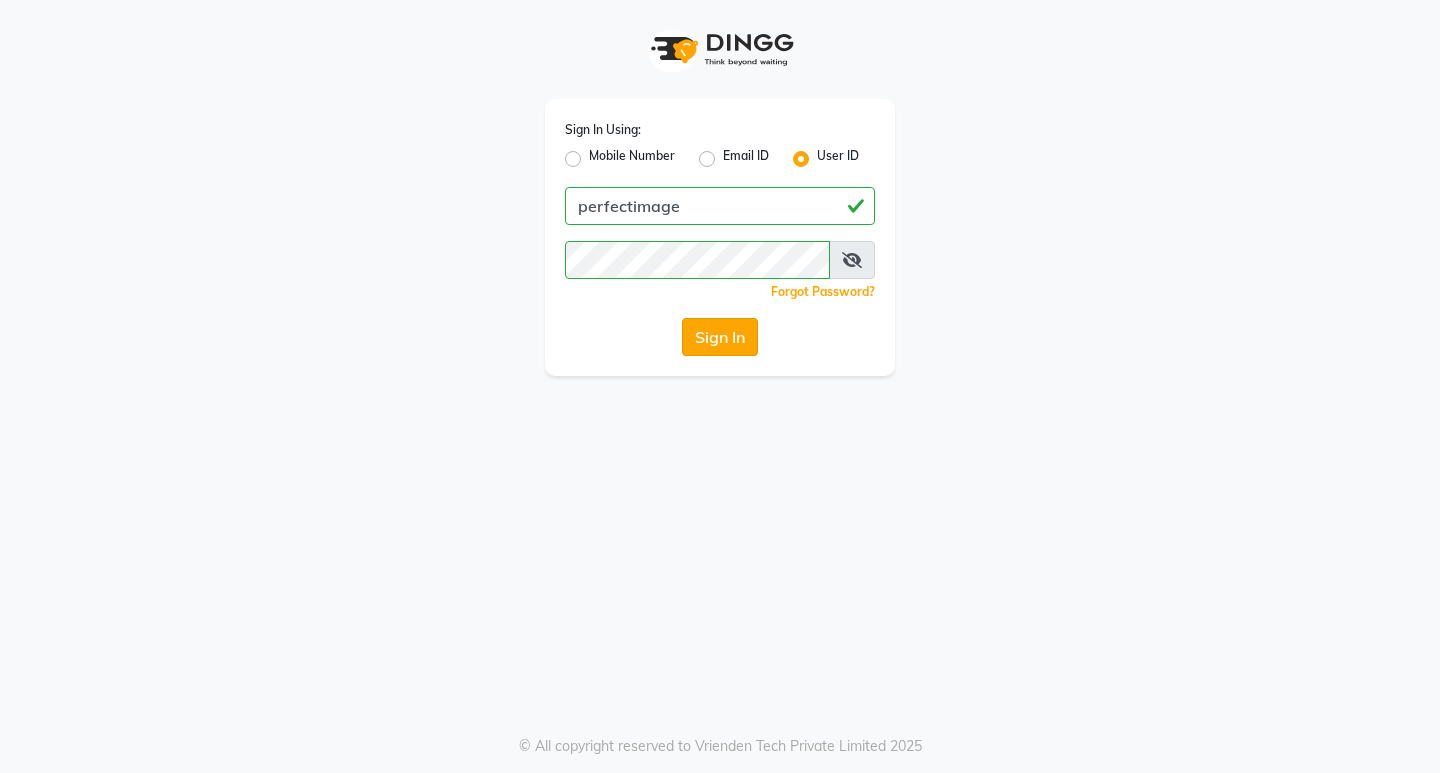click on "Sign In" 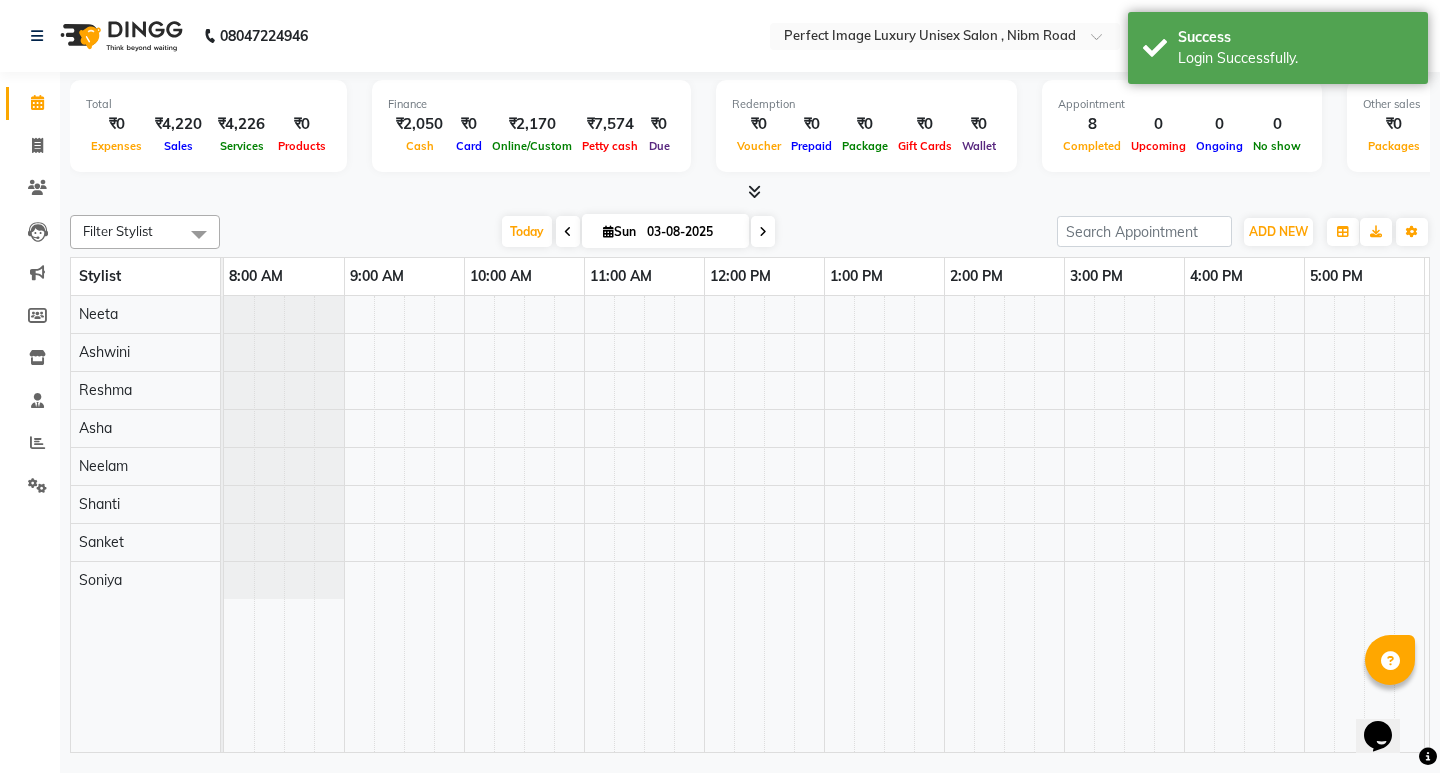 scroll, scrollTop: 0, scrollLeft: 0, axis: both 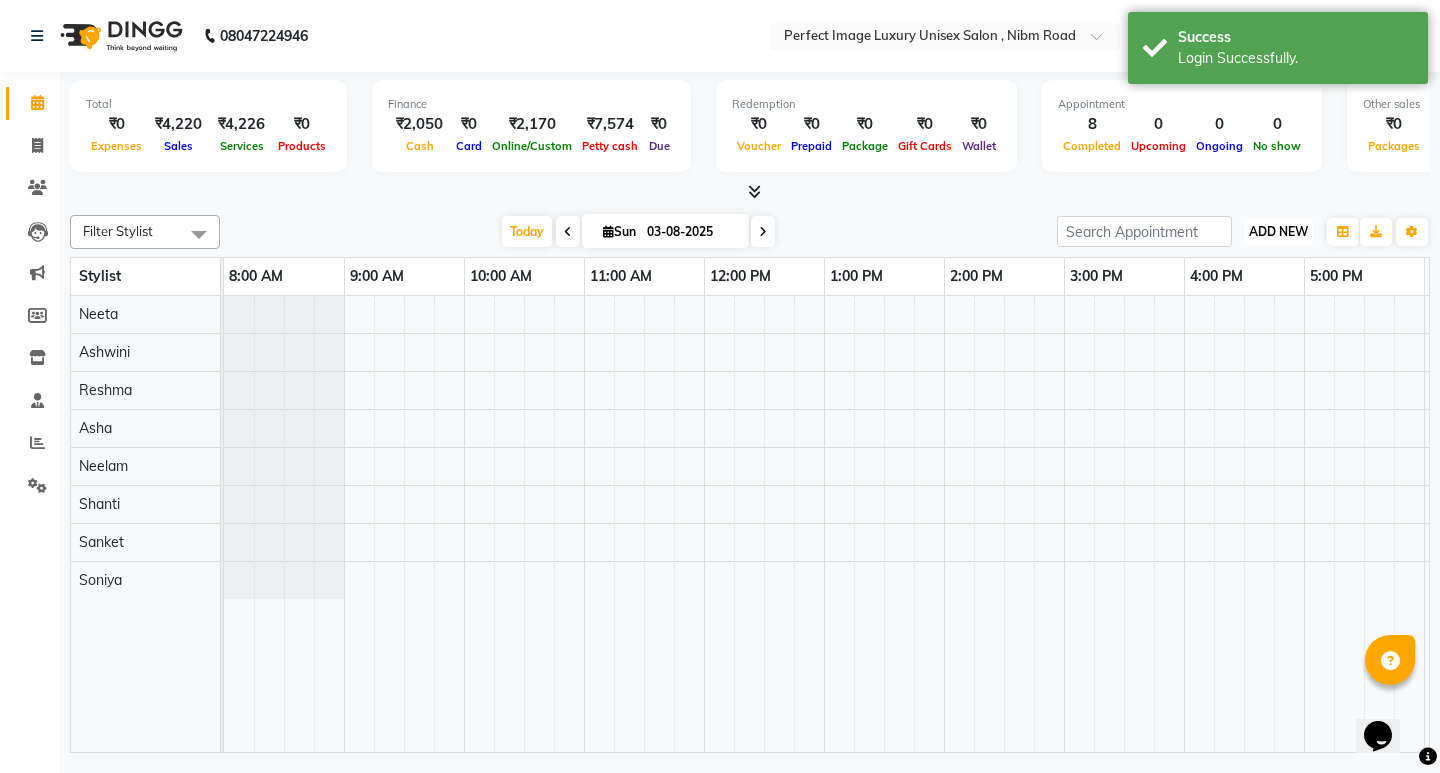 click on "ADD NEW" at bounding box center (1278, 231) 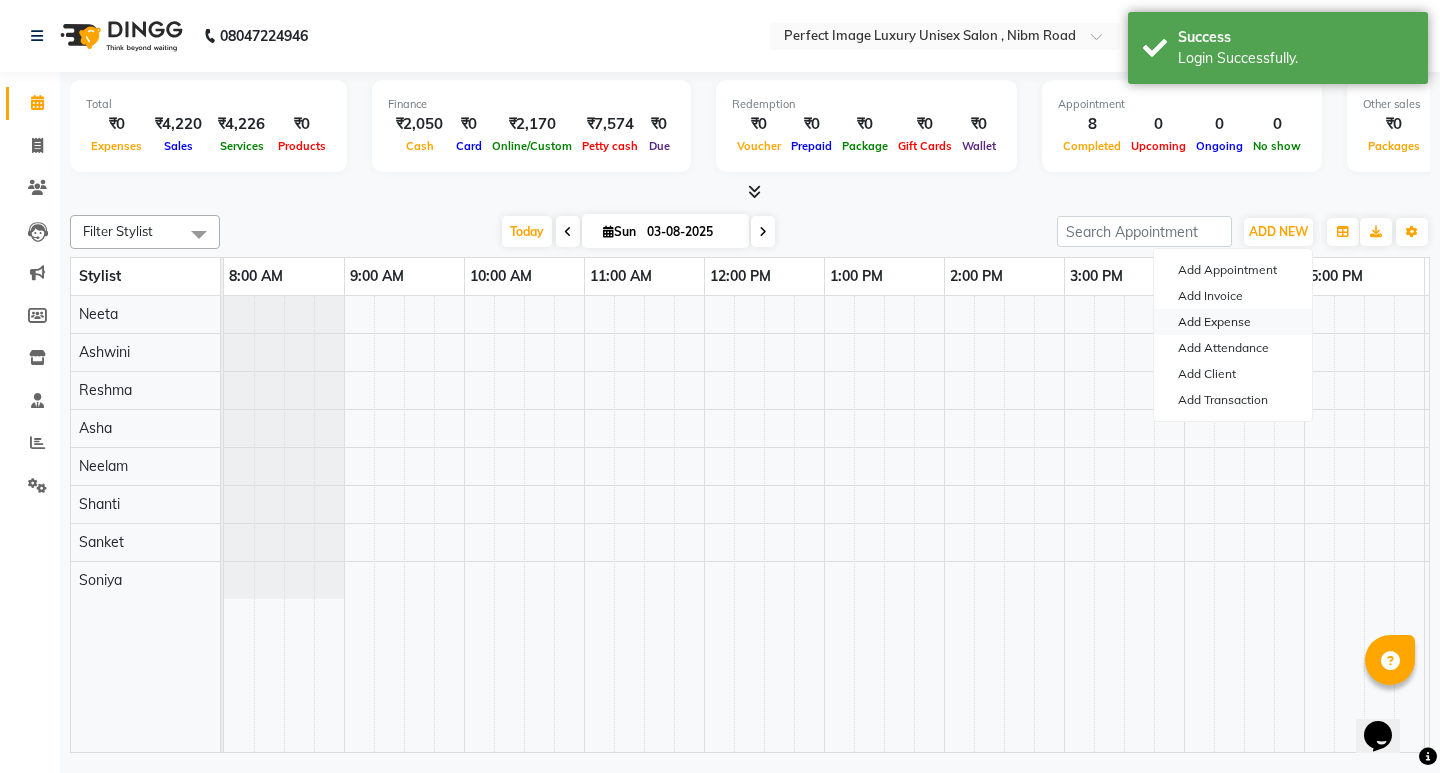 click on "Add Expense" at bounding box center [1233, 322] 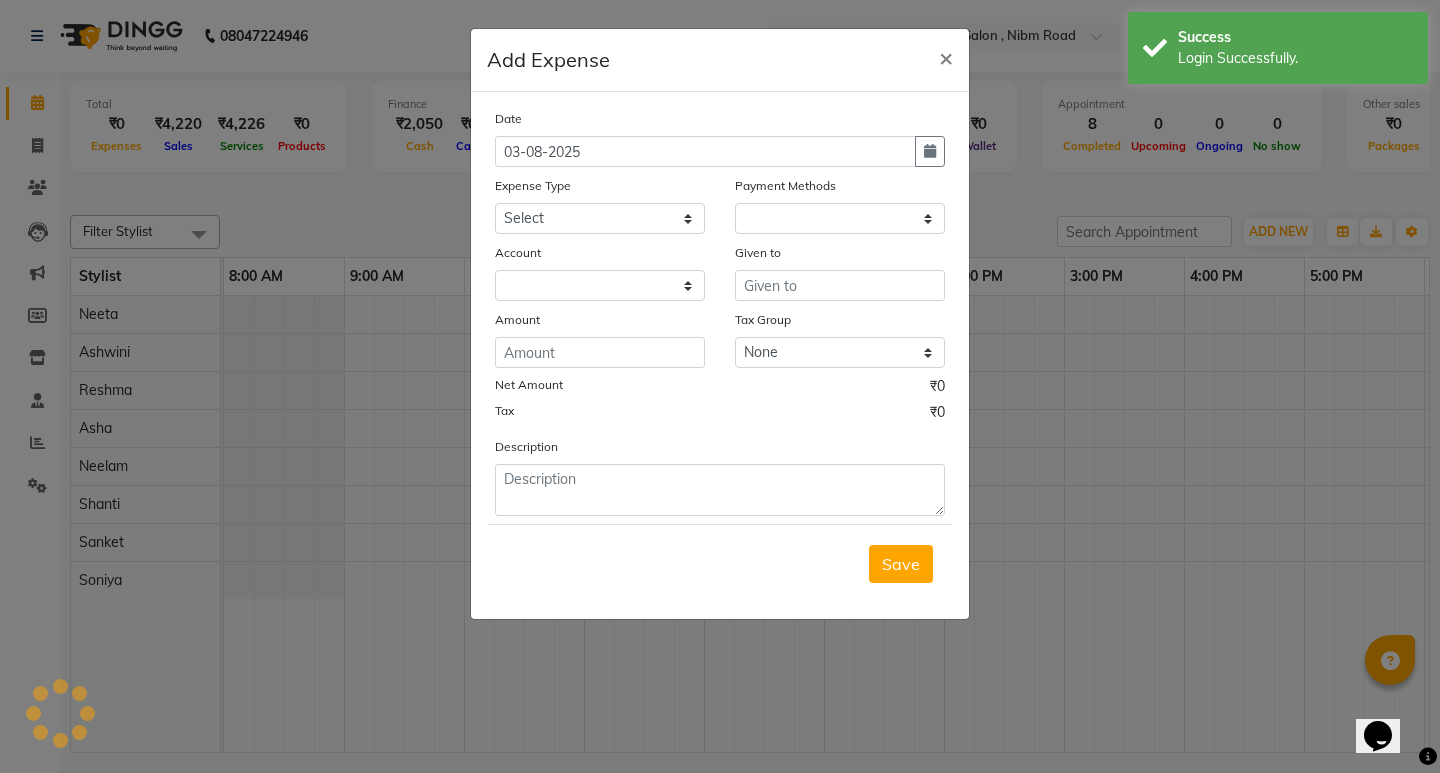 select on "1" 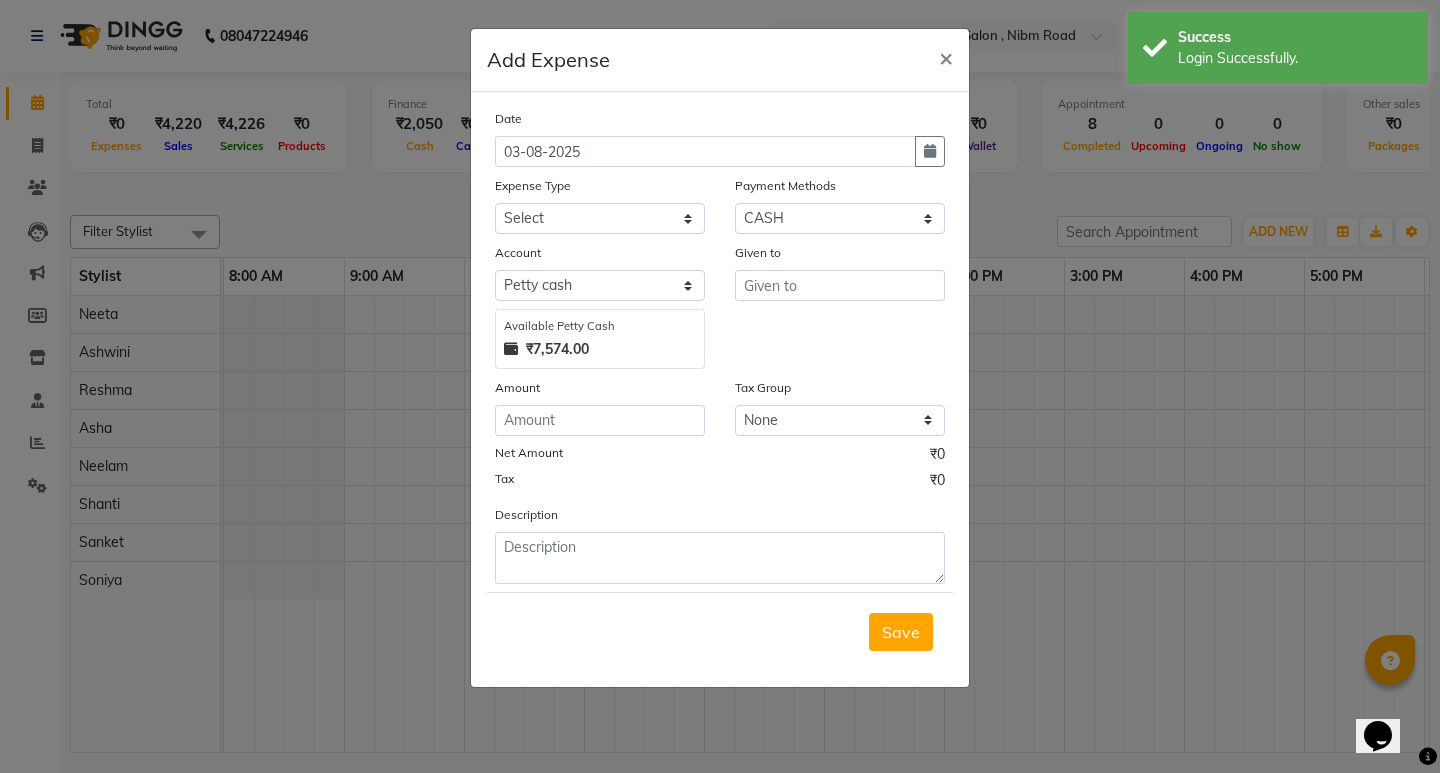 click on "Date 03-08-2025 Expense Type Select Advance Salary Bank charges Car maintenance  Cash transfer to bank Cash transfer to hub Client Snacks Clinical charges Equipment Fuel Govt fee Incentive Insurance International purchase Loan Repayment Maintenance Marketing Miscellaneous MRA Other Pantry Product Rent Salary Staff Snacks Tax Tea & Refreshment Utilities Payment Methods Select CASH CARD ONLINE CUSTOM GPay PayTM PhonePe UPI NearBuy Points Wallet Loan BharatPay Cheque MosamBee MI Voucher Bank Family Visa Card Master Card Prepaid Package Voucher Gift Card BharatPay Card UPI BharatPay Other Cards Juice by MCB MyT Money MariDeal DefiDeal Deal.mu THD TCL CEdge Card M UPI M UPI Axis UPI Union Card (Indian Bank) Card (DL Bank) RS BTC Wellnessta Razorpay Complimentary Nift Spa Finder Spa Week Venmo BFL LoanTap SaveIN GMoney ATH Movil On Account Chamber Gift Card Trade Comp Donation Card on File Envision BRAC Card City Card bKash Credit Card Debit Card Shoutlo LUZO Jazz Cash AmEx Discover Tabby Online W Room Charge Gcash" 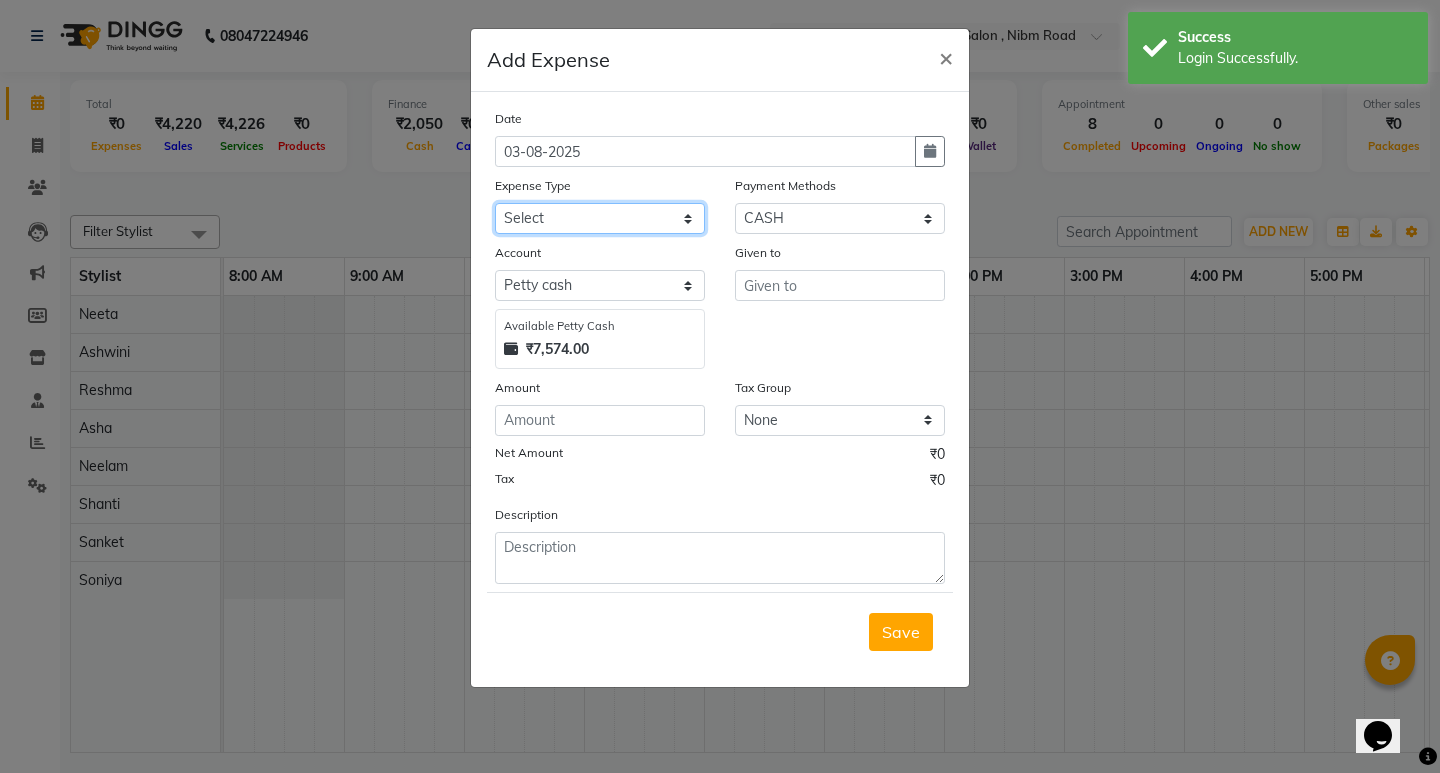 click on "Select Advance Salary Bank charges Car maintenance  Cash transfer to bank Cash transfer to hub Client Snacks Clinical charges Equipment Fuel Govt fee Incentive Insurance International purchase Loan Repayment Maintenance Marketing Miscellaneous MRA Other Pantry Product Rent Salary Staff Snacks Tax Tea & Refreshment Utilities" 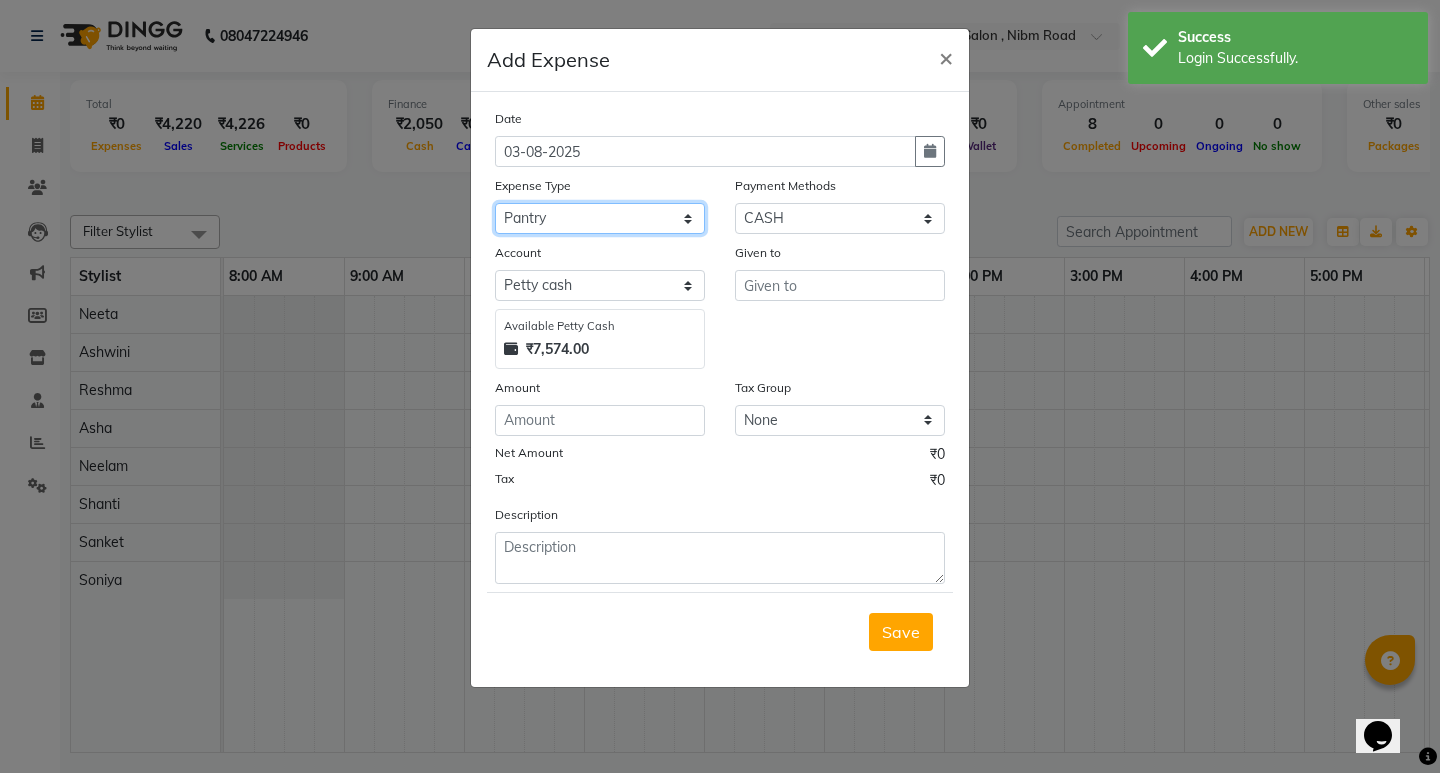 click on "Select Advance Salary Bank charges Car maintenance  Cash transfer to bank Cash transfer to hub Client Snacks Clinical charges Equipment Fuel Govt fee Incentive Insurance International purchase Loan Repayment Maintenance Marketing Miscellaneous MRA Other Pantry Product Rent Salary Staff Snacks Tax Tea & Refreshment Utilities" 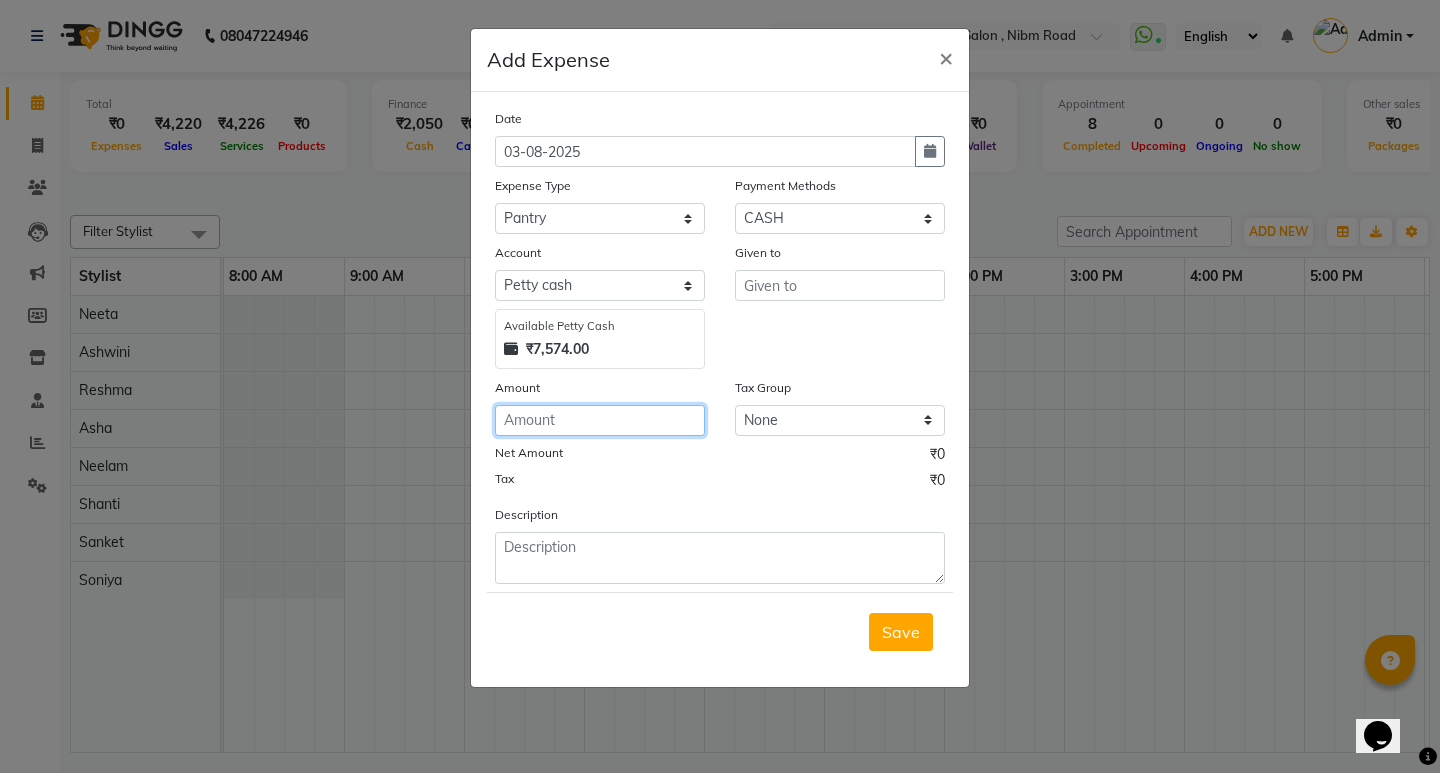 click 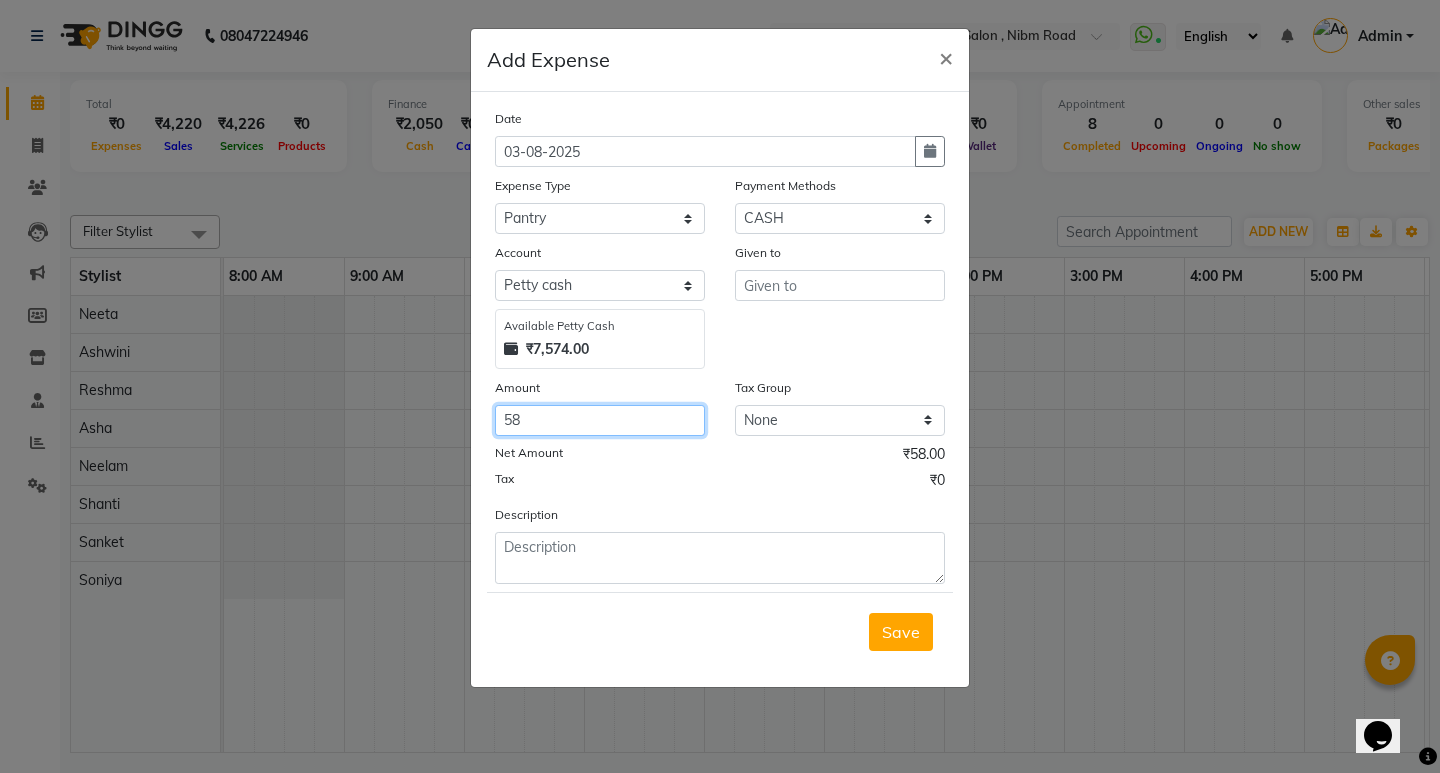 type on "58" 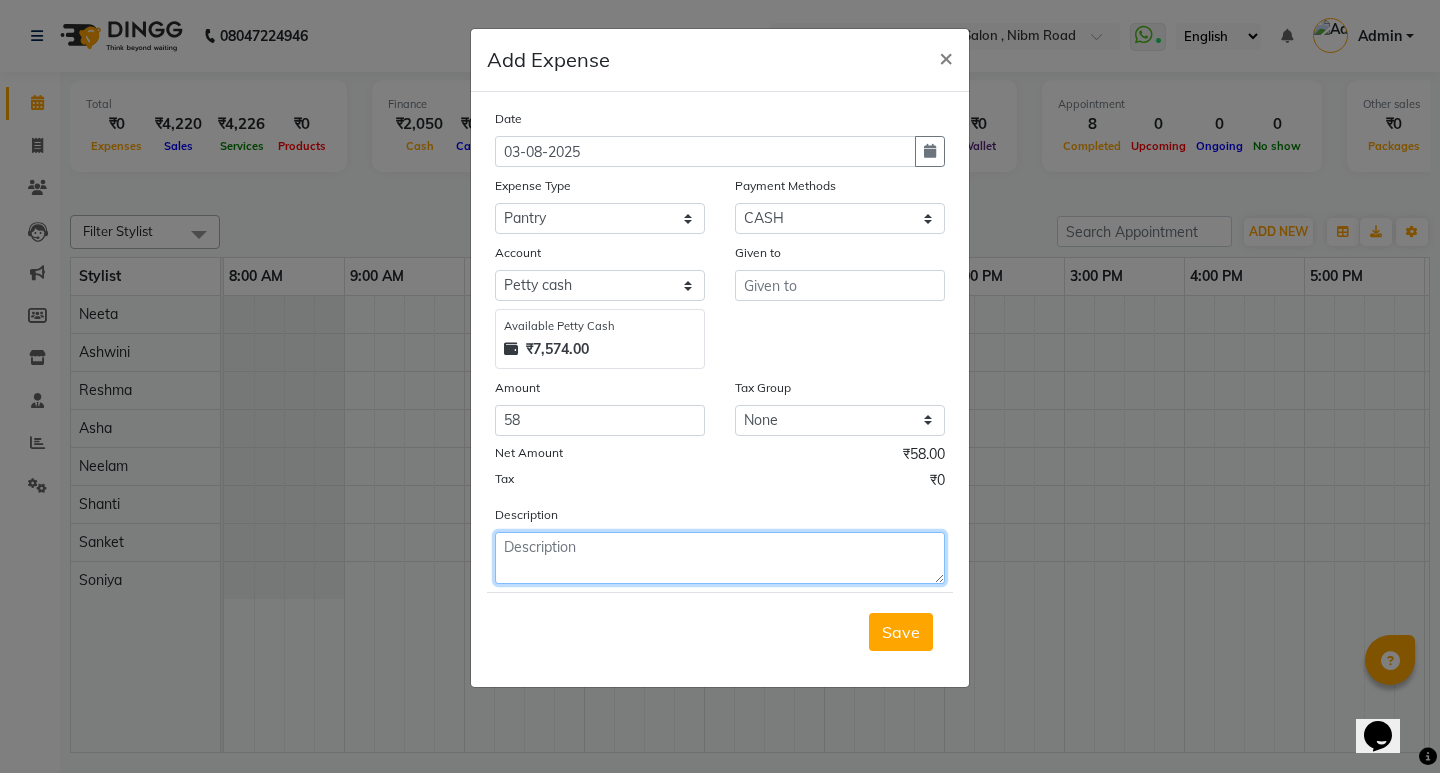 click 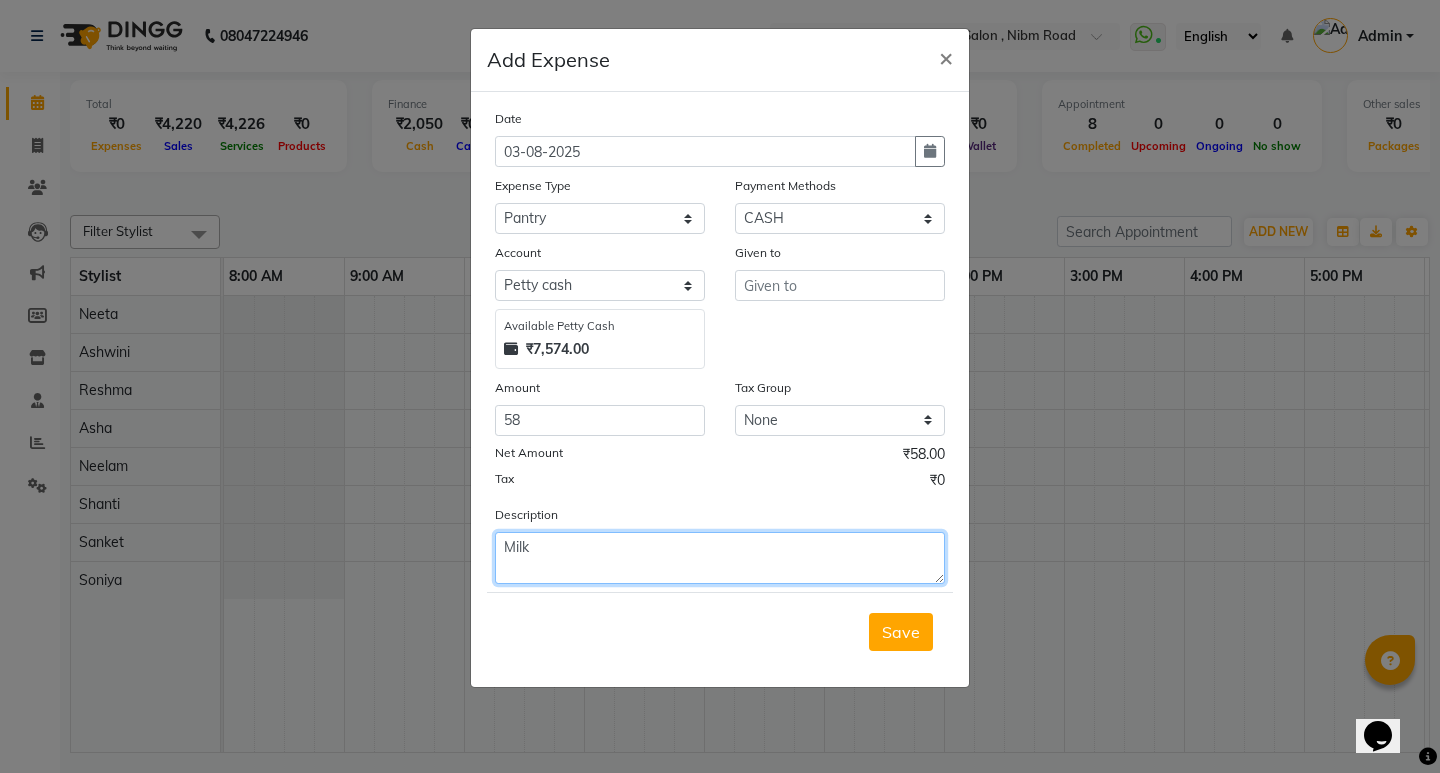type on "Milk" 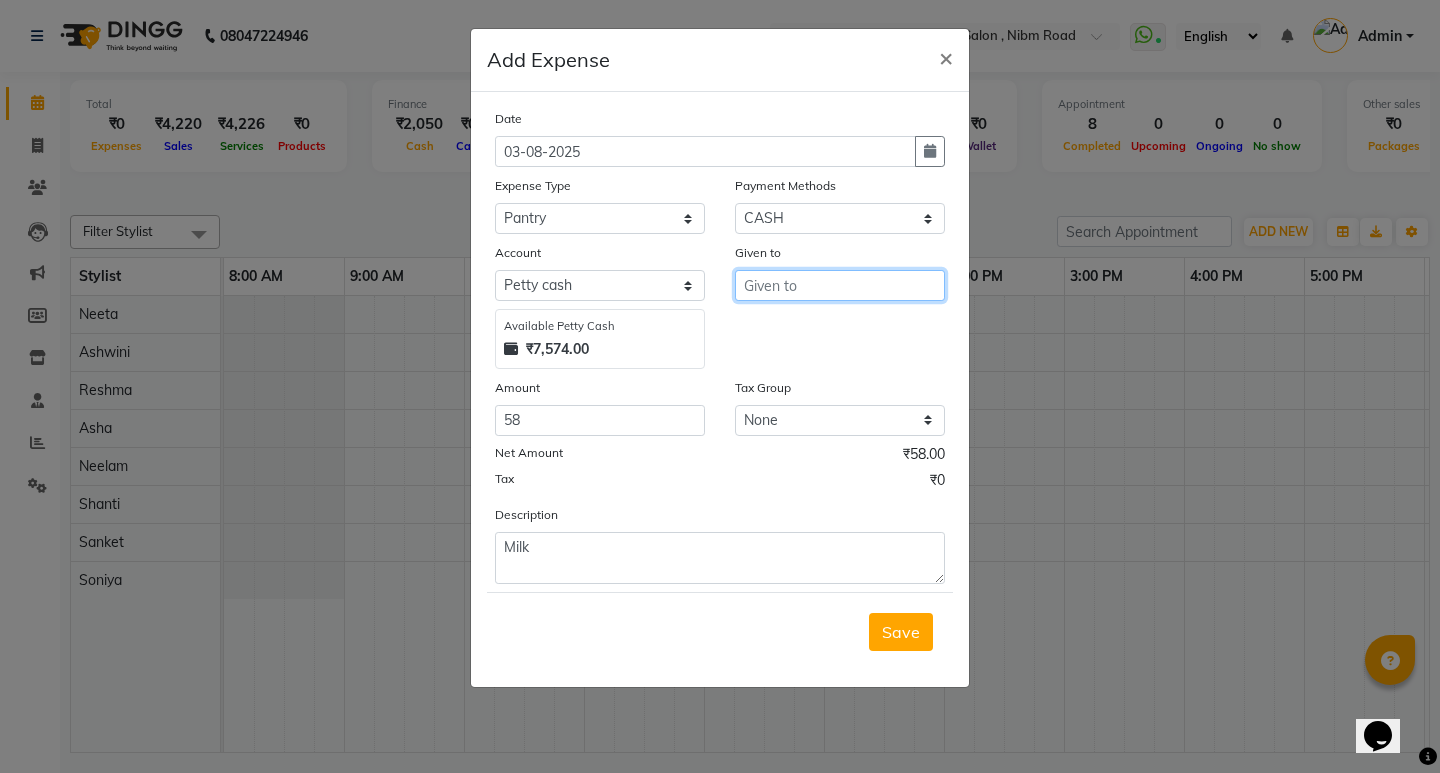 click at bounding box center [840, 285] 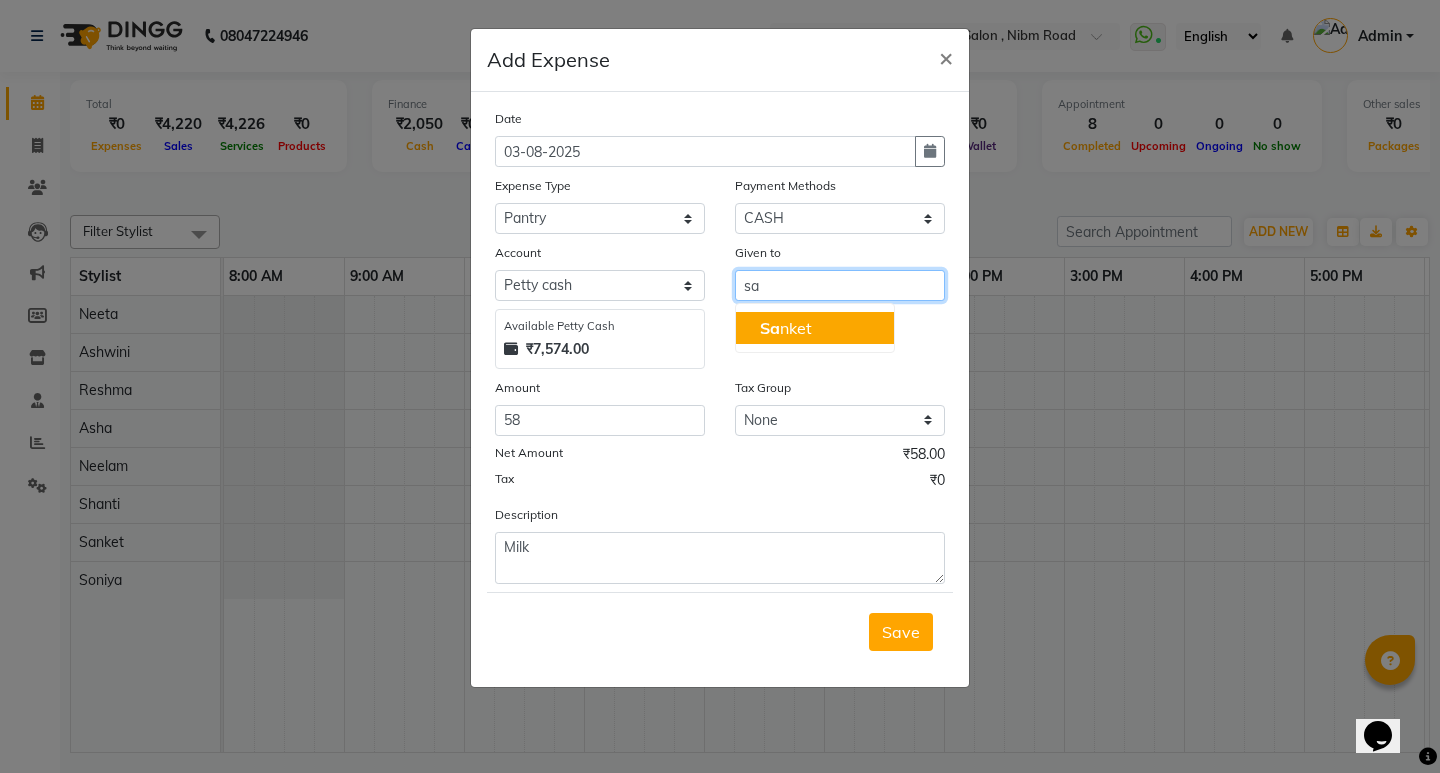 click on "Sa" 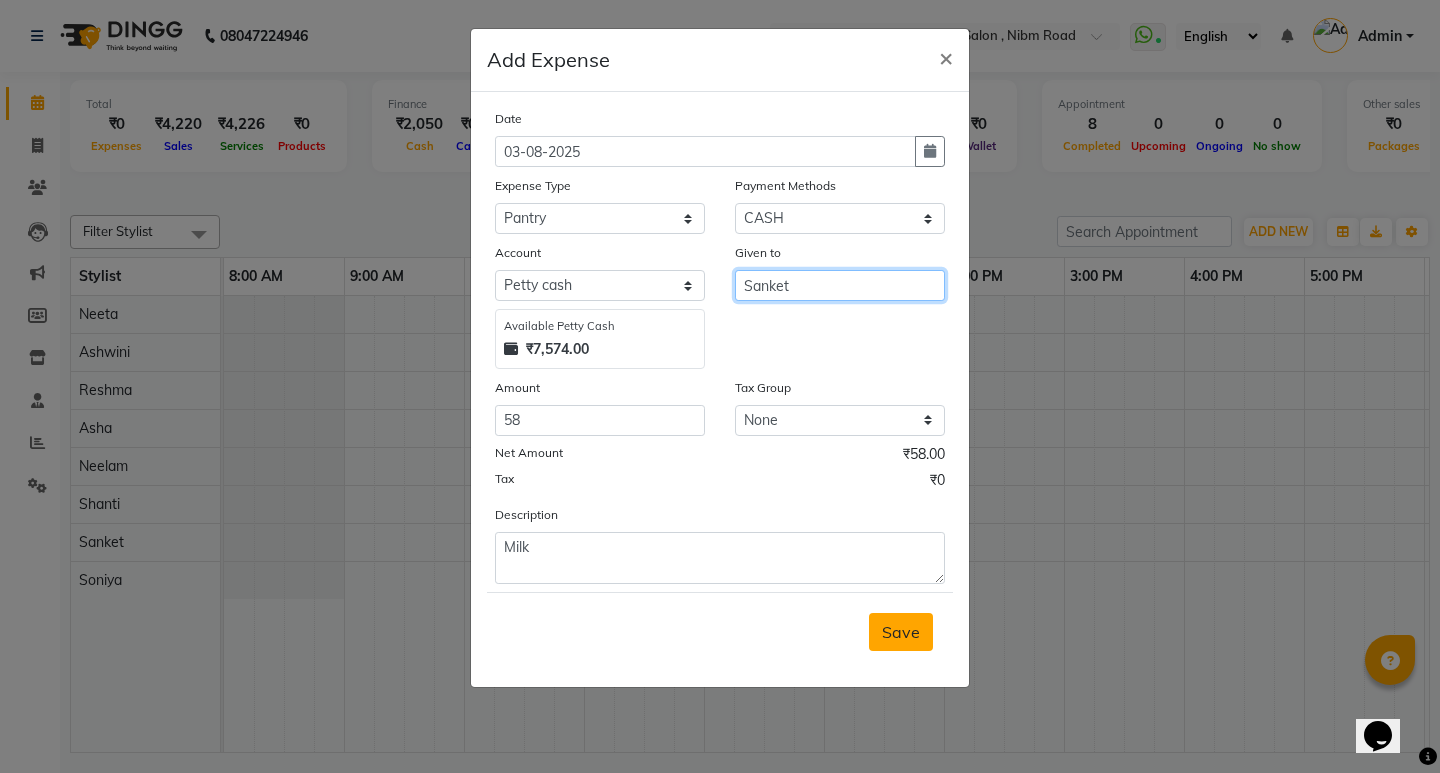 type on "Sanket" 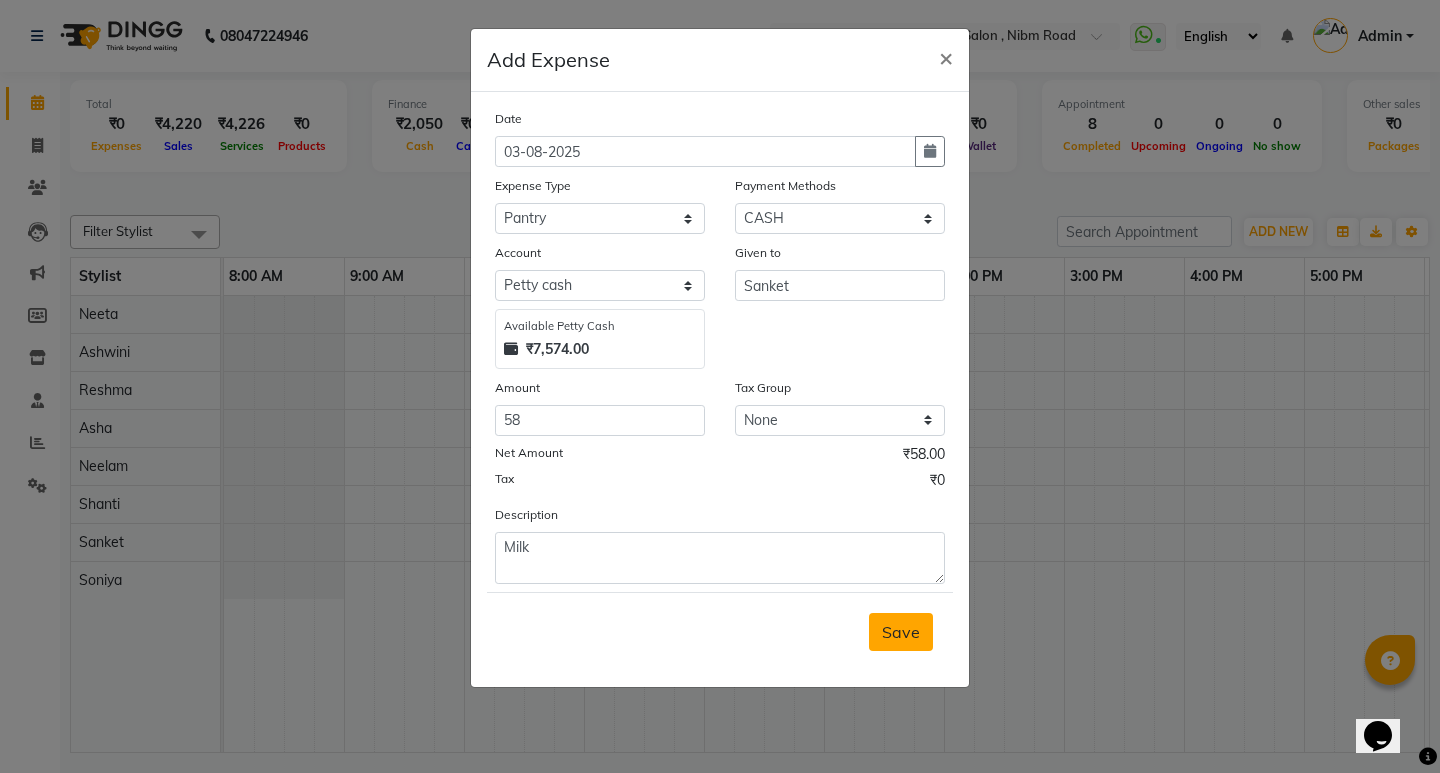 click on "Save" at bounding box center [901, 632] 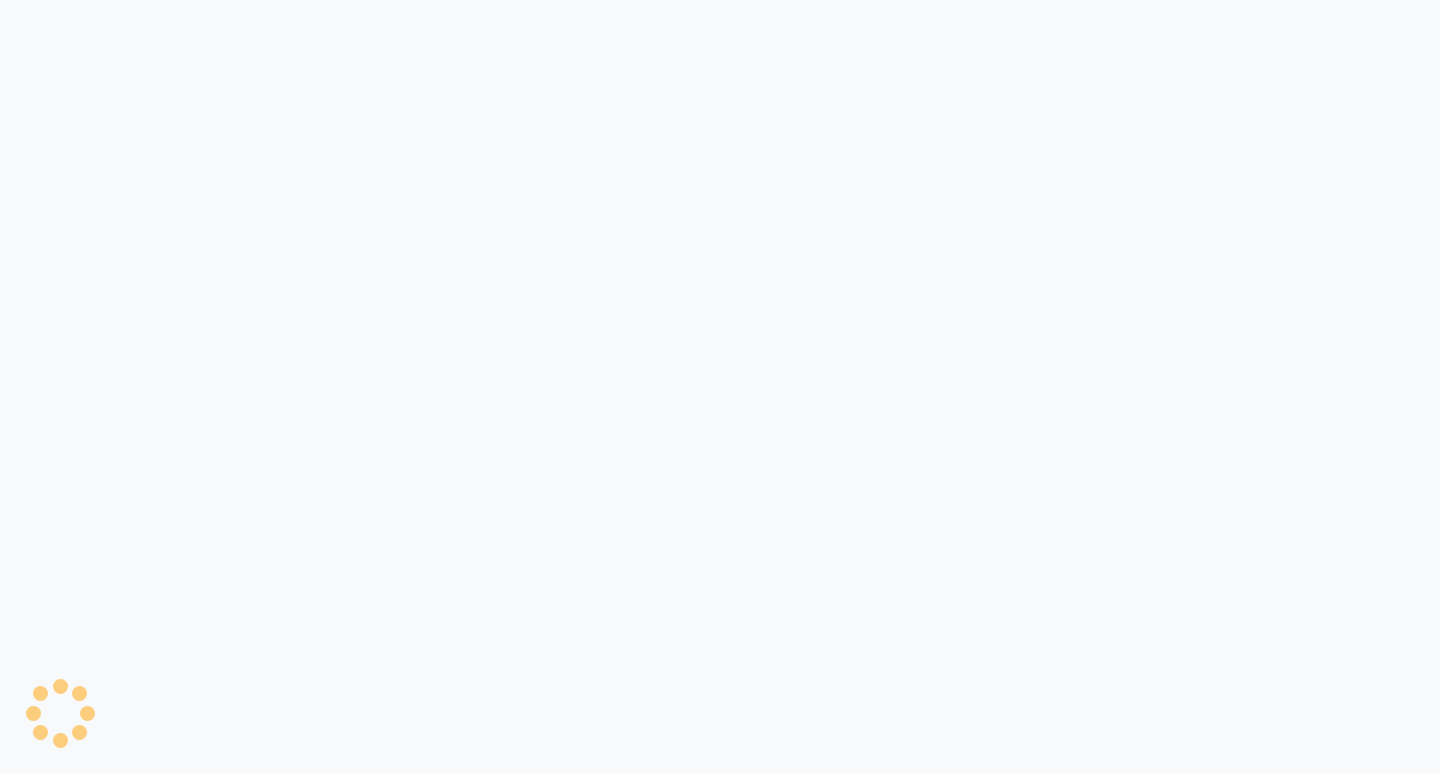 scroll, scrollTop: 0, scrollLeft: 0, axis: both 